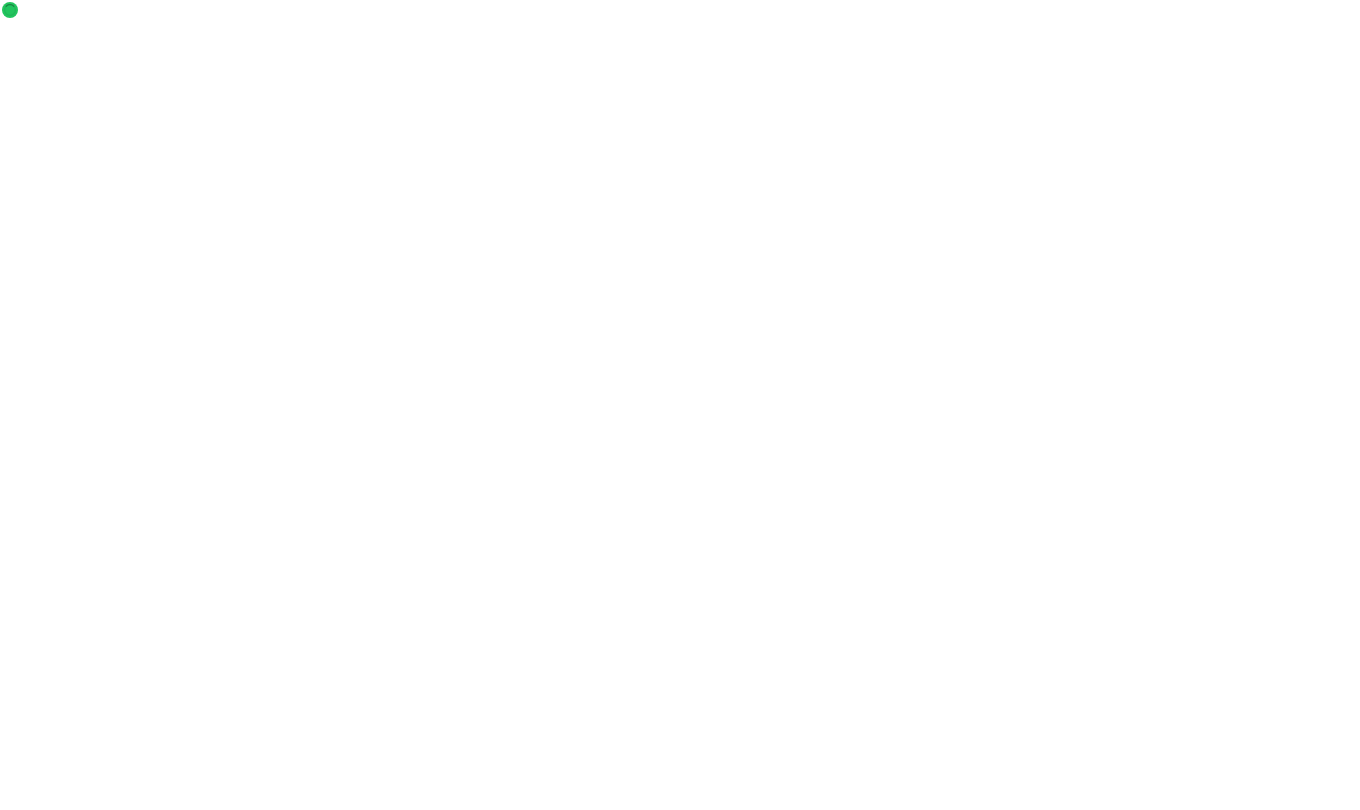 scroll, scrollTop: 0, scrollLeft: 0, axis: both 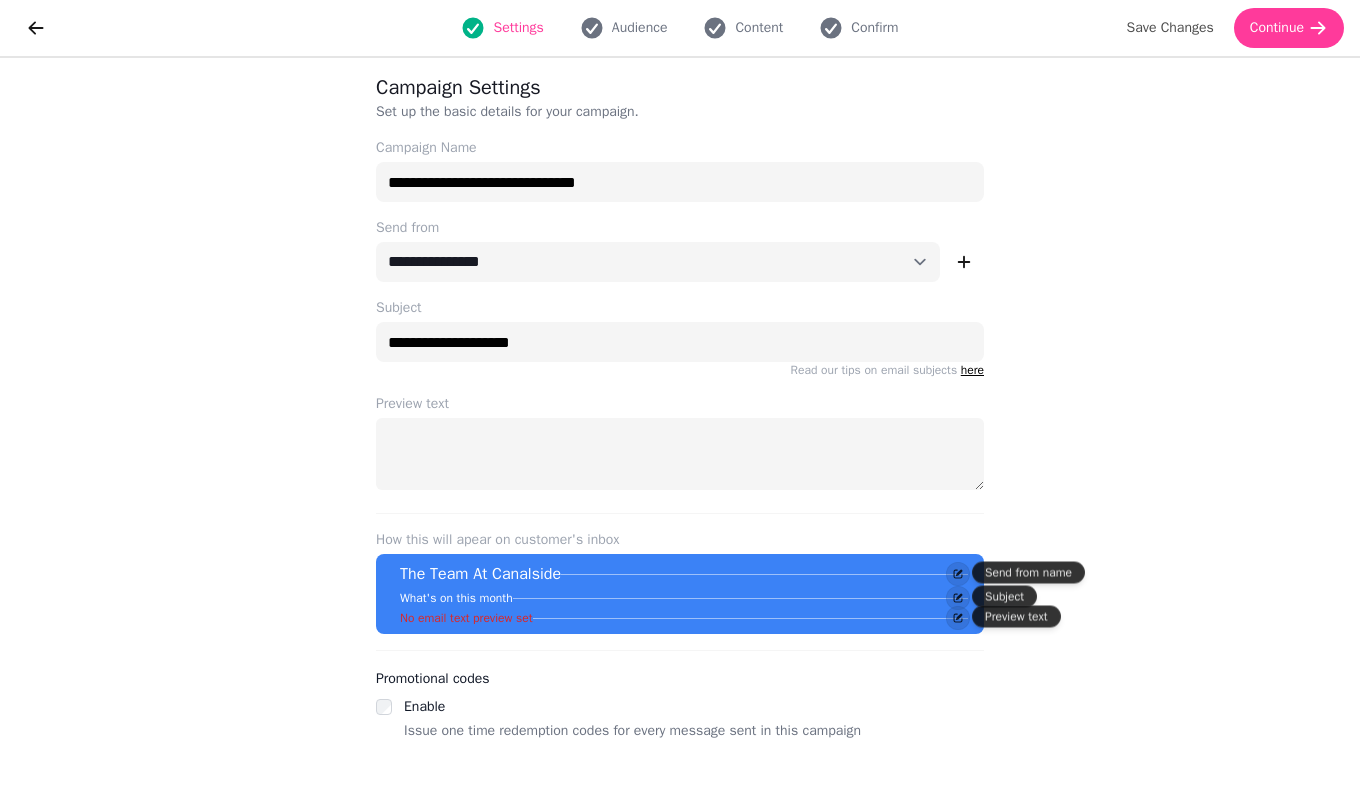 click on "Continue" at bounding box center (1277, 28) 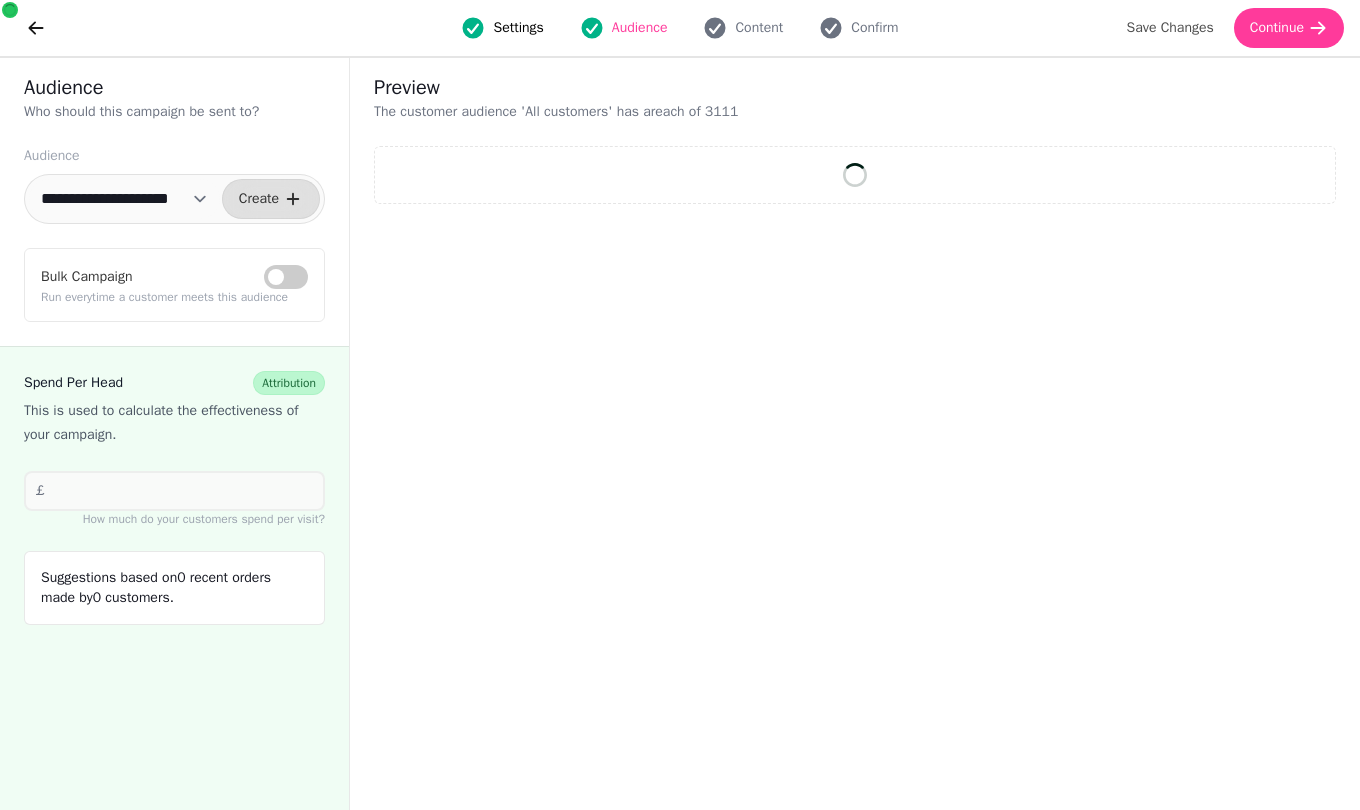 select on "**" 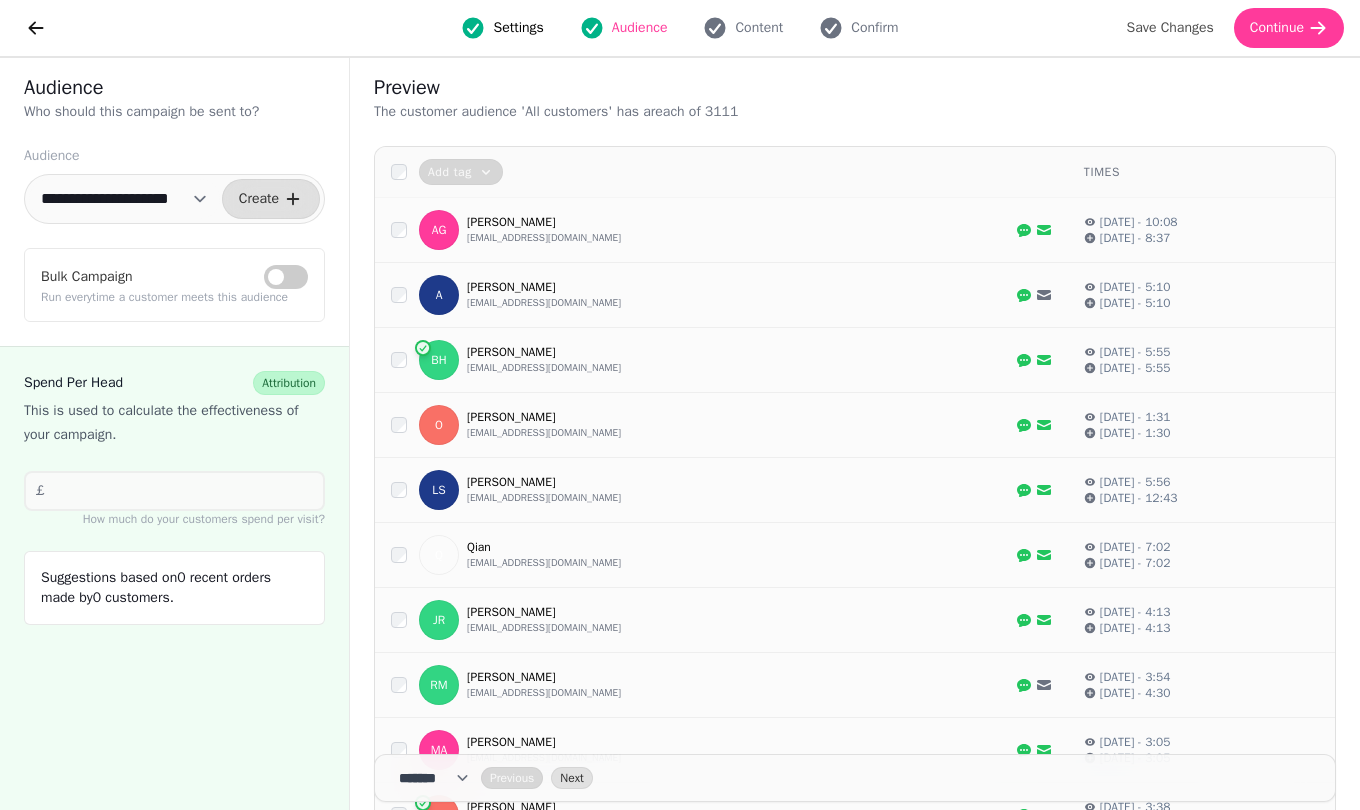 click on "Continue" at bounding box center [1277, 28] 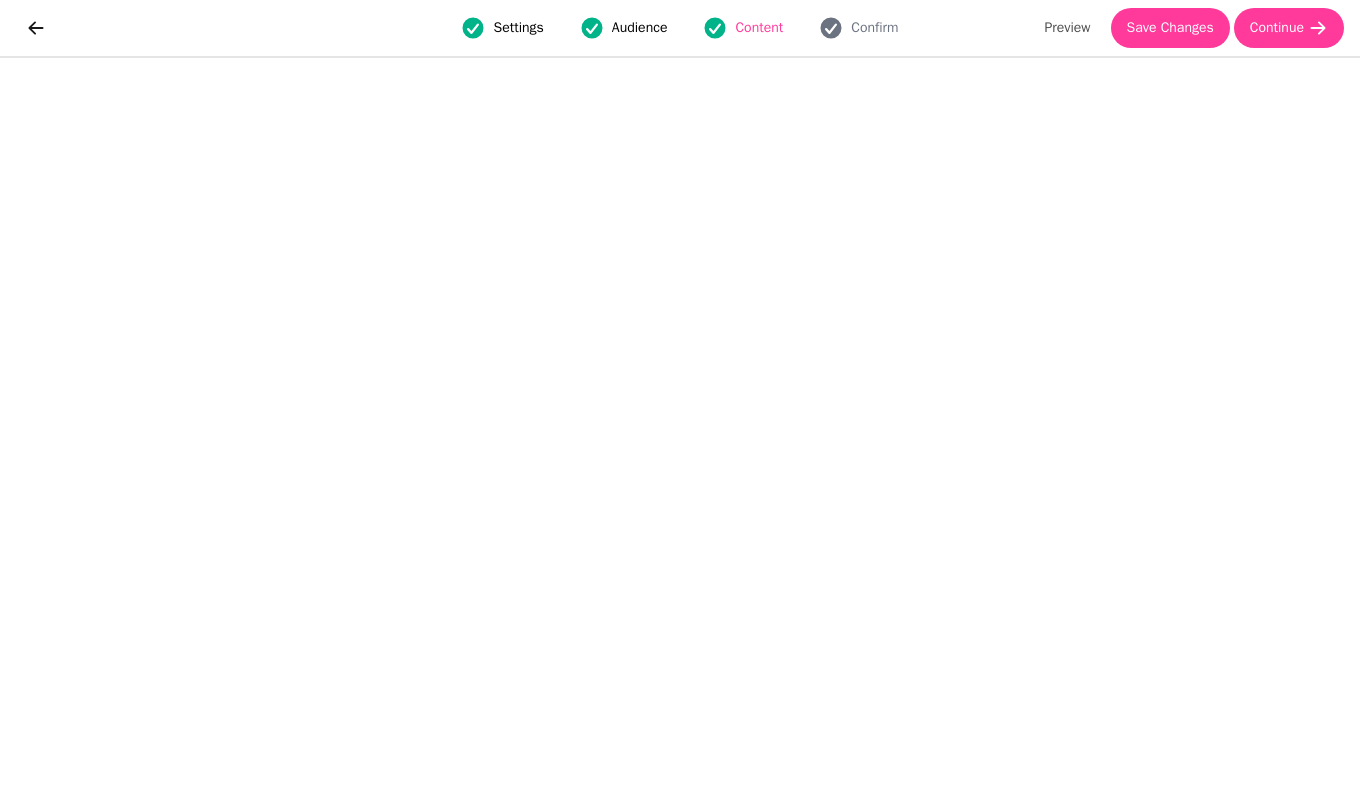 click on "Save Changes" at bounding box center (1170, 28) 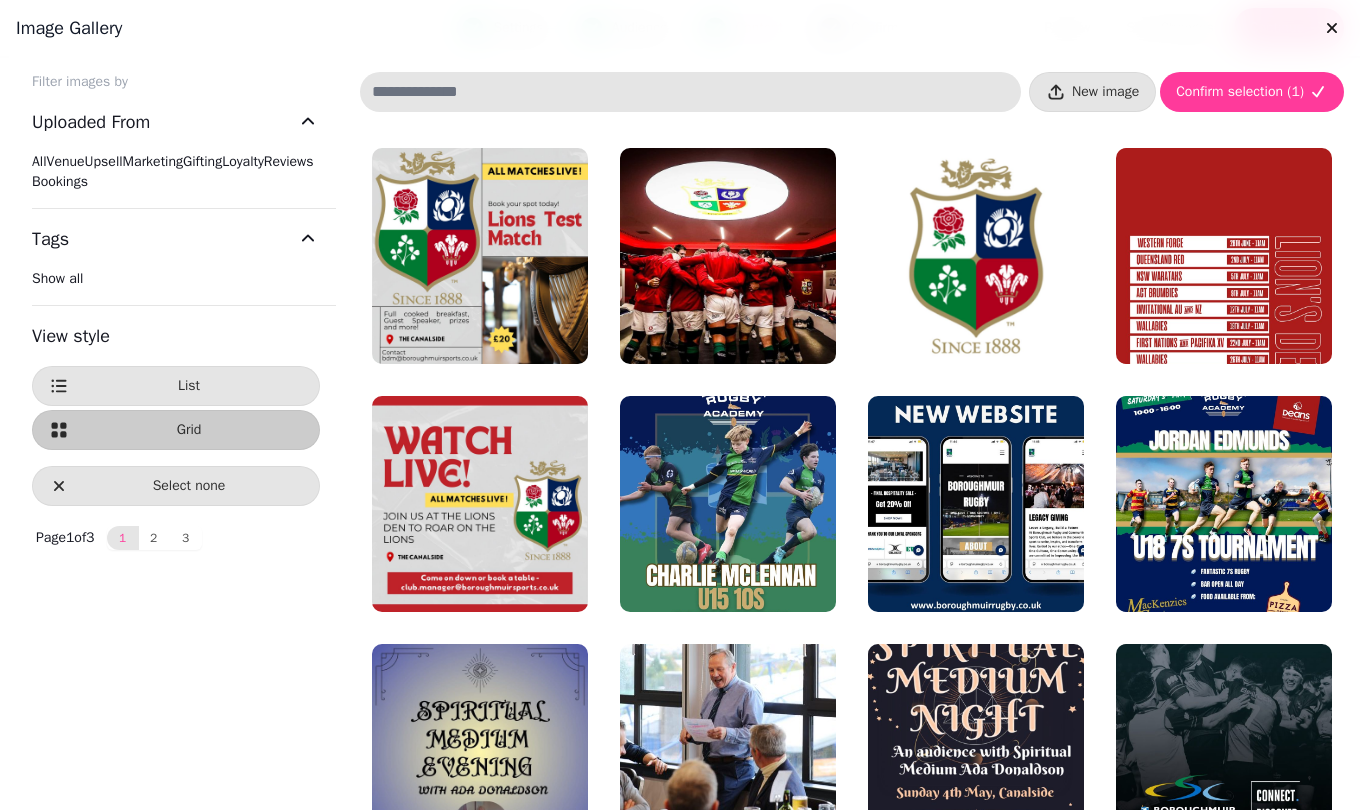 click 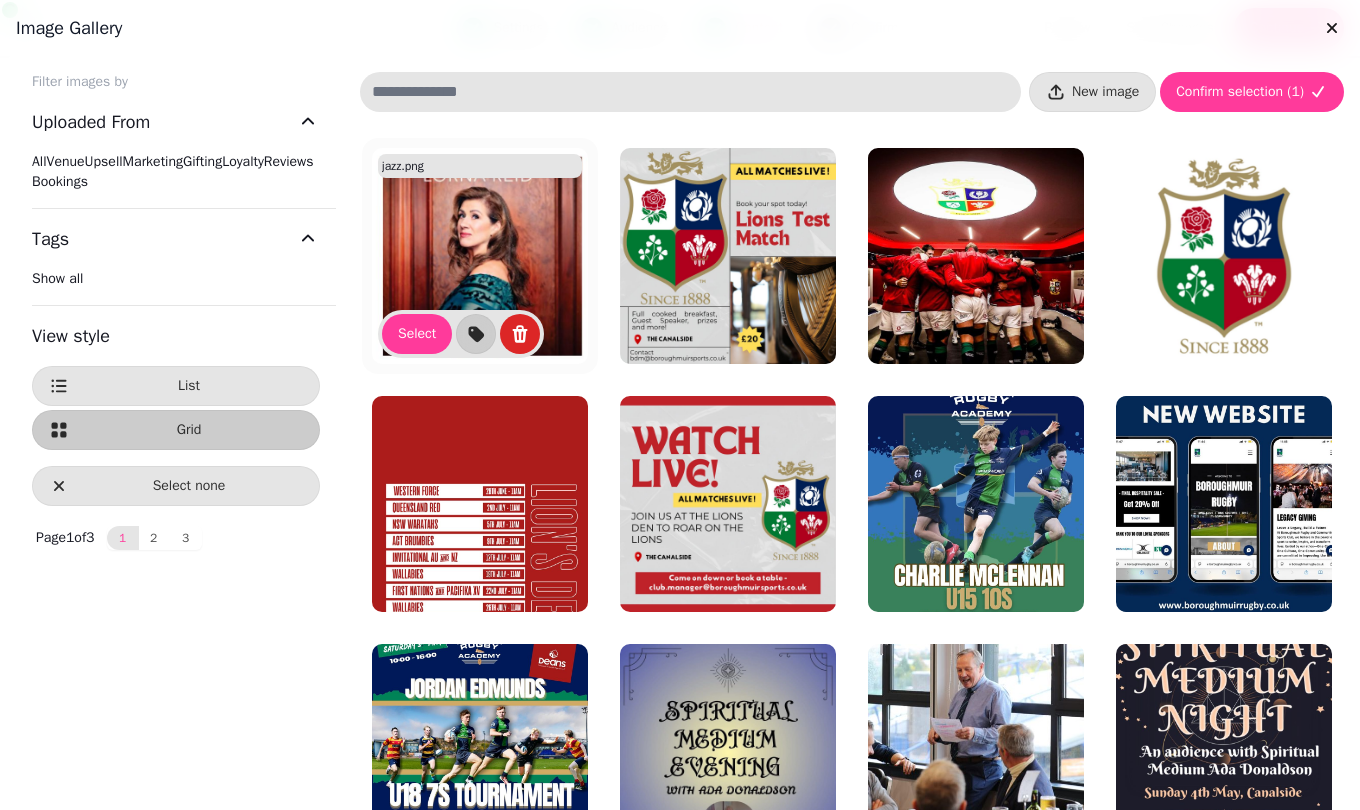 click at bounding box center [480, 256] 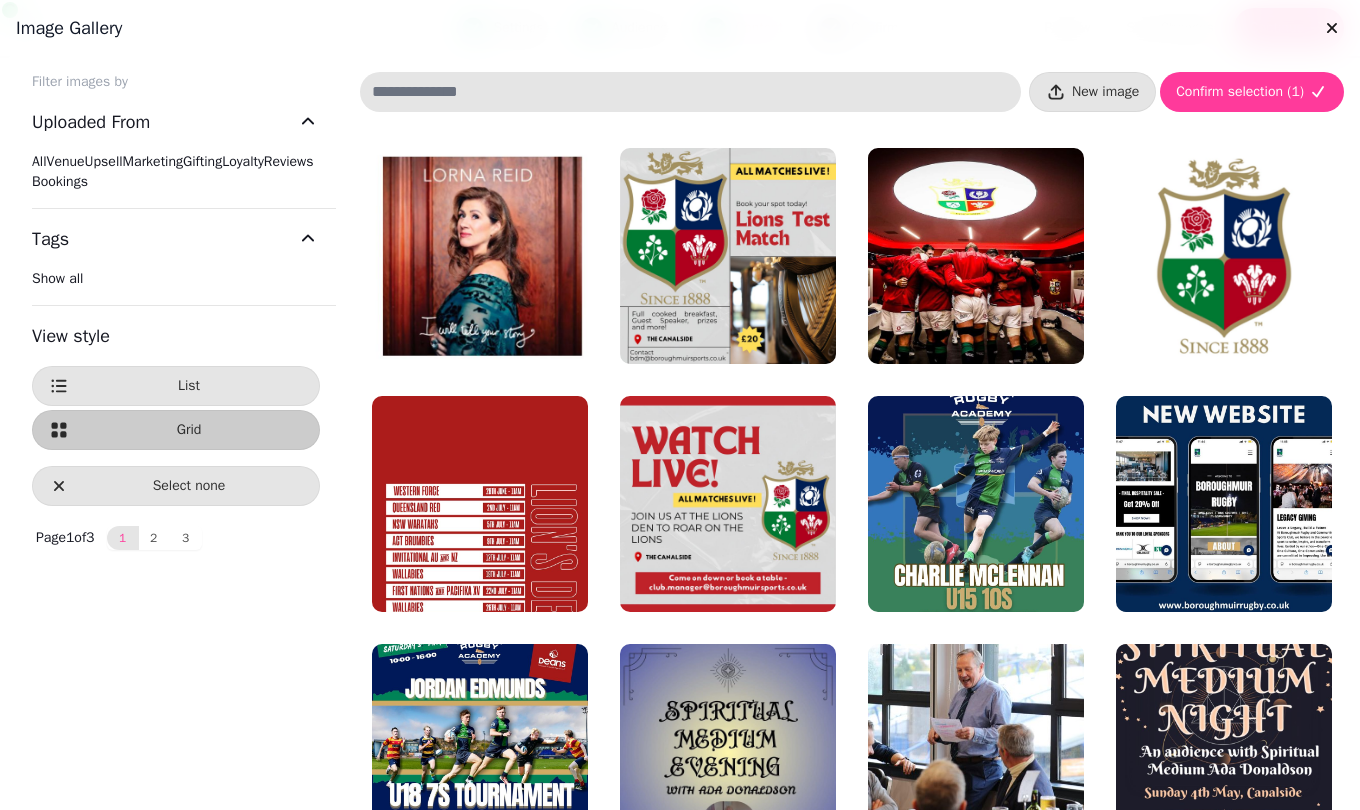 click on "Filter images by Uploaded From All Venue Upsell Marketing Gifting Loyalty Reviews Bookings Tags Show all View style List Grid Select none Page  1  of  3 1 2 3 New image Confirm selection ( 1 ) jazz.png Select Add tag" at bounding box center [680, 461] 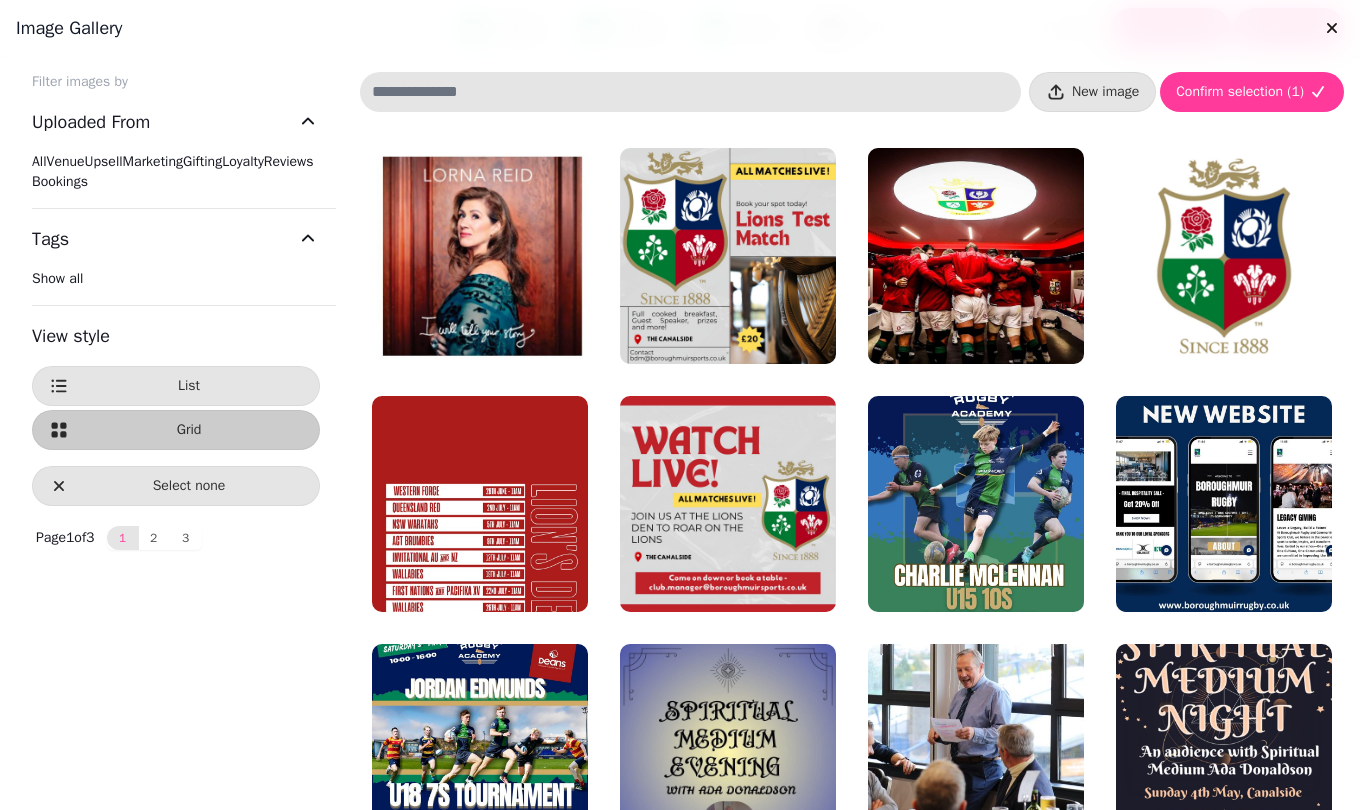 click on "New image" at bounding box center (1105, 92) 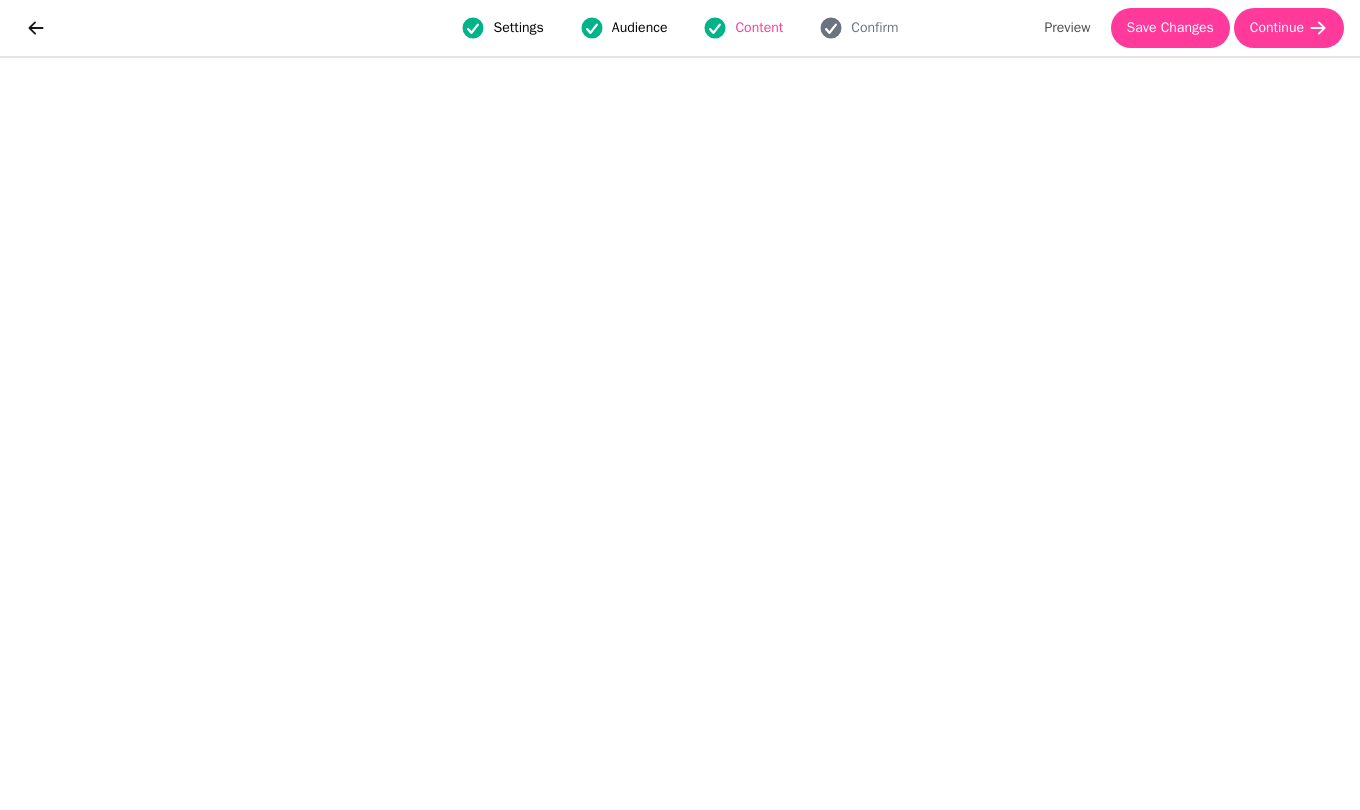click on "Save Changes" at bounding box center (1170, 28) 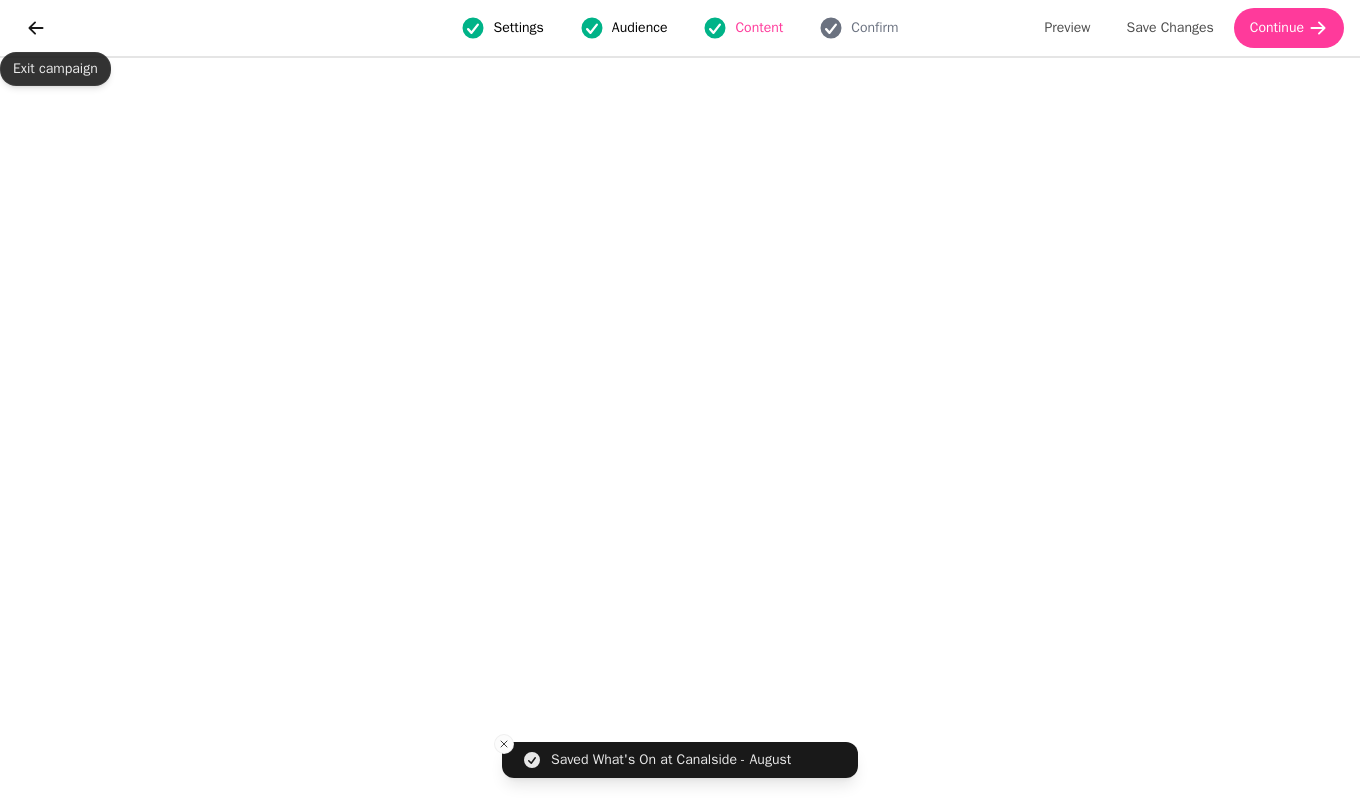 click 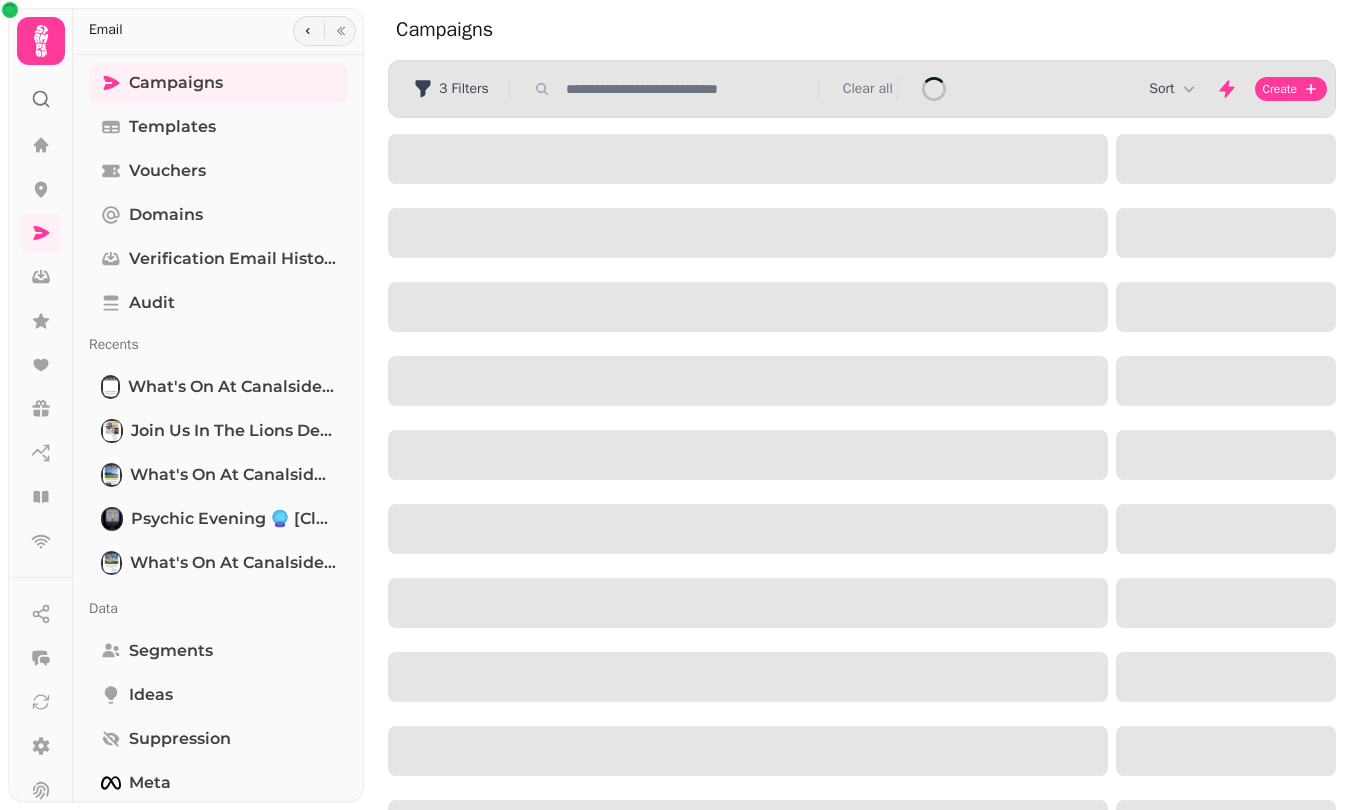 click 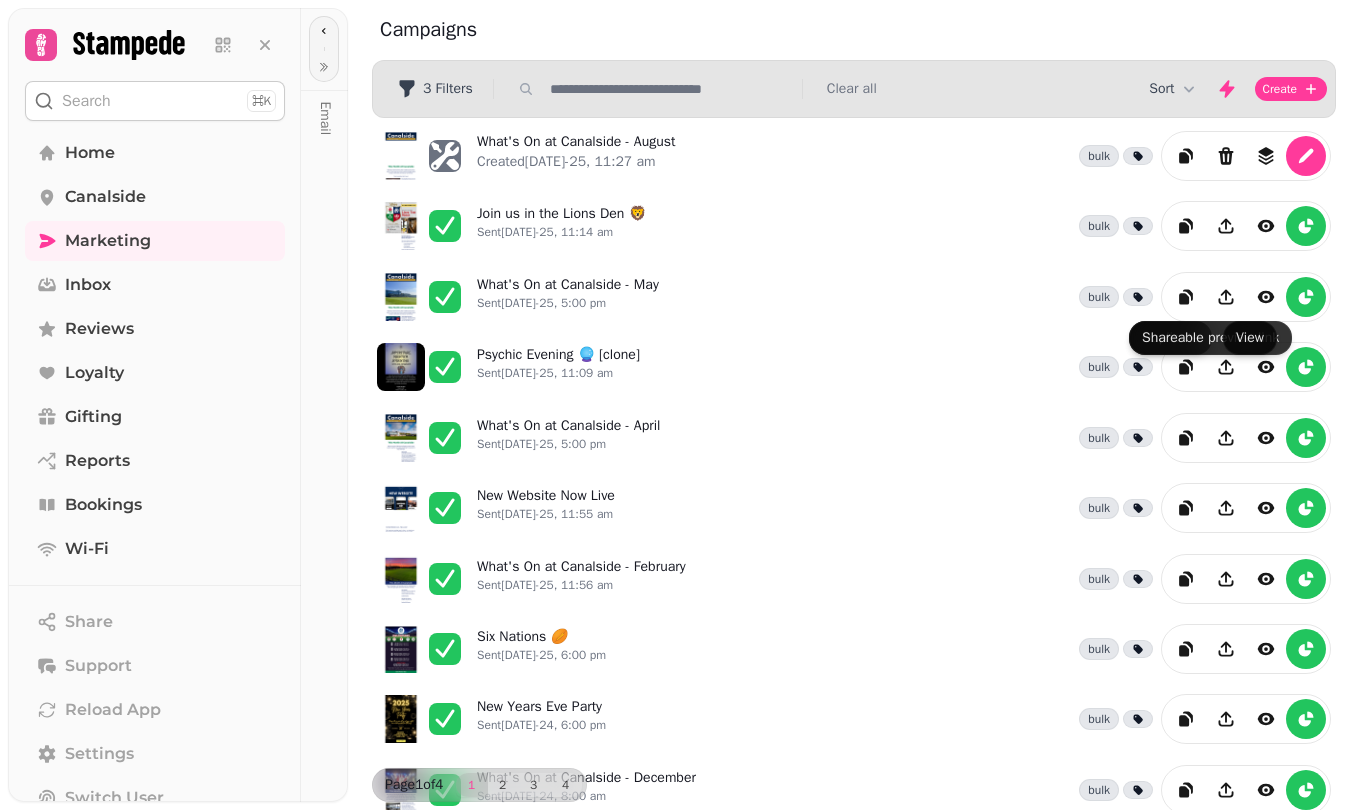 click 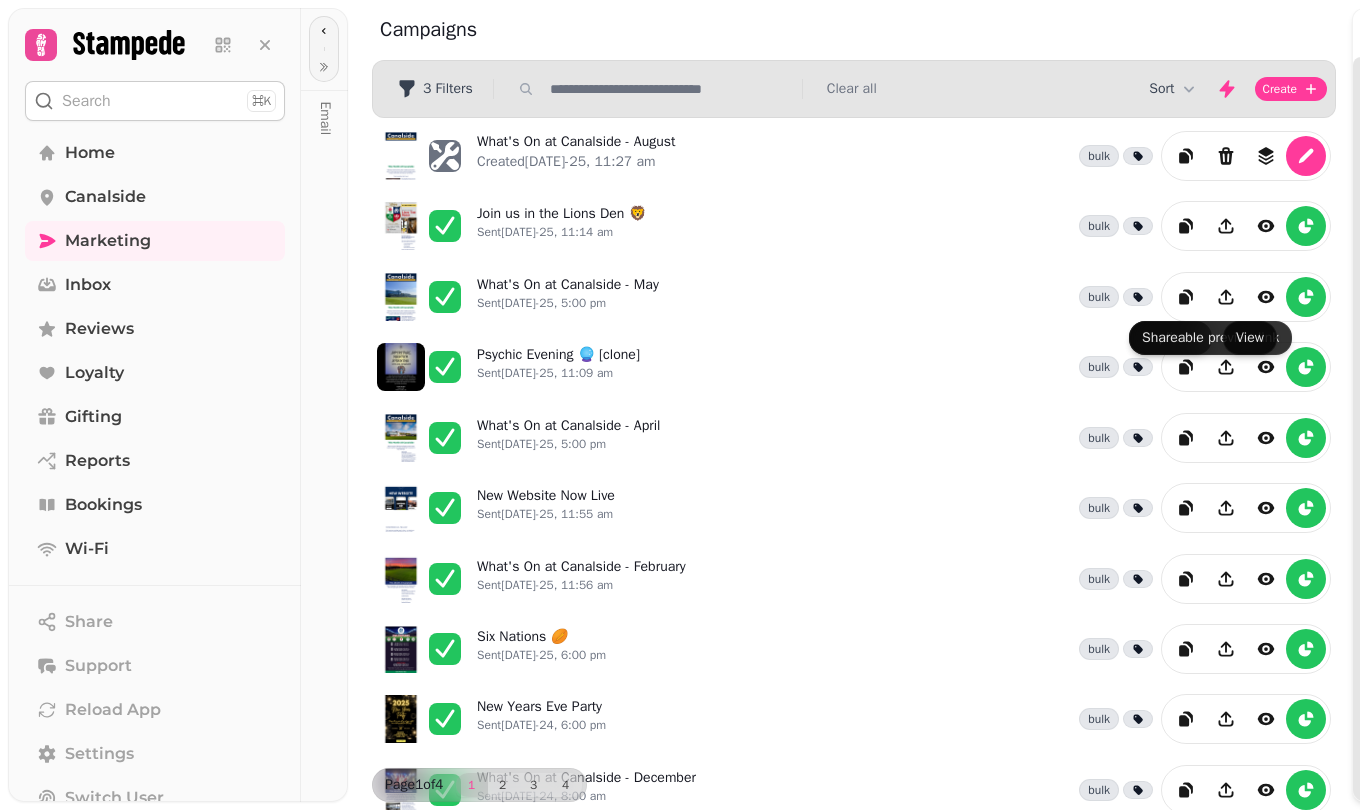 click on "Campaign preview Save campaign to template" at bounding box center [680, 421] 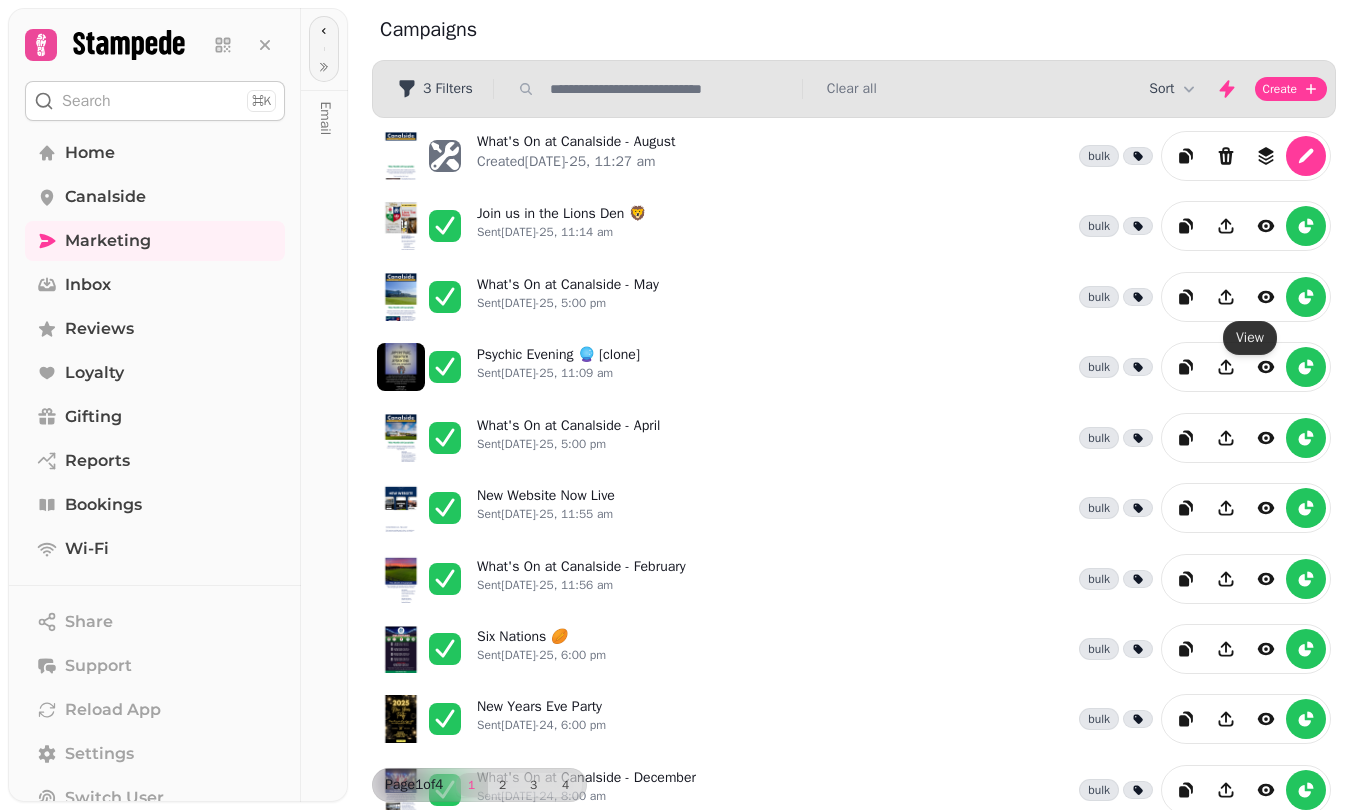 click 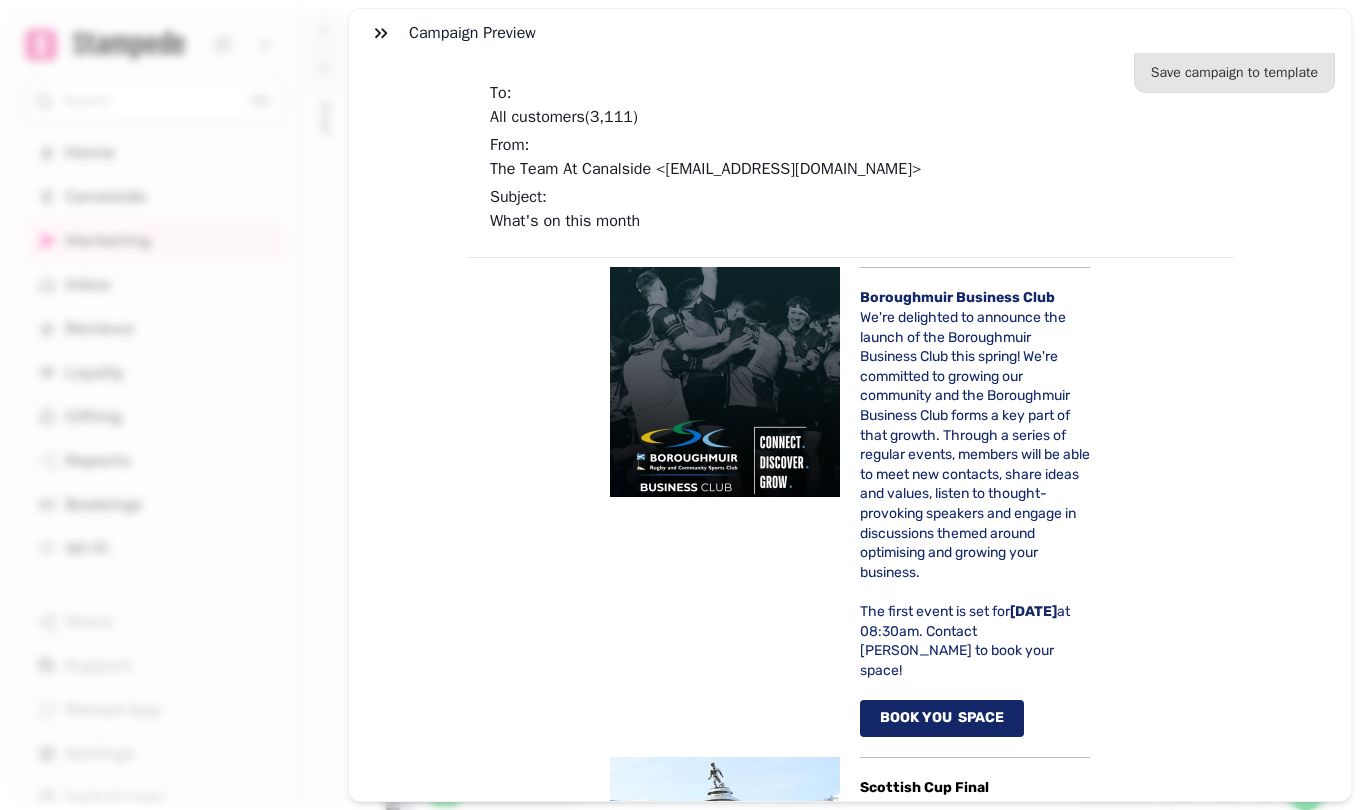 scroll, scrollTop: 1400, scrollLeft: 0, axis: vertical 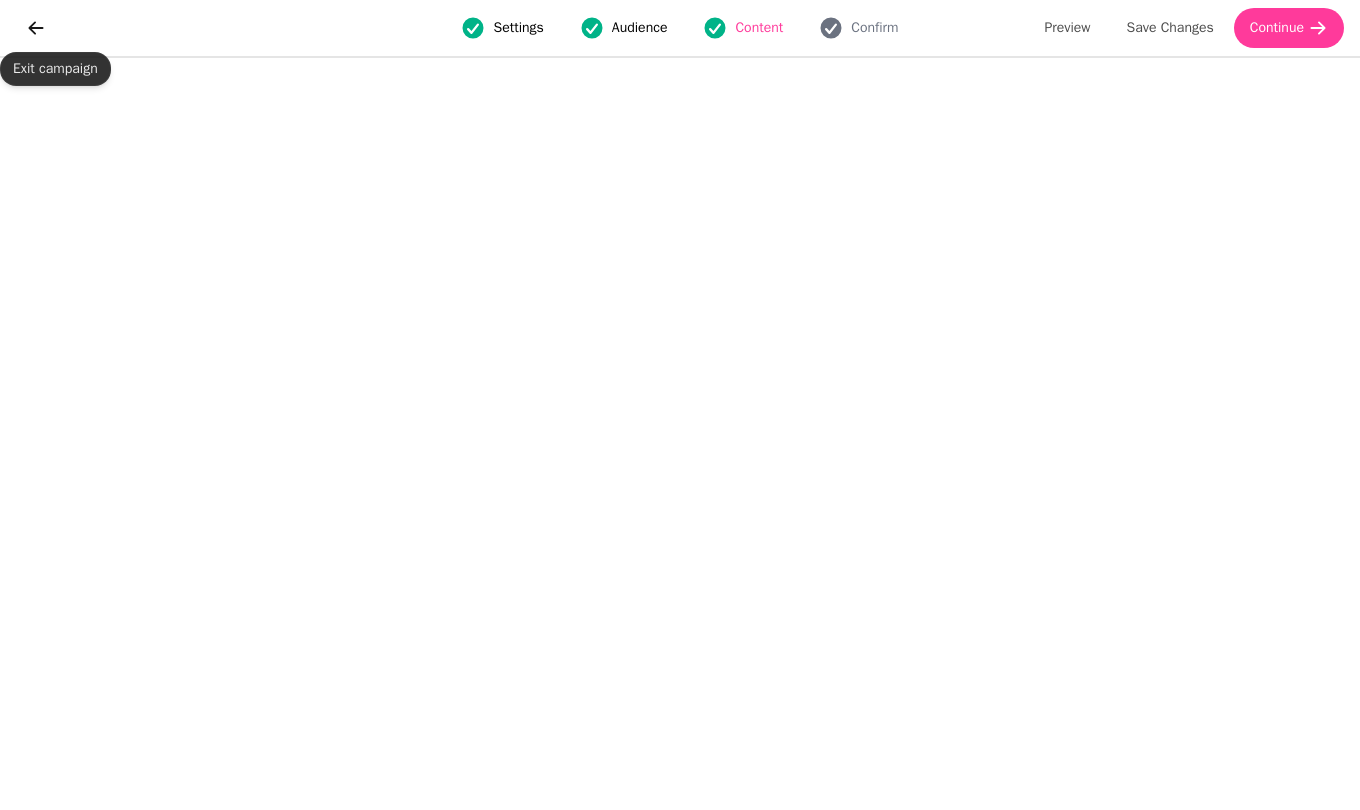 click 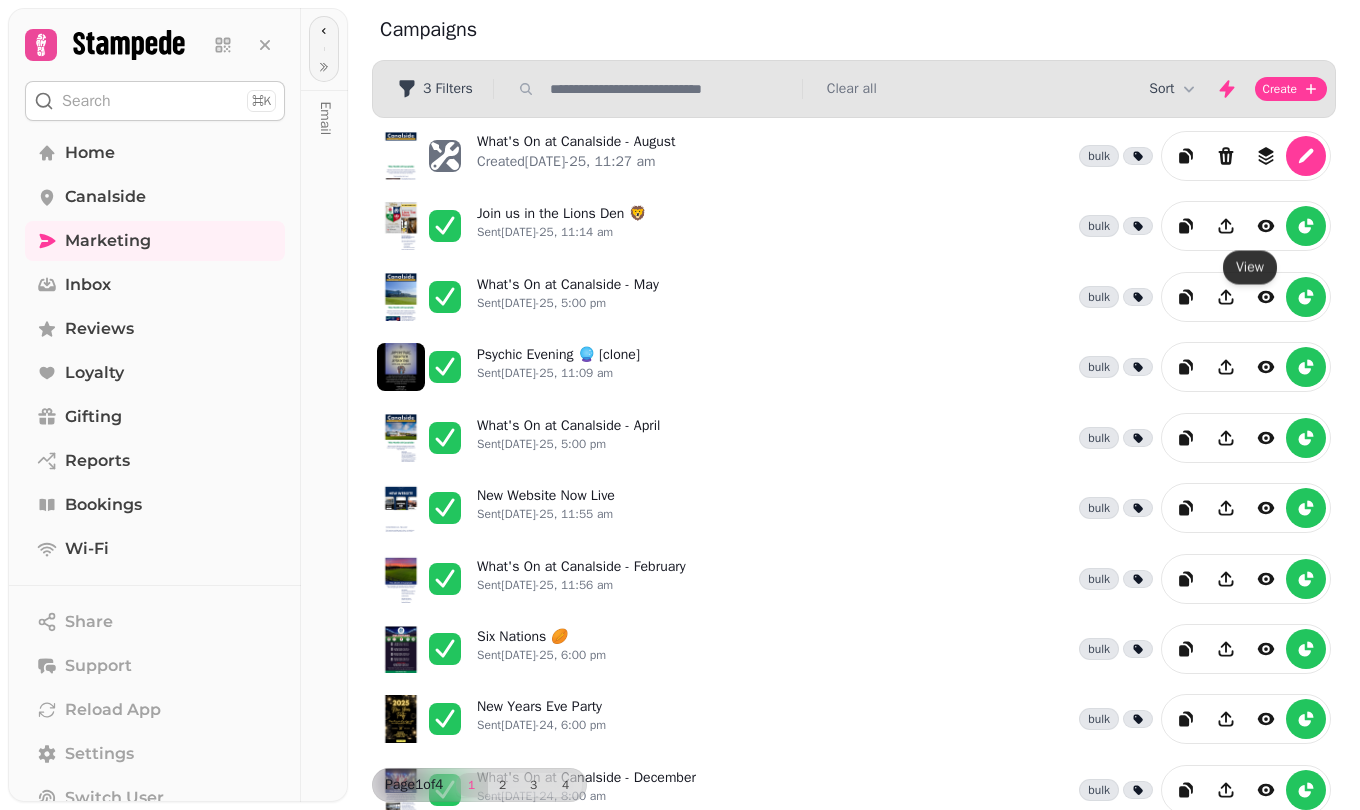 click 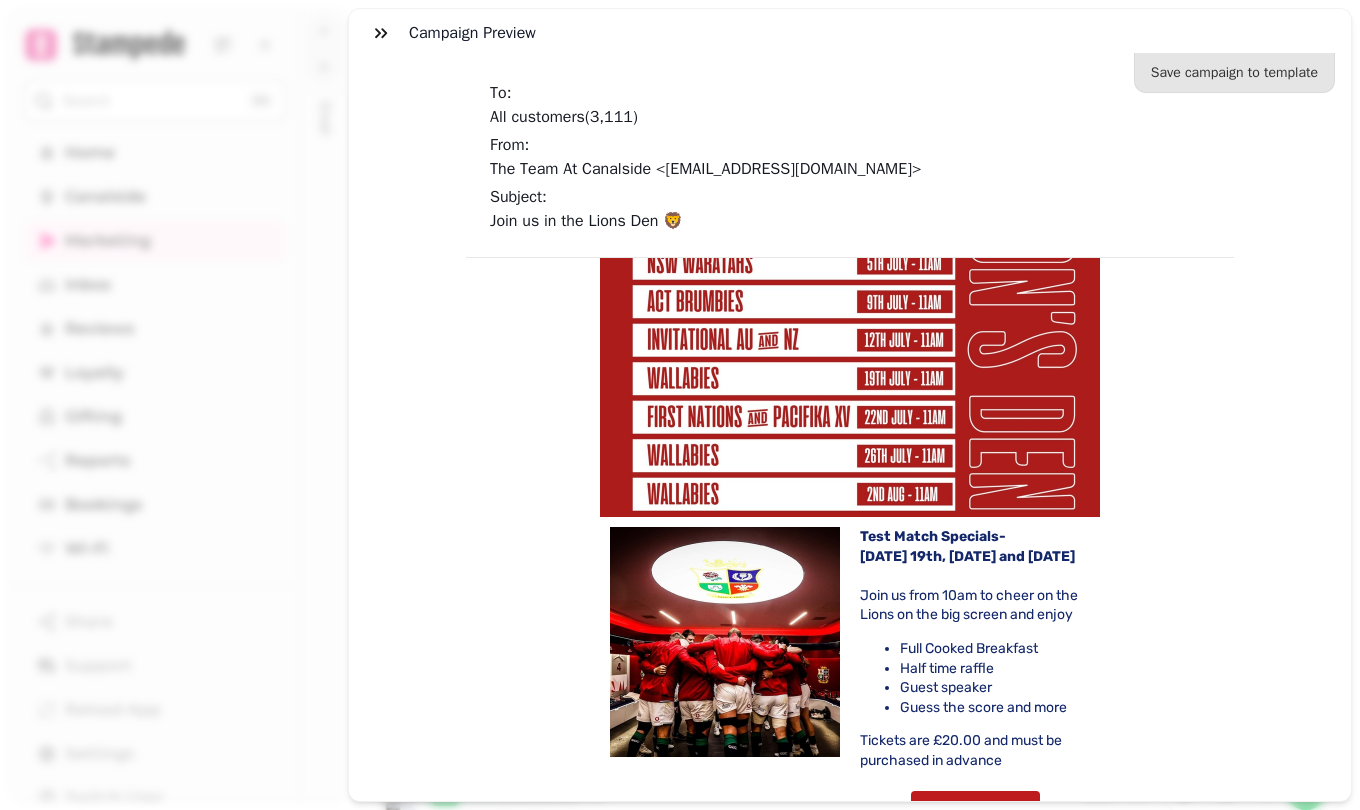 scroll, scrollTop: 619, scrollLeft: 0, axis: vertical 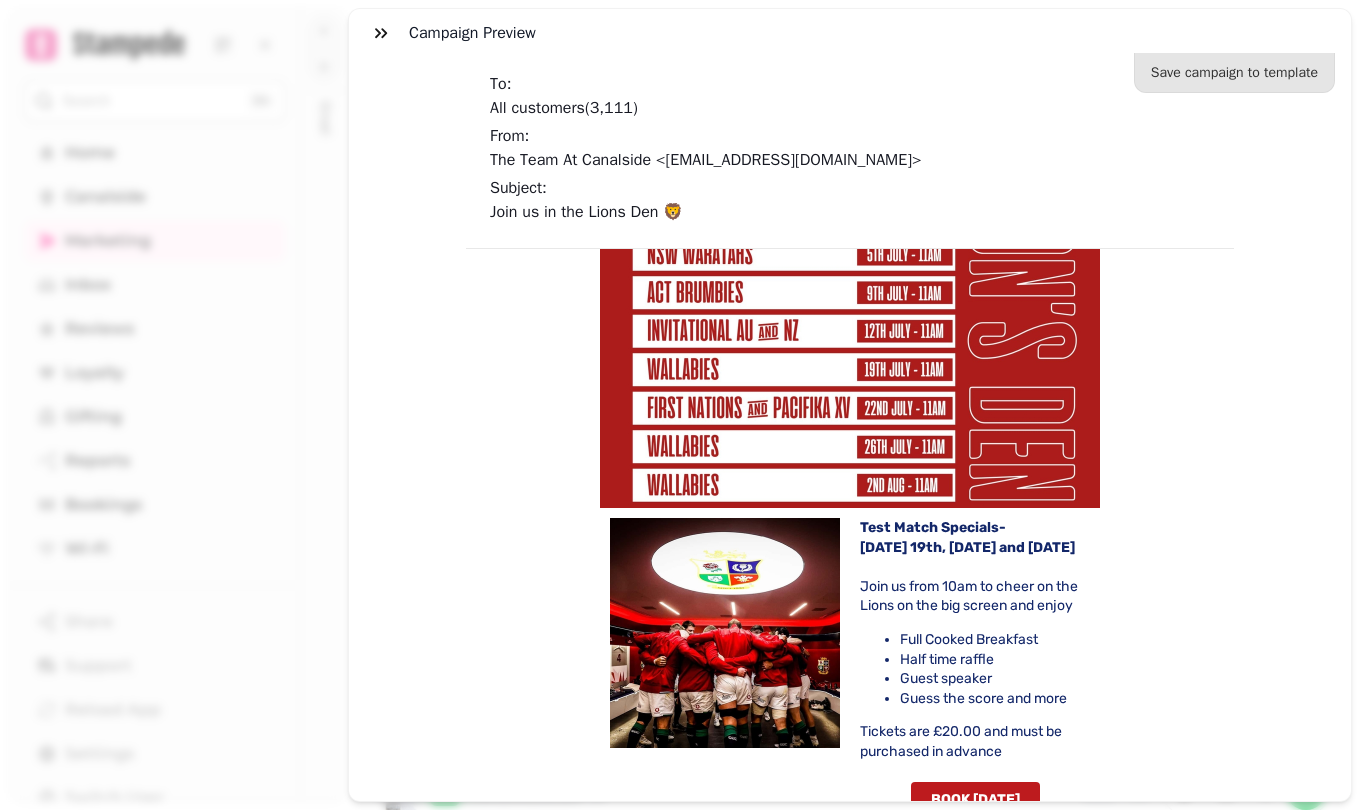 drag, startPoint x: 856, startPoint y: 507, endPoint x: 1046, endPoint y: 748, distance: 306.88922 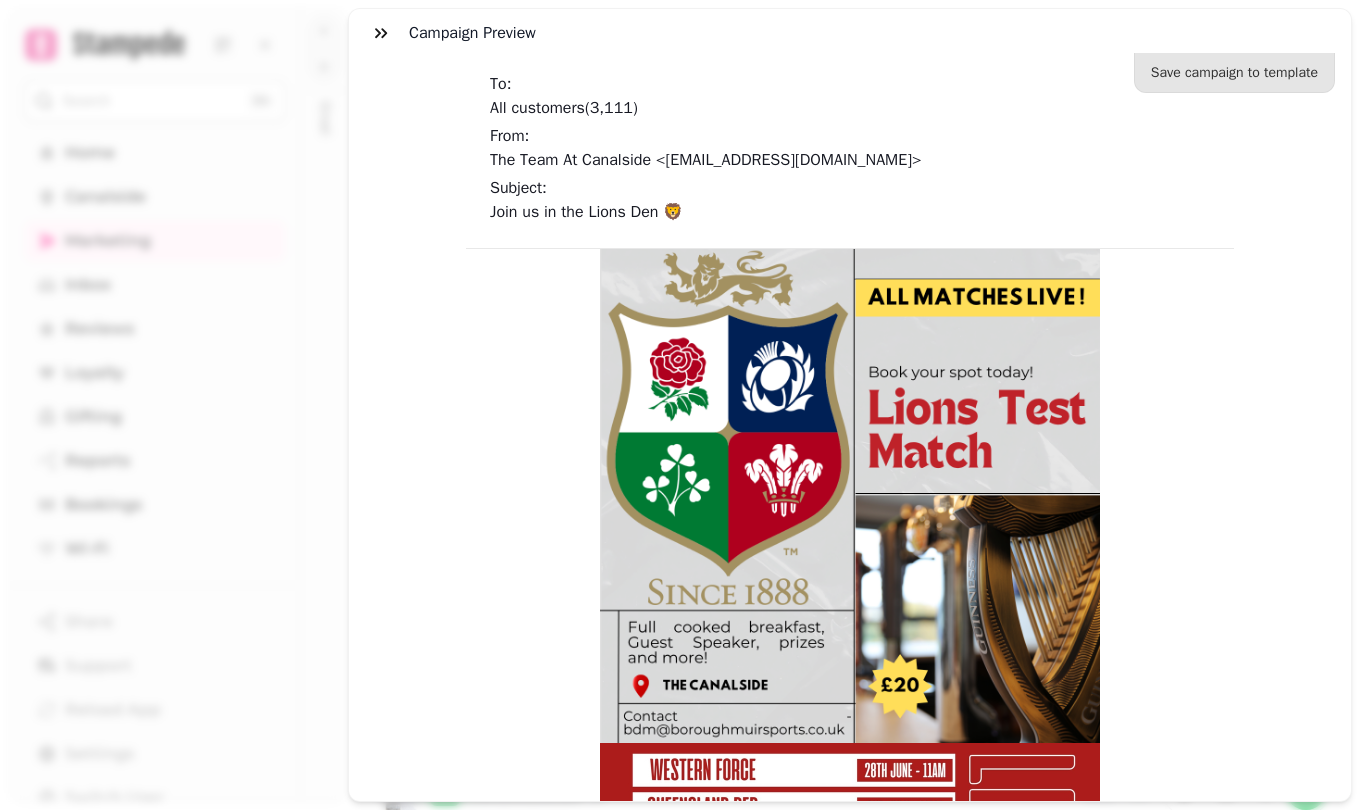 scroll, scrollTop: 0, scrollLeft: 0, axis: both 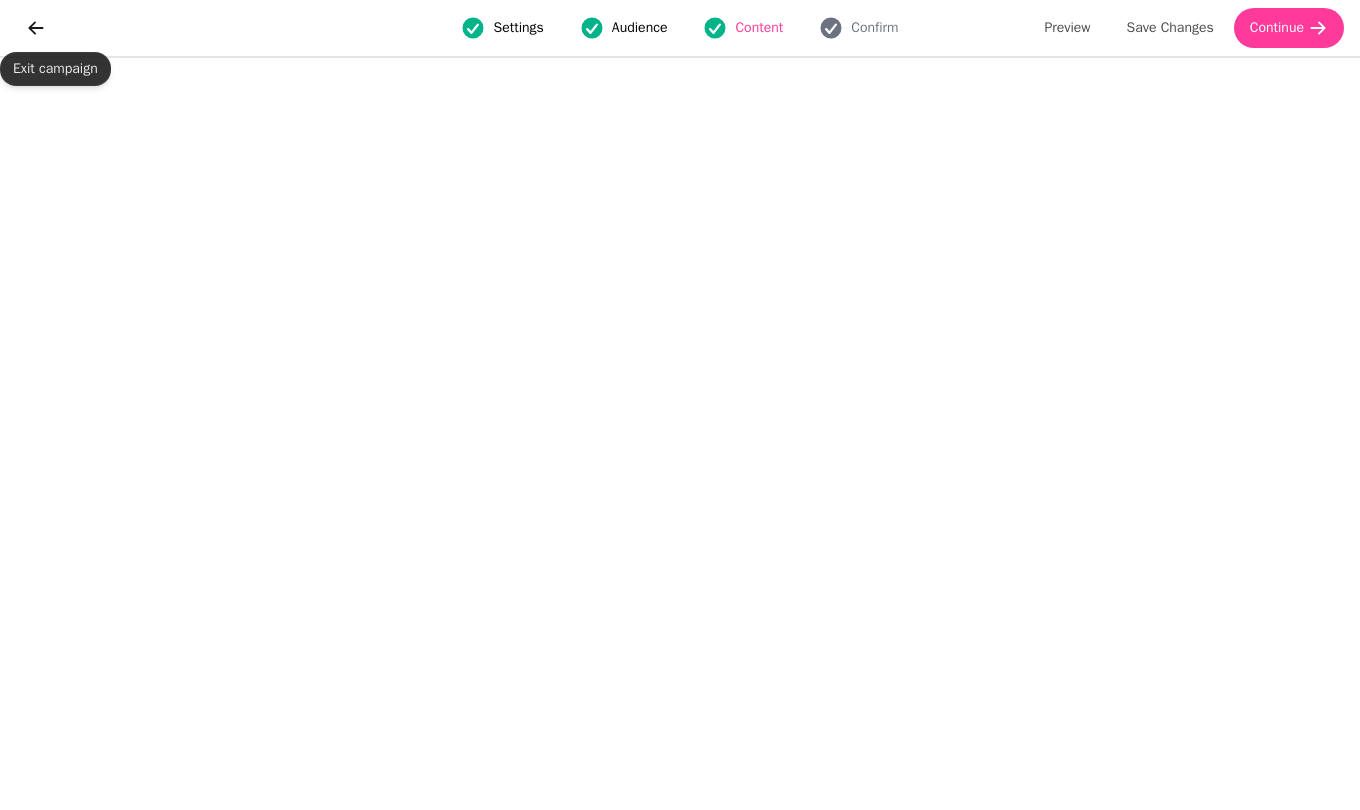 click 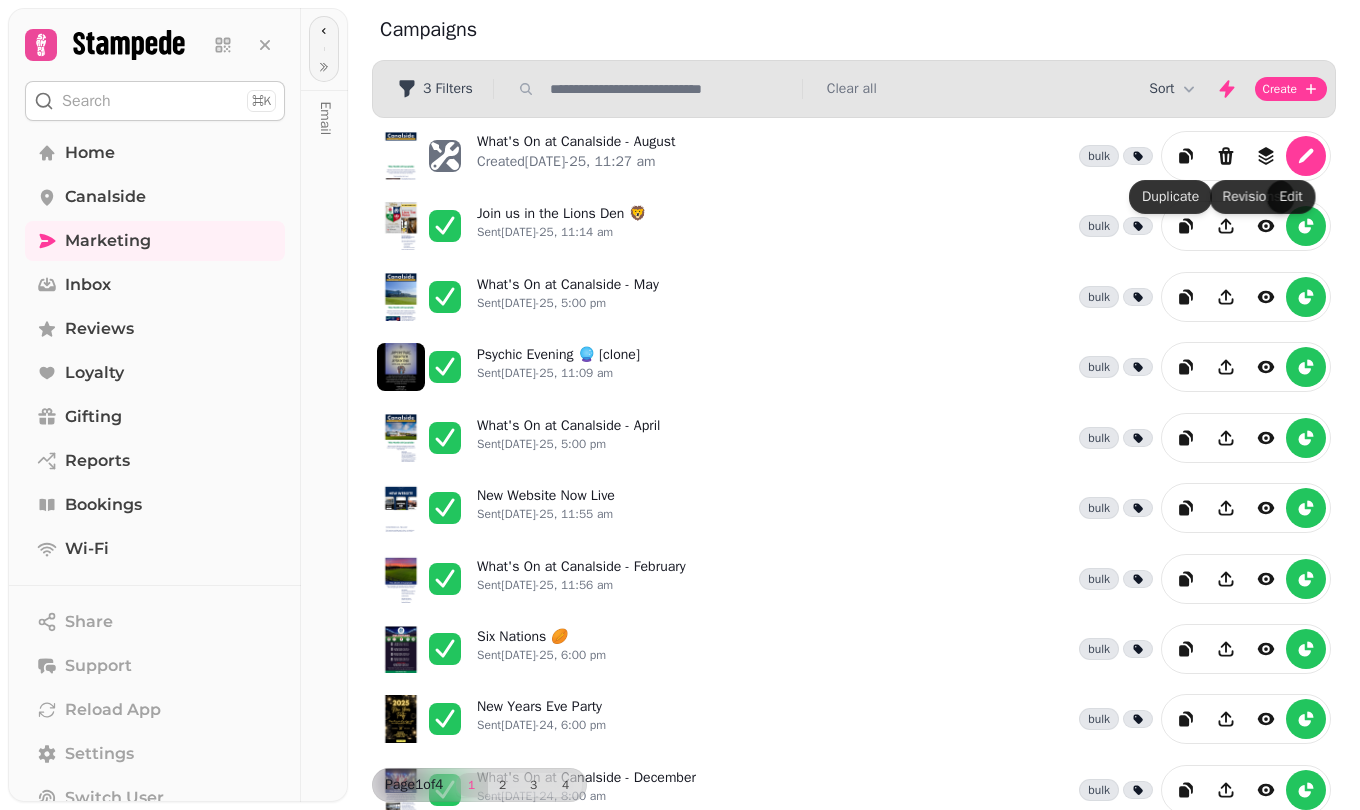 click 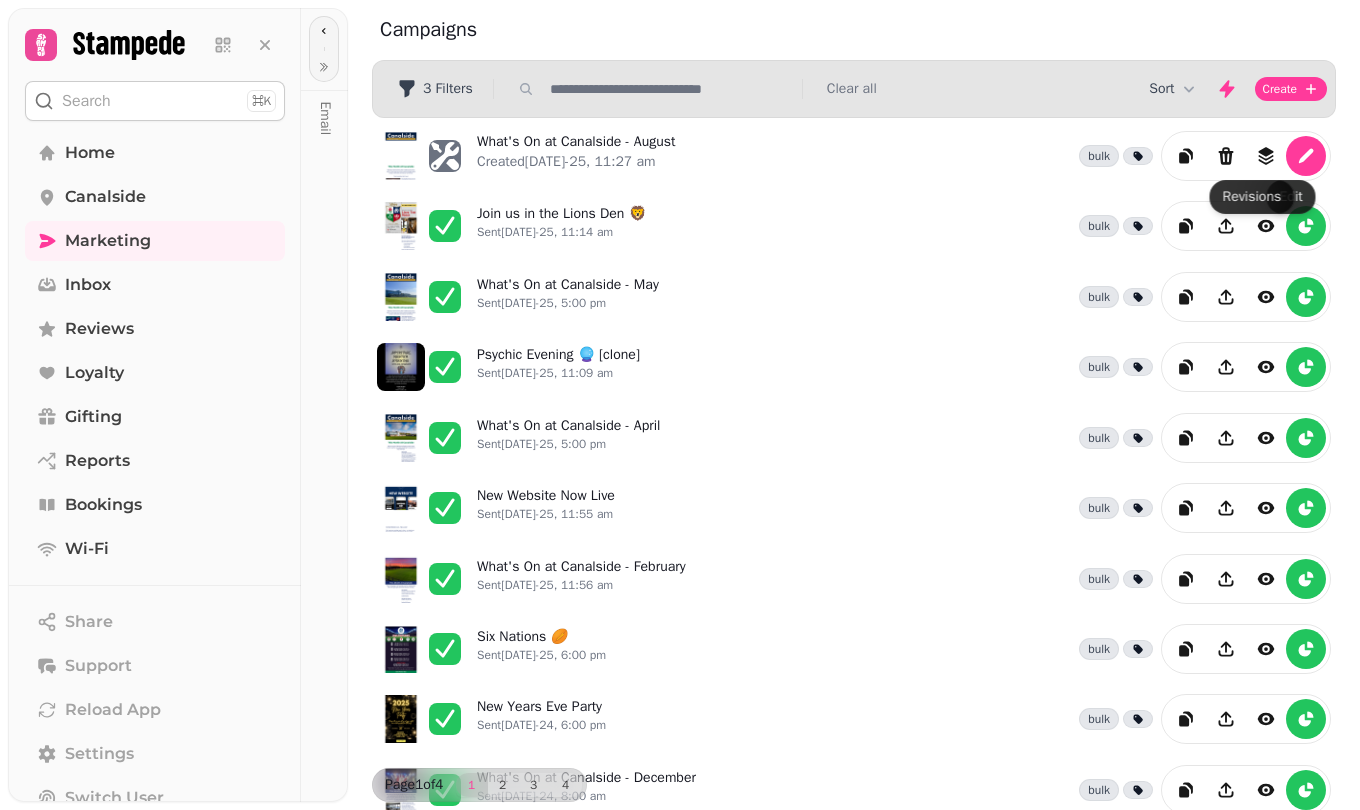 select on "**********" 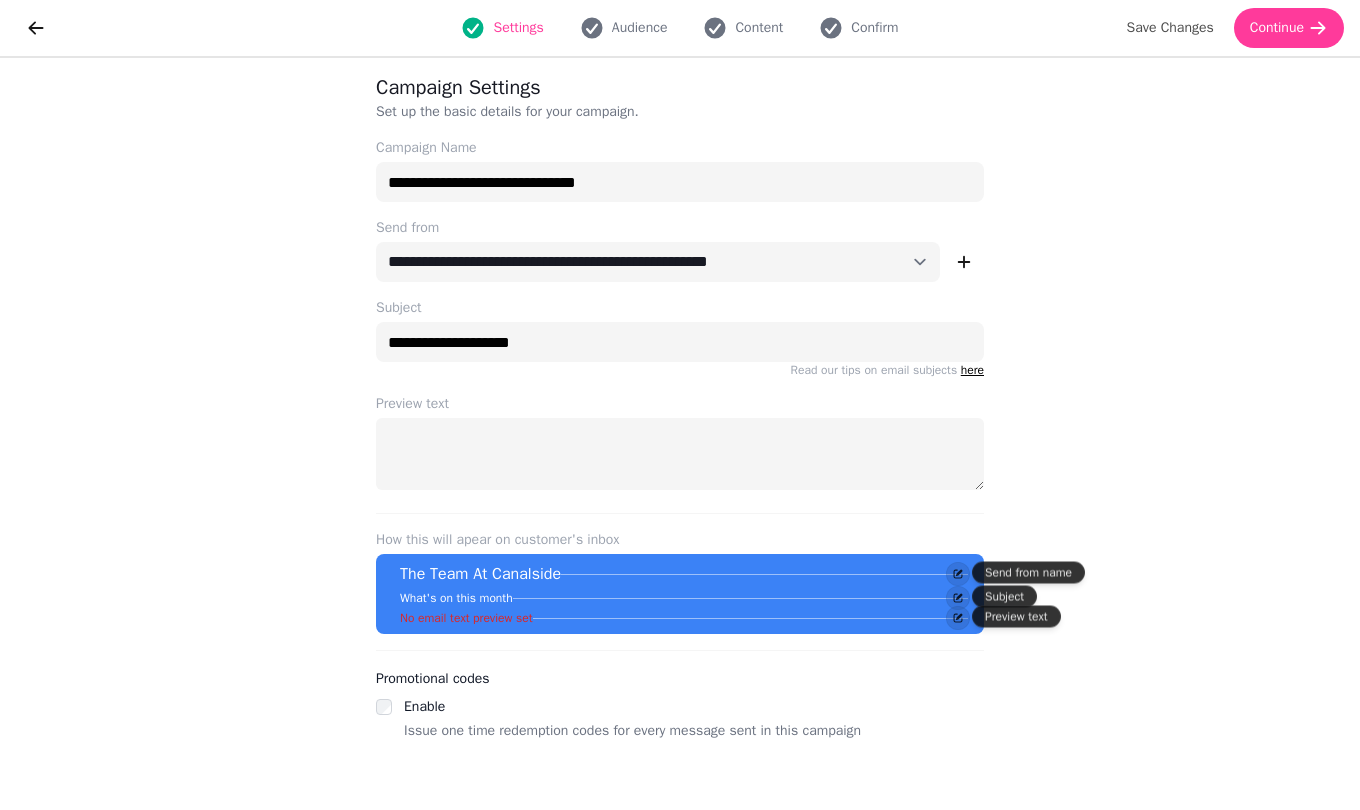 click on "Continue" at bounding box center (1289, 28) 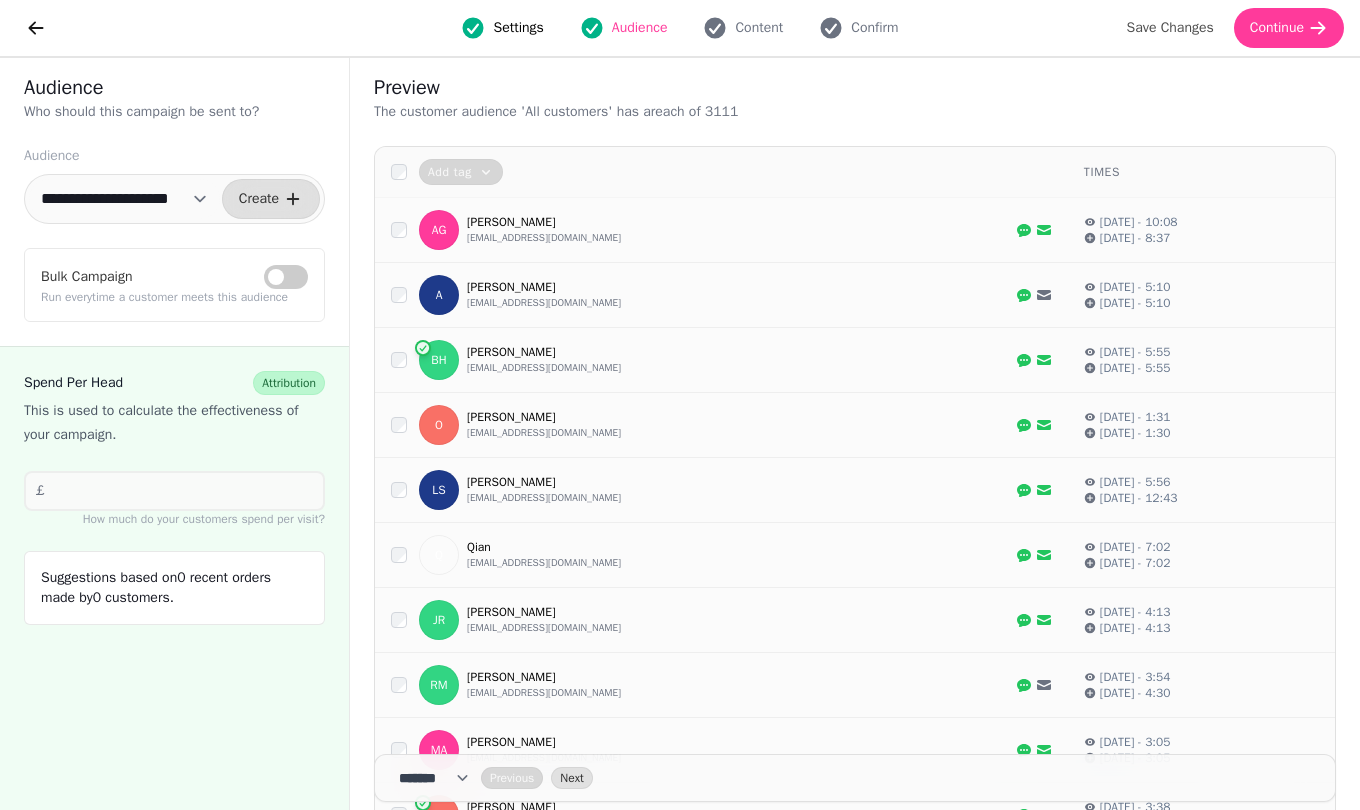 click on "Continue" at bounding box center [1277, 28] 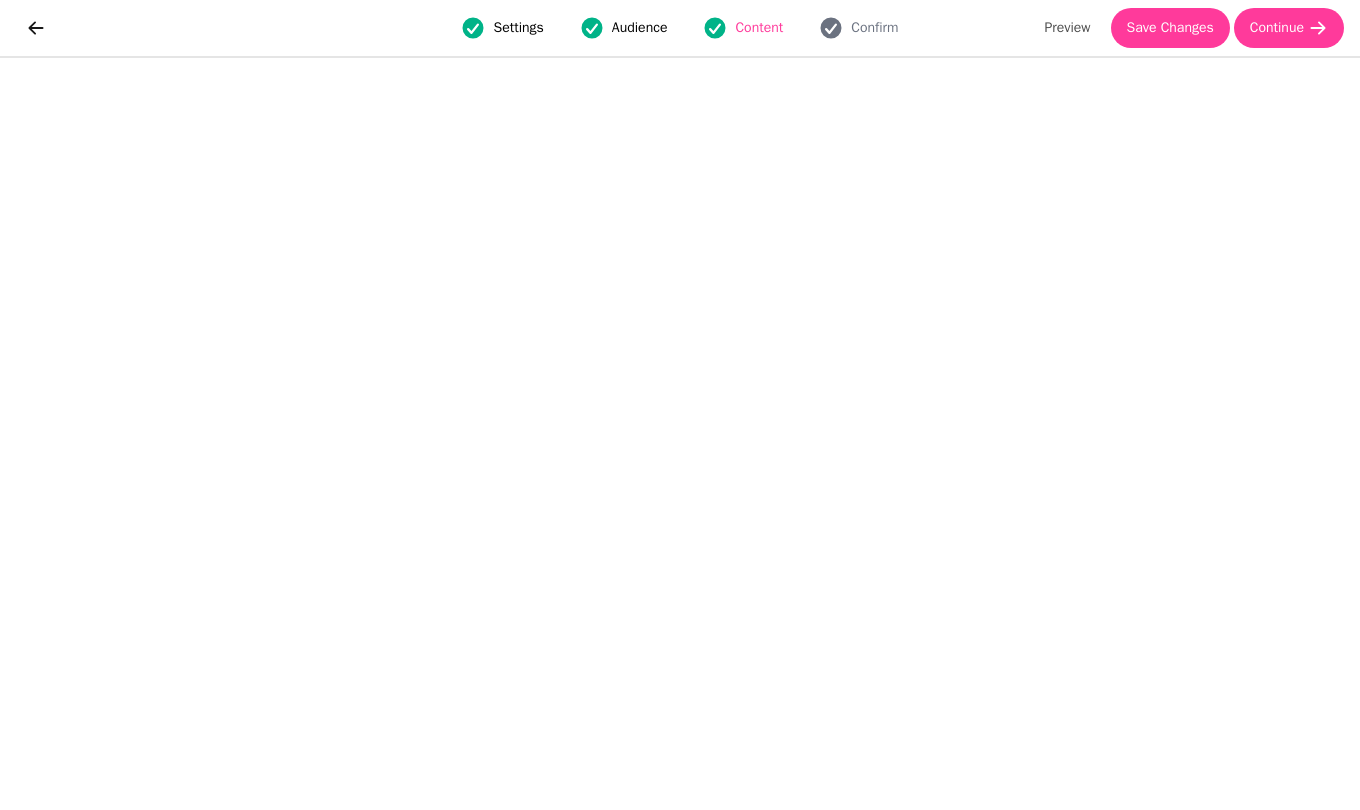 click on "Save Changes" at bounding box center [1170, 28] 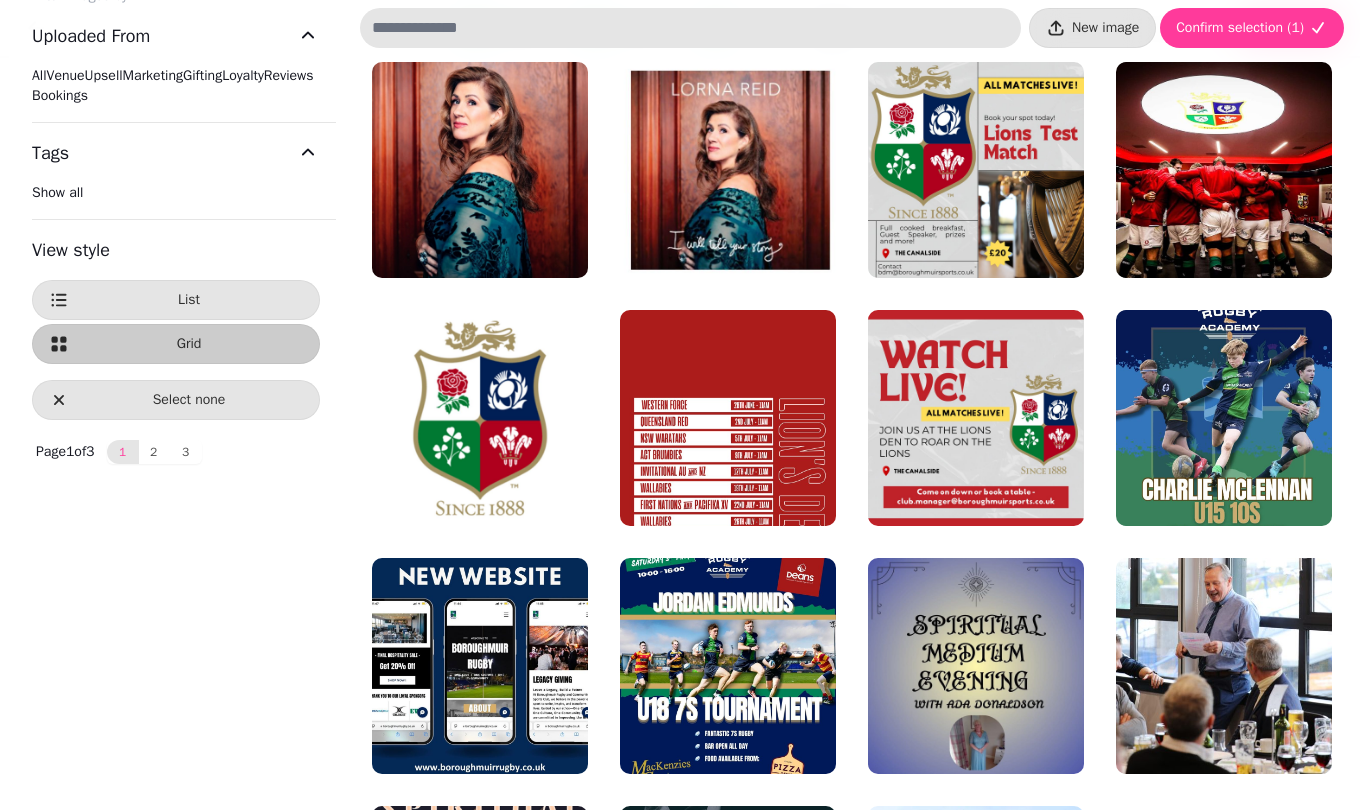 scroll, scrollTop: 0, scrollLeft: 0, axis: both 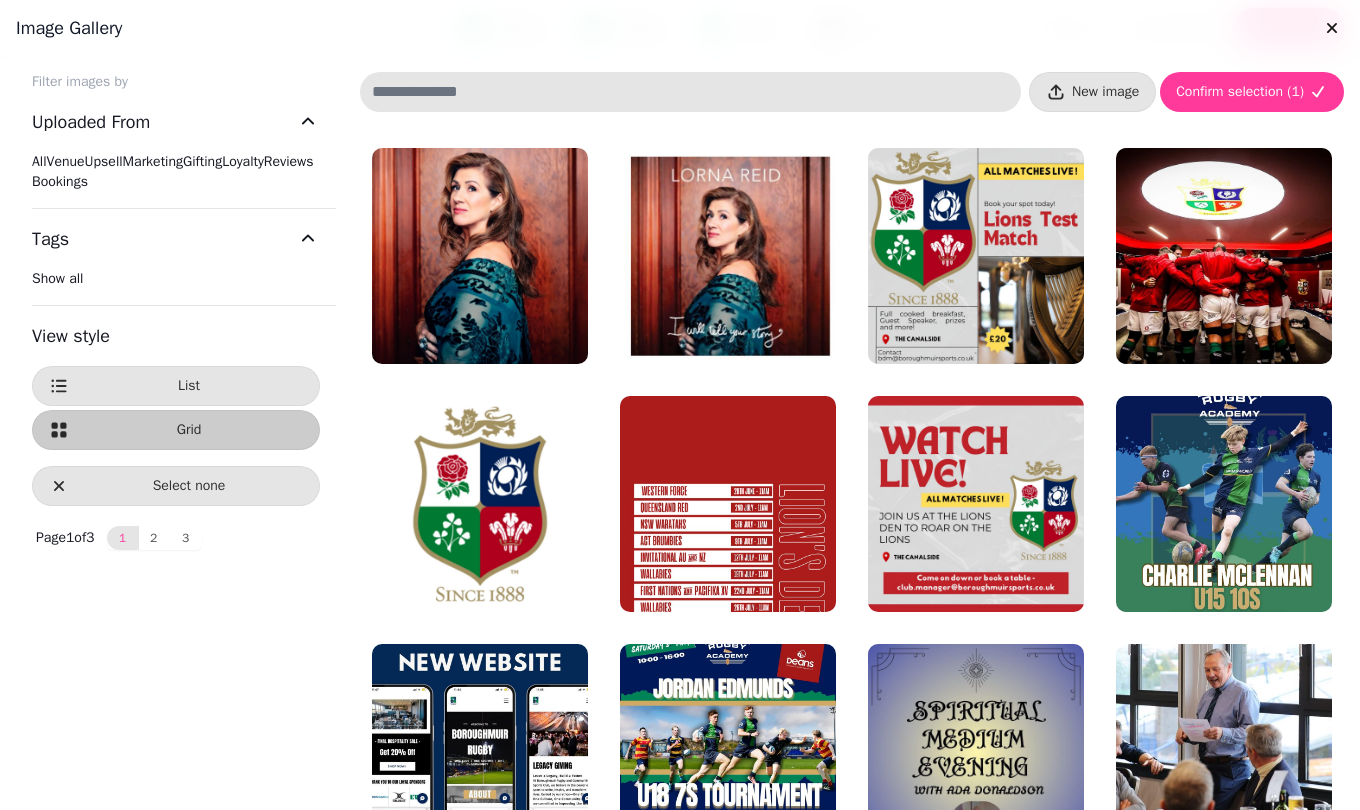 click at bounding box center [32, 161] 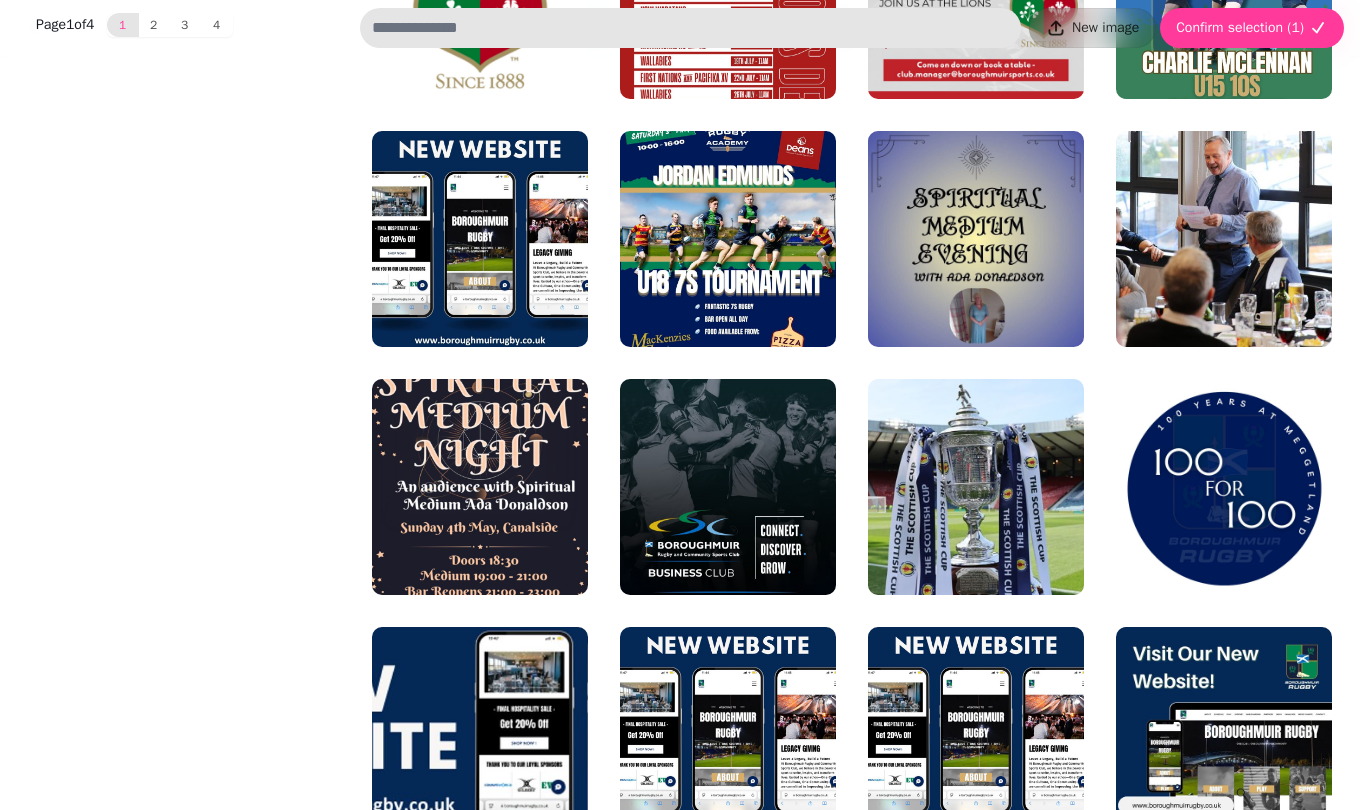 scroll, scrollTop: 0, scrollLeft: 0, axis: both 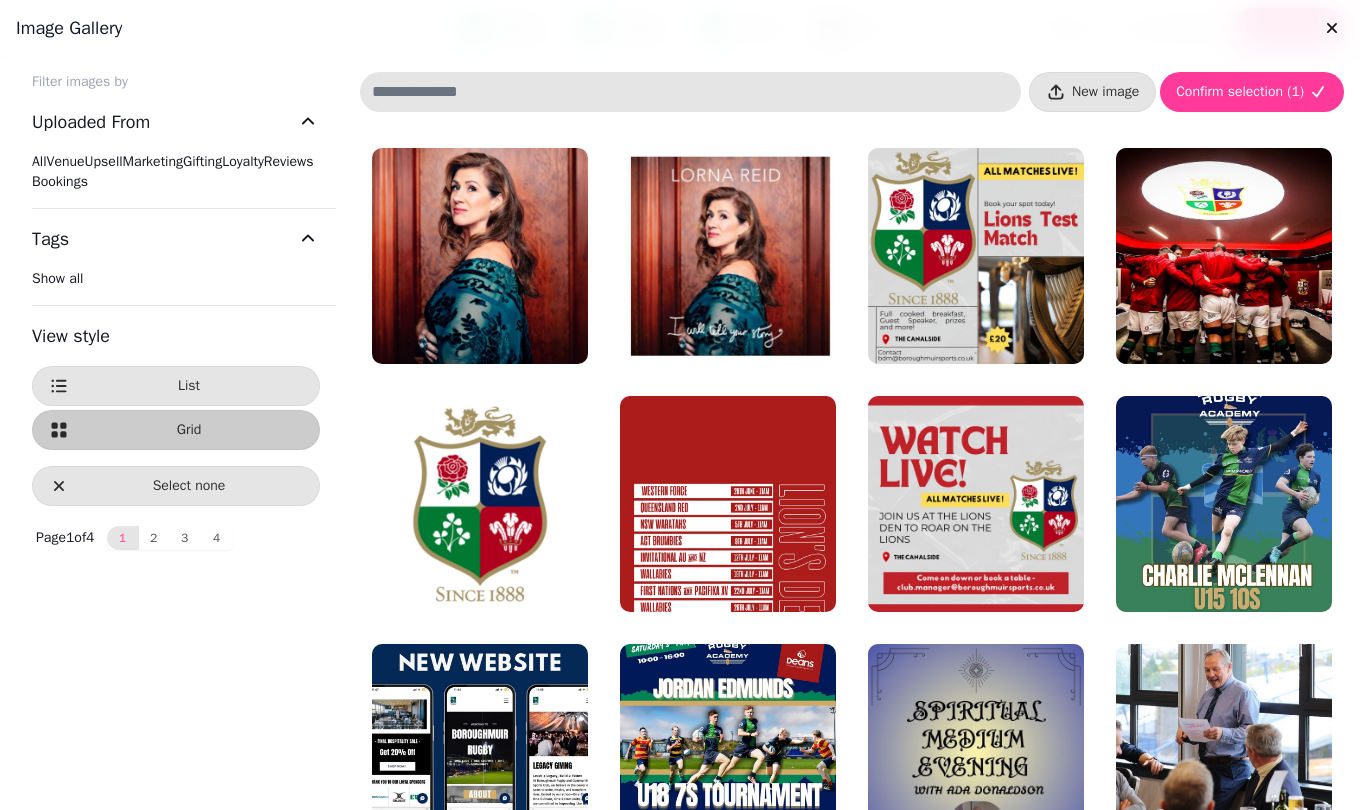 click at bounding box center (32, 161) 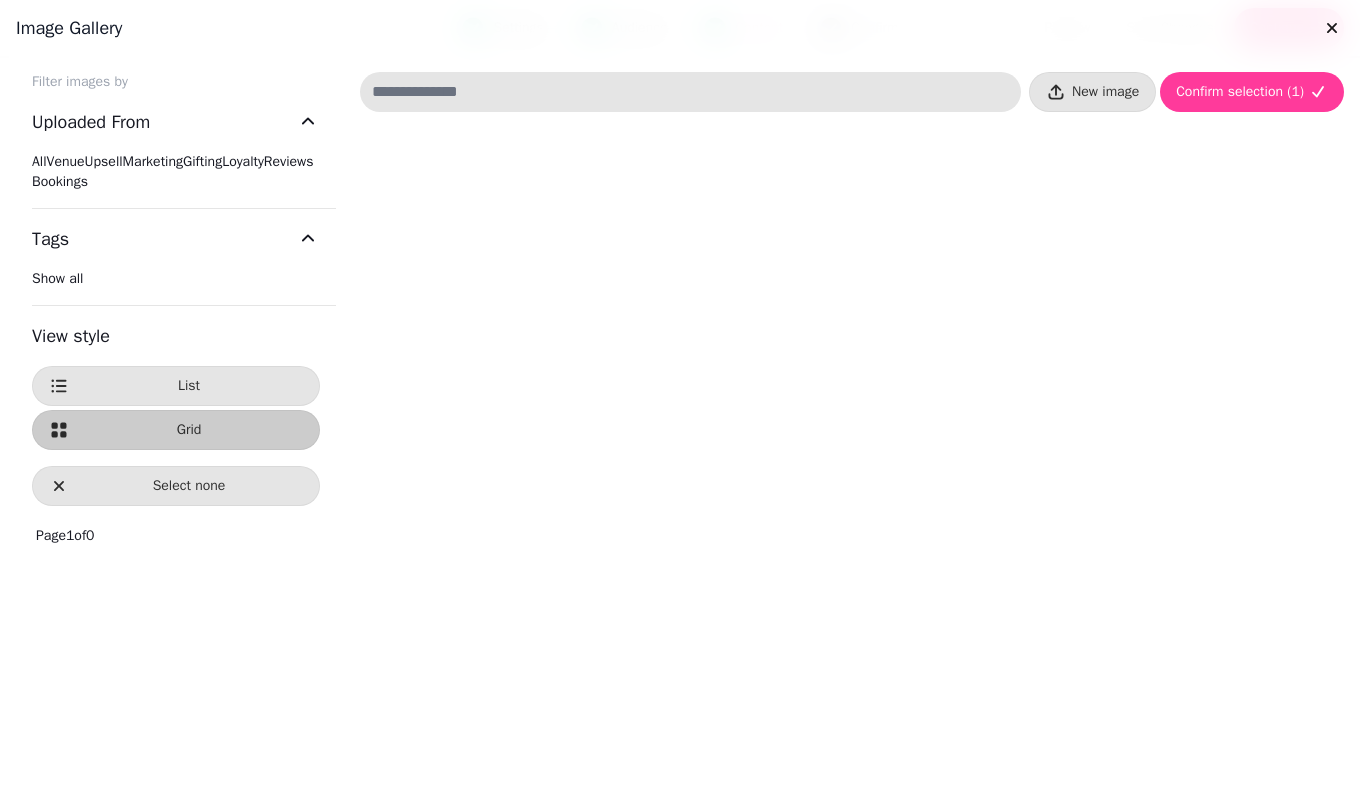 click at bounding box center (32, 161) 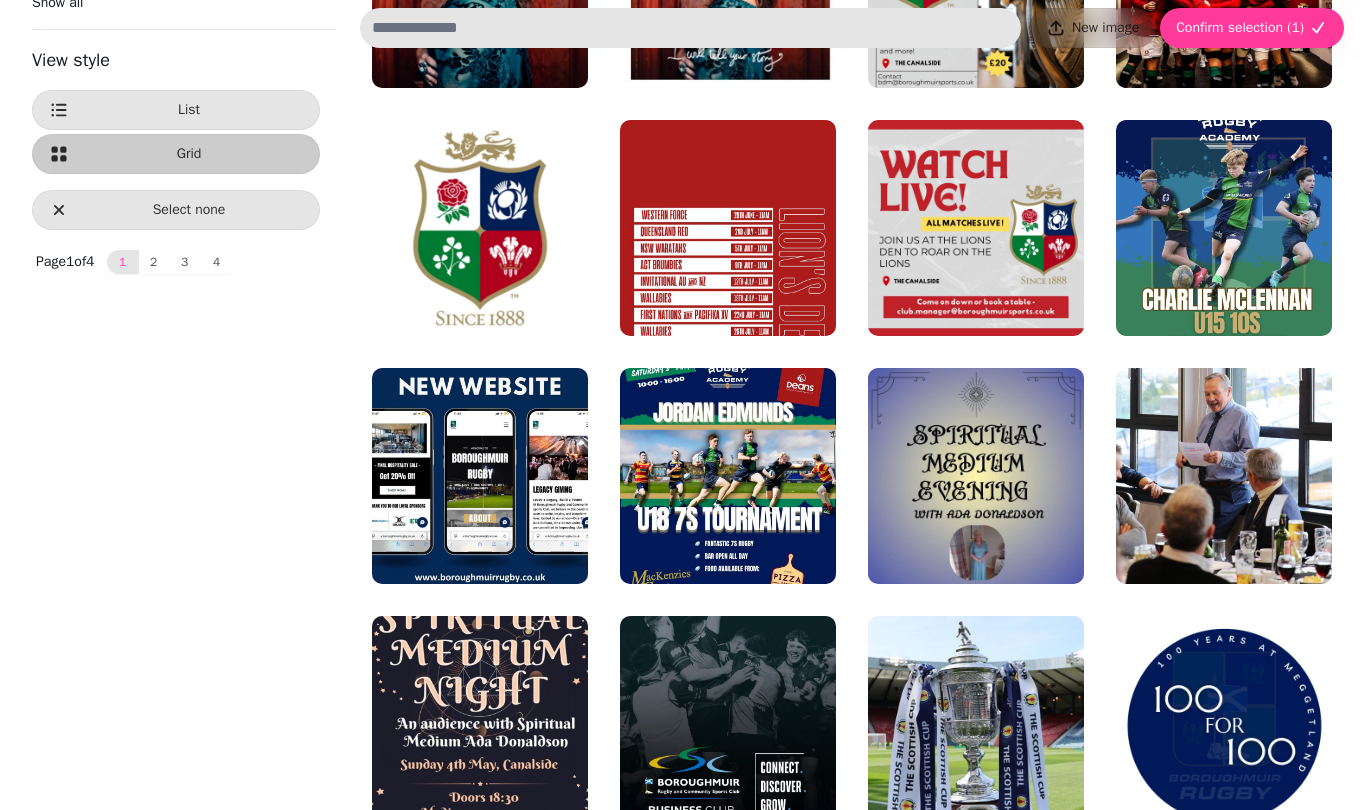 scroll, scrollTop: 0, scrollLeft: 0, axis: both 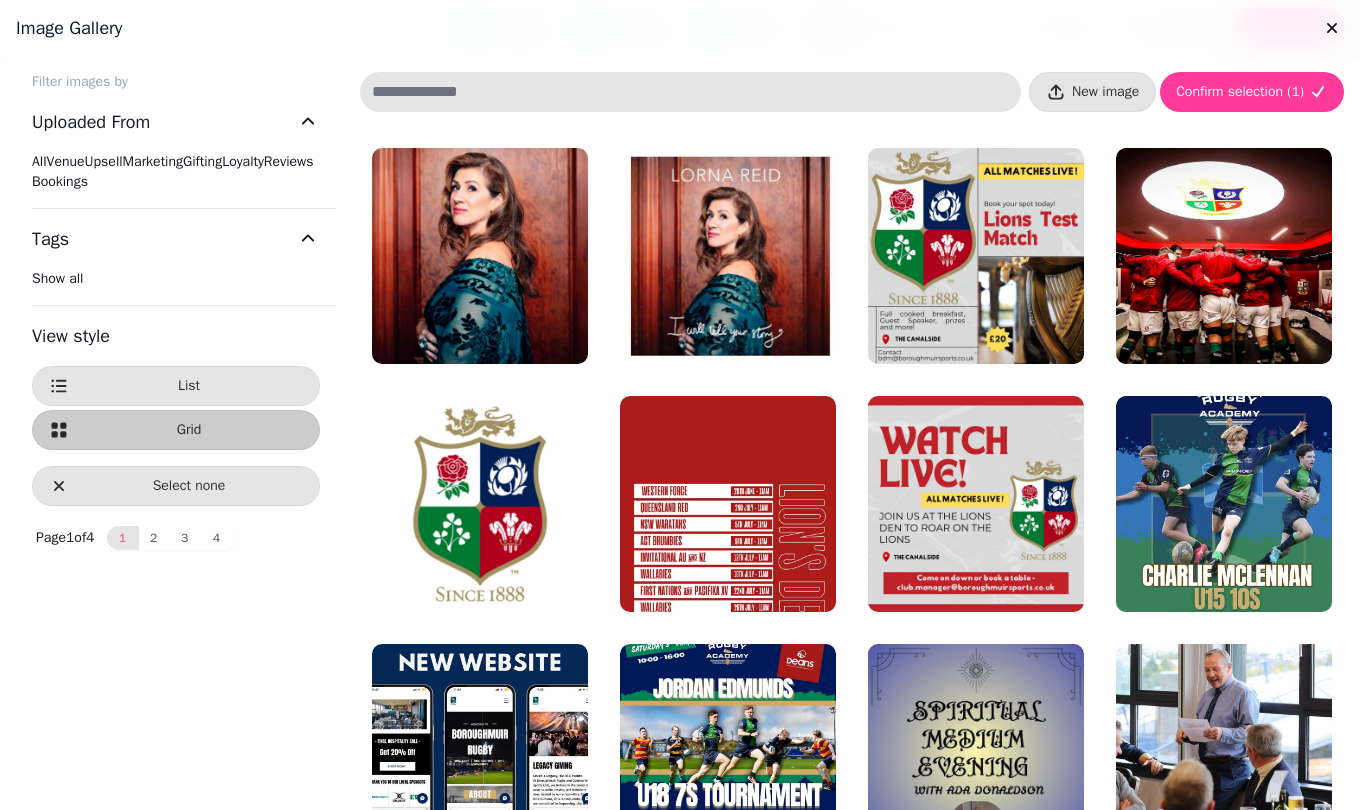 click on "2" at bounding box center [154, 538] 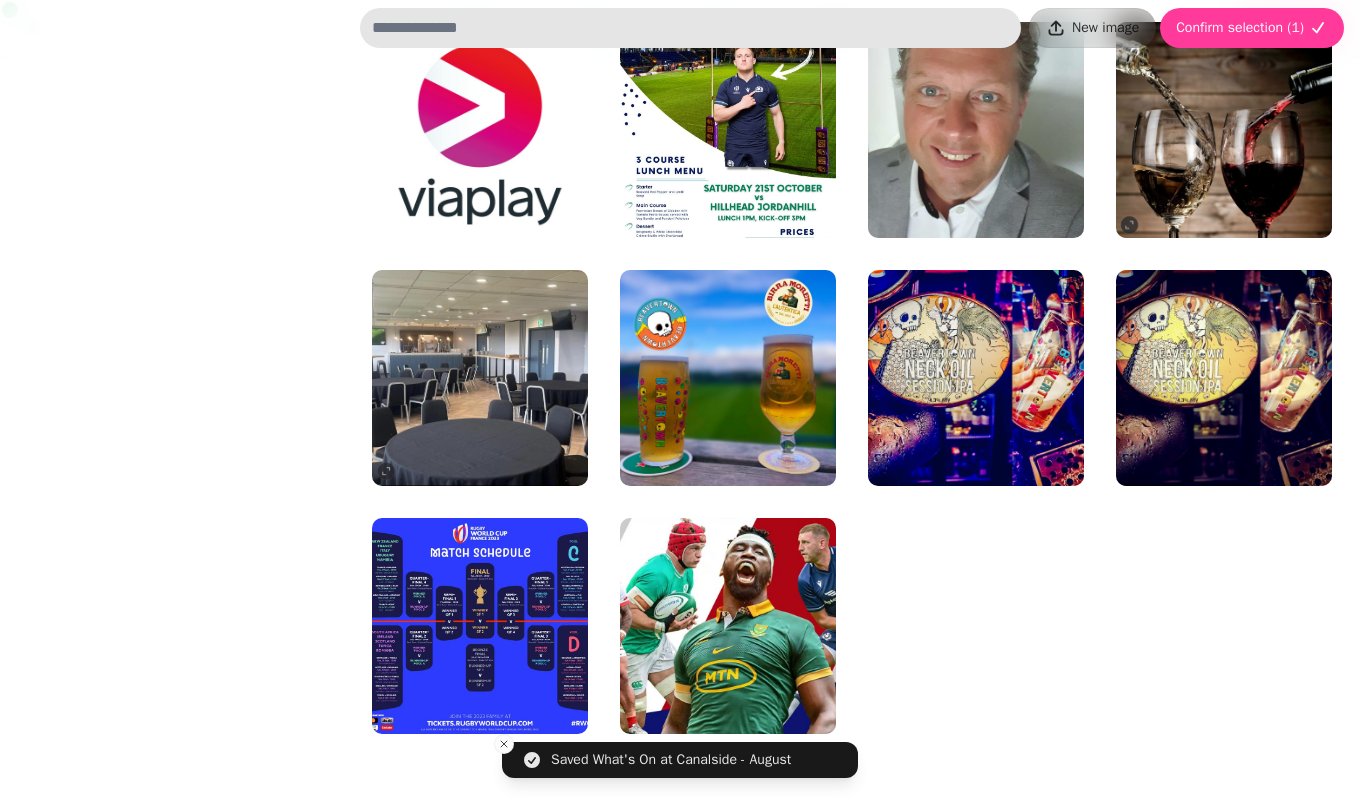 scroll, scrollTop: 3800, scrollLeft: 0, axis: vertical 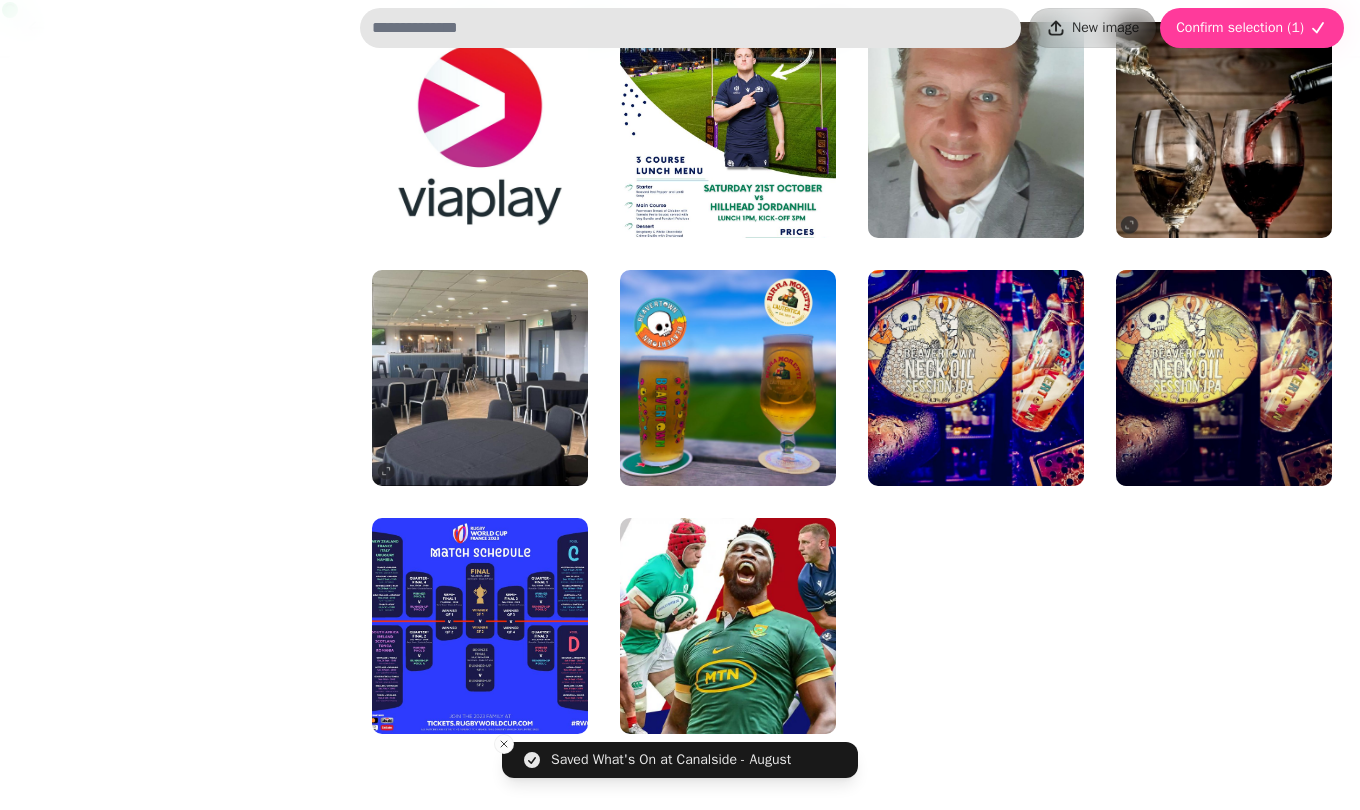 click at bounding box center [976, -118] 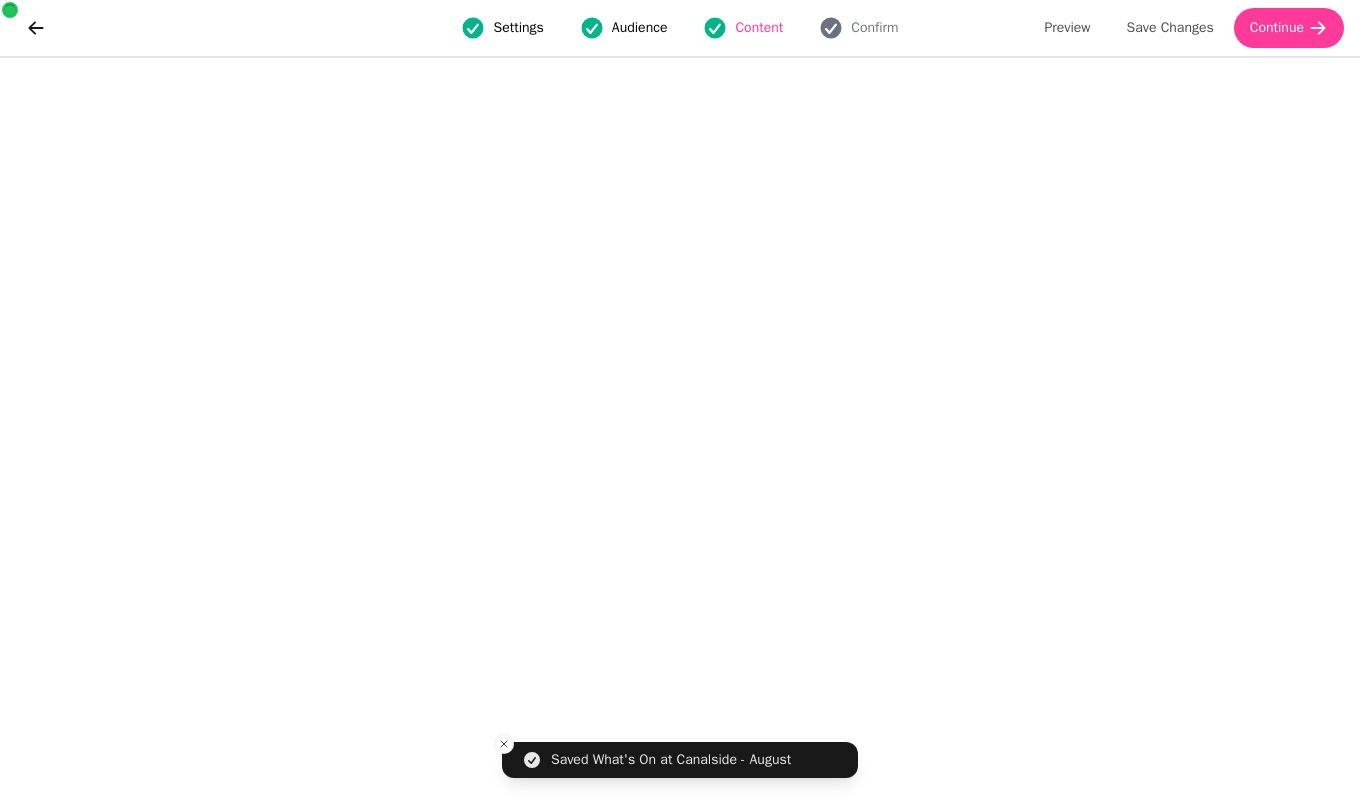 click on "thumbnail_IMG_9558.jpg Select Add tag" at bounding box center [976, -118] 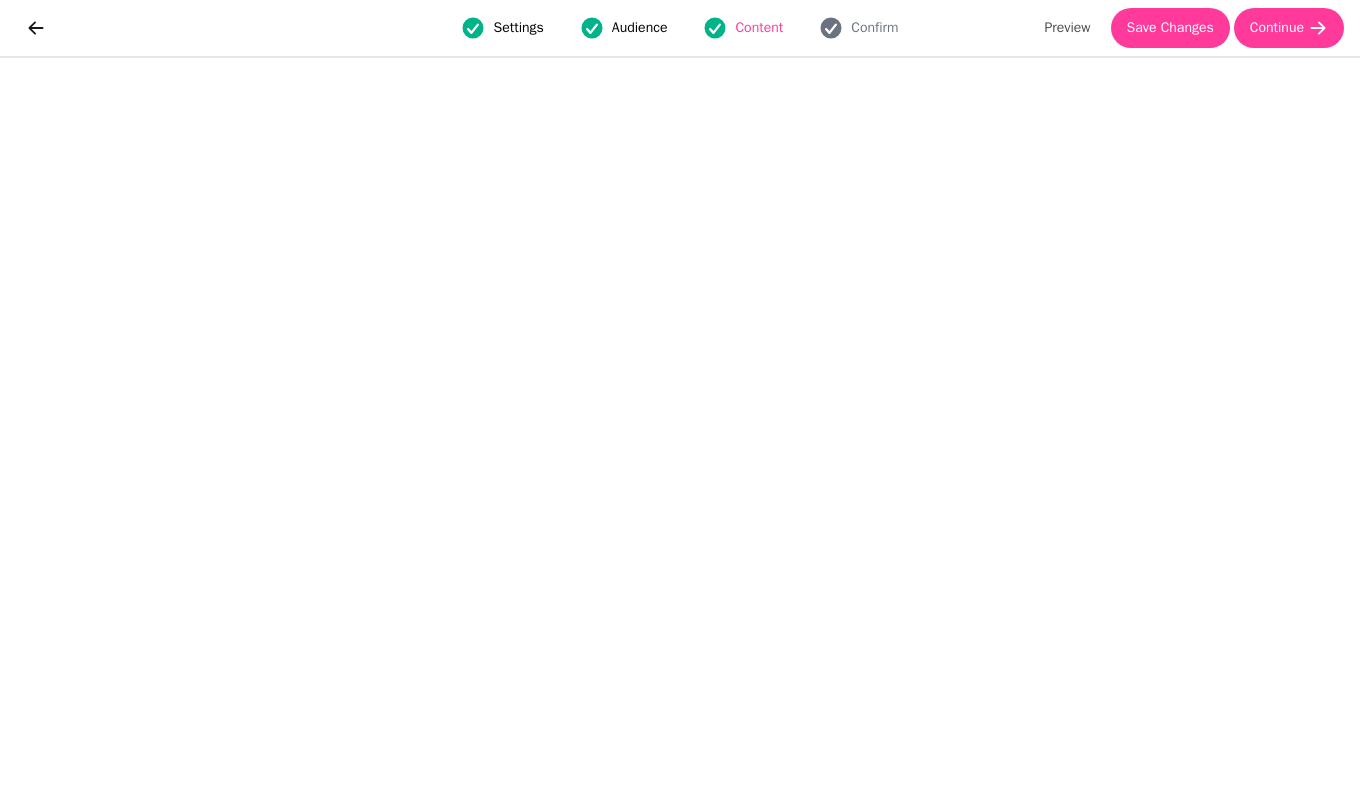 click on "Preview" at bounding box center (1067, 28) 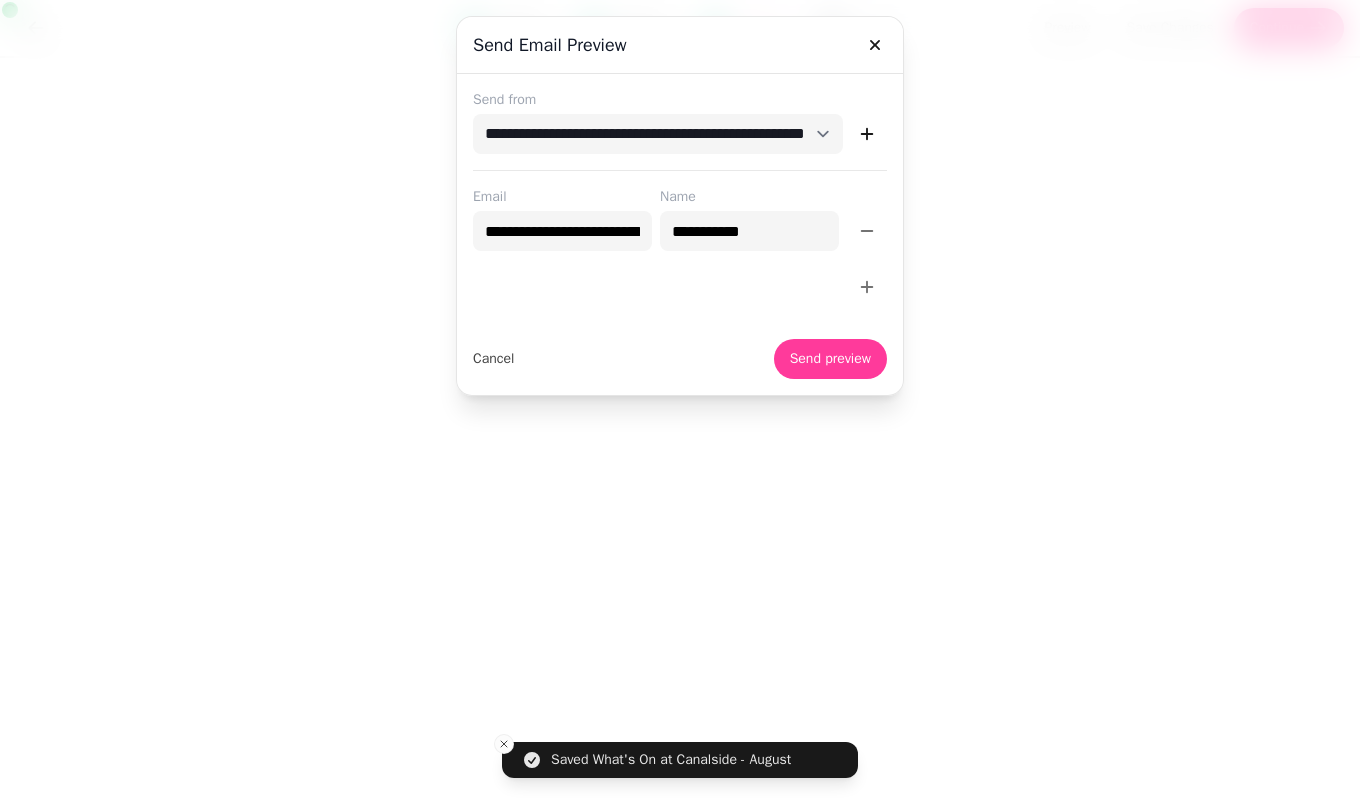 click 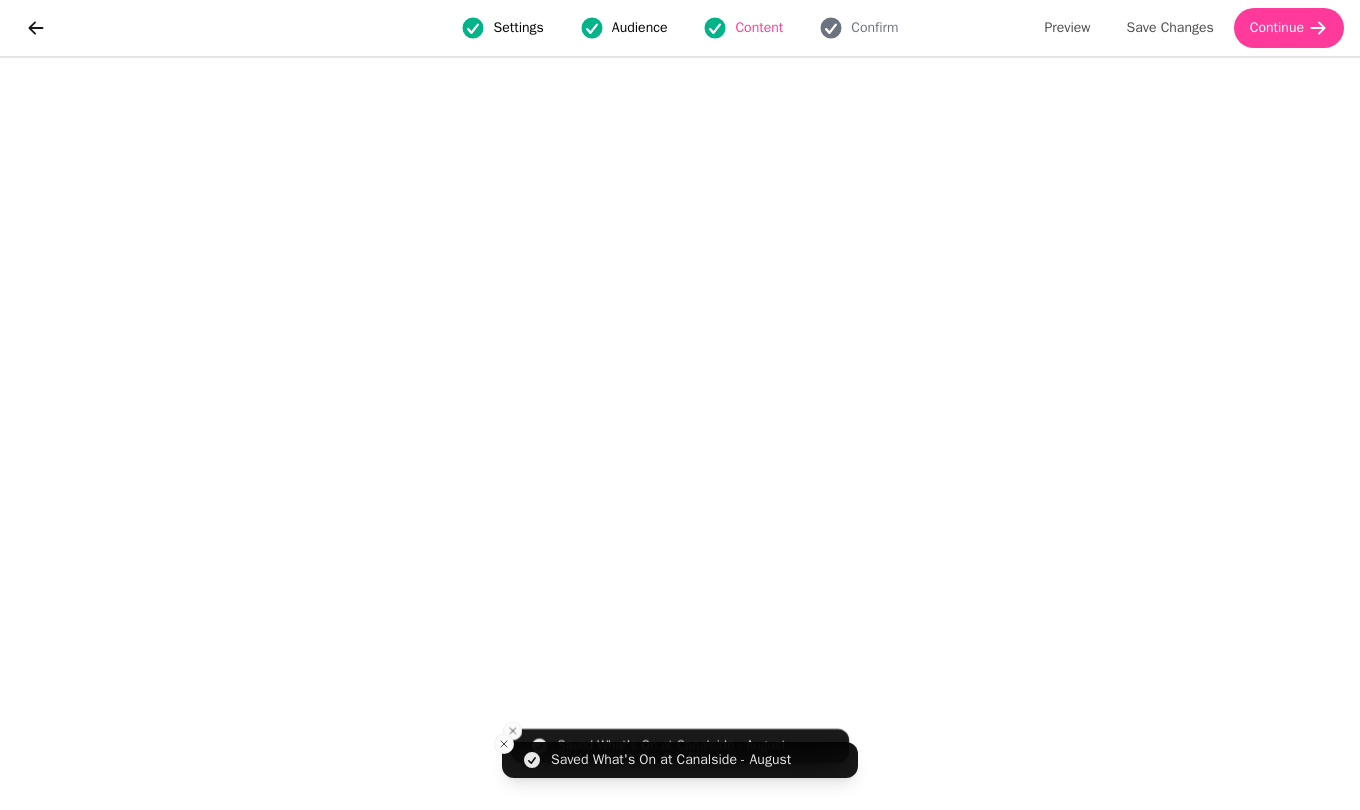 click on "Save Changes" at bounding box center (1170, 28) 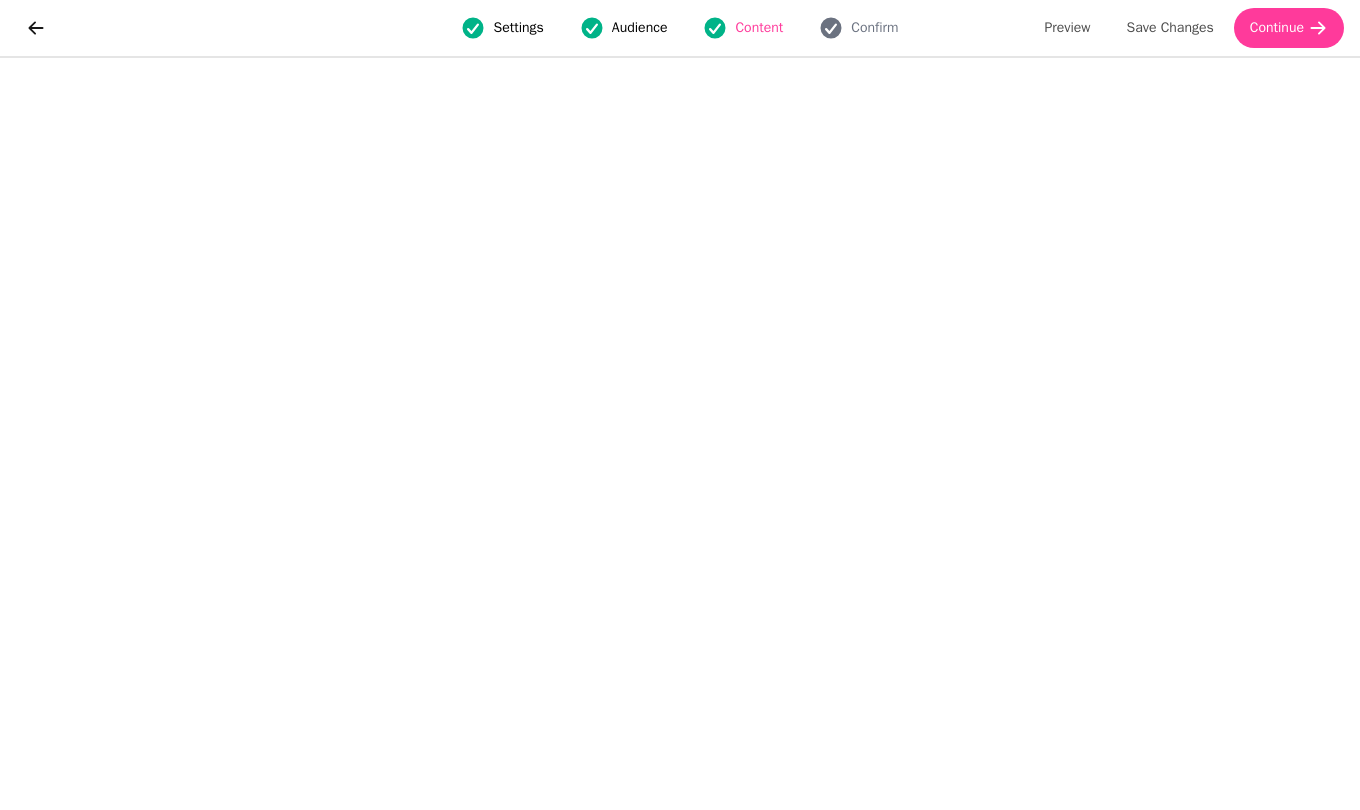 click on "Save Changes" at bounding box center [1170, 28] 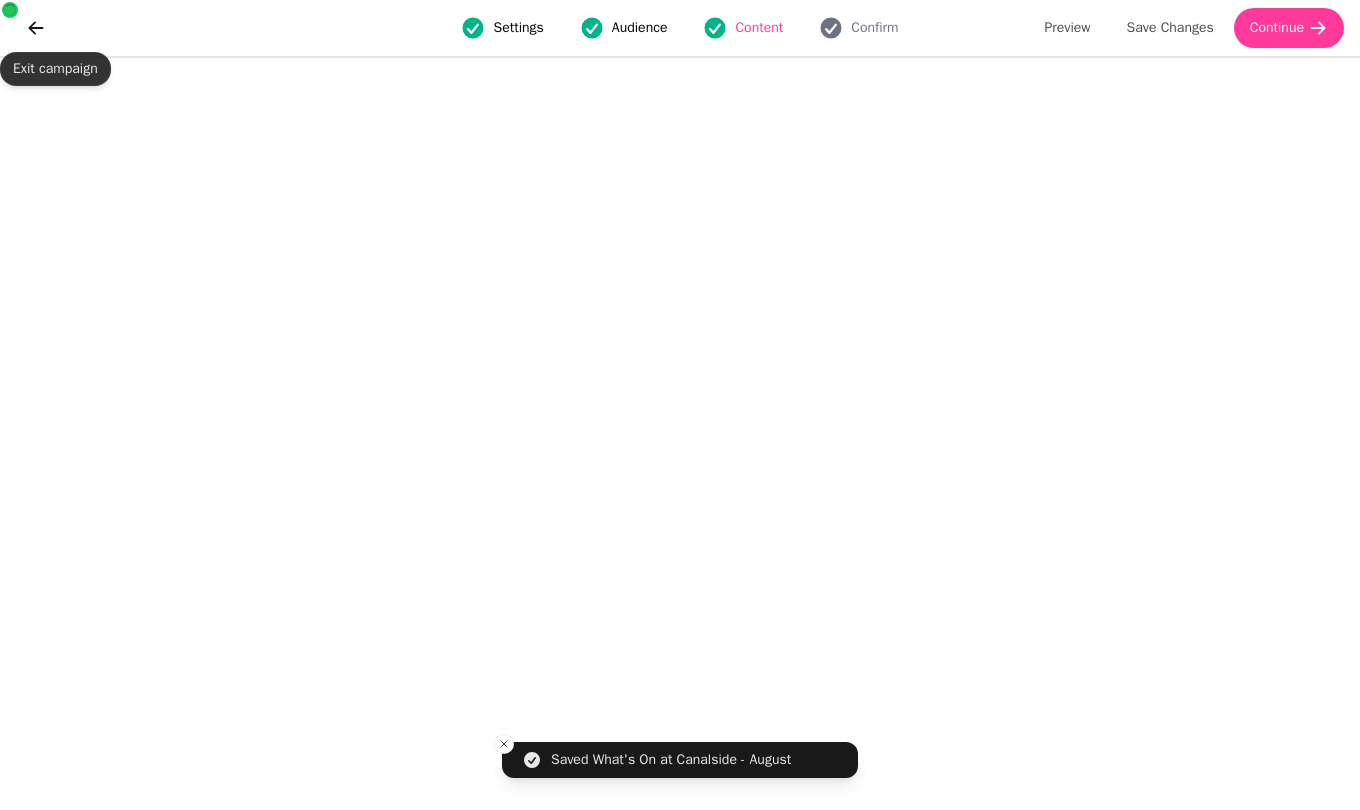 click 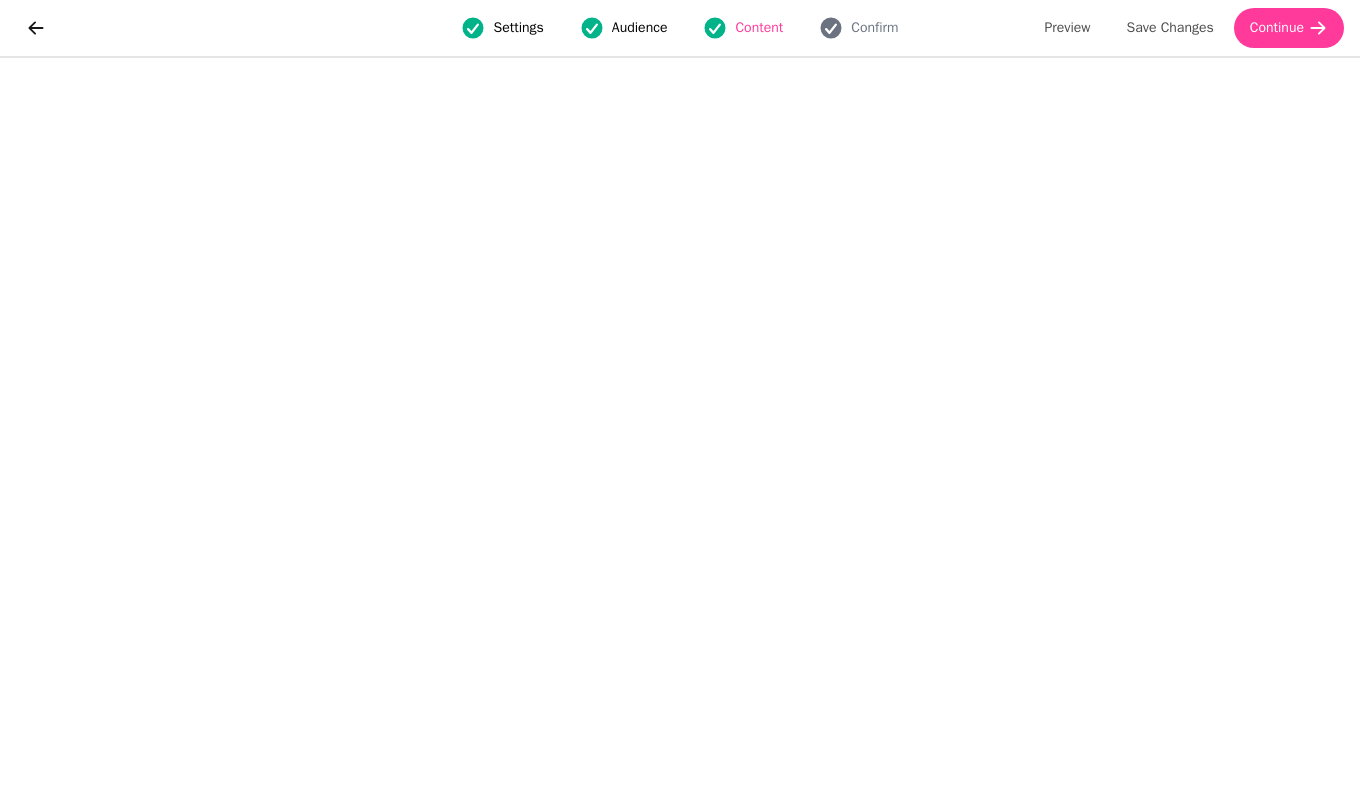 click on "Settings Audience Content Confirm Preview Save Changes Continue" at bounding box center (680, 405) 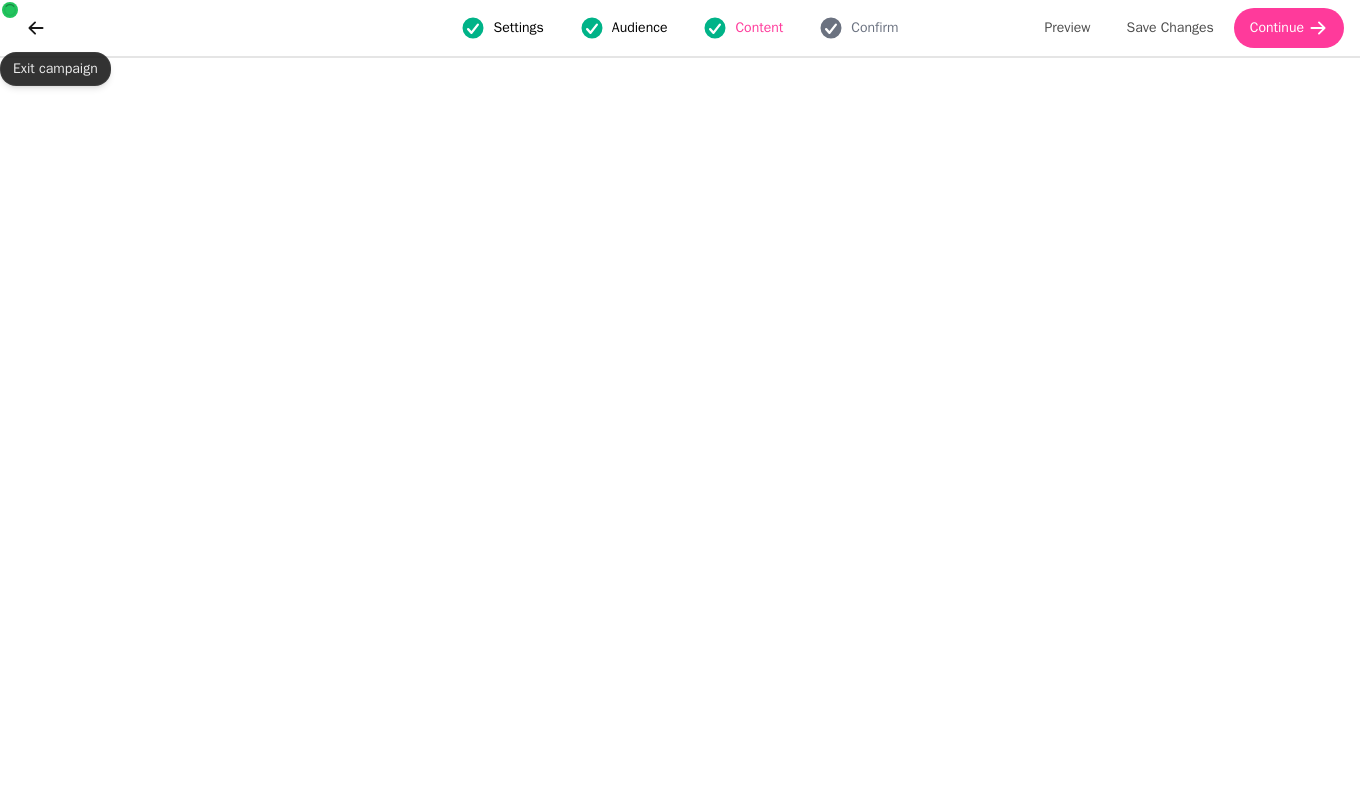 click 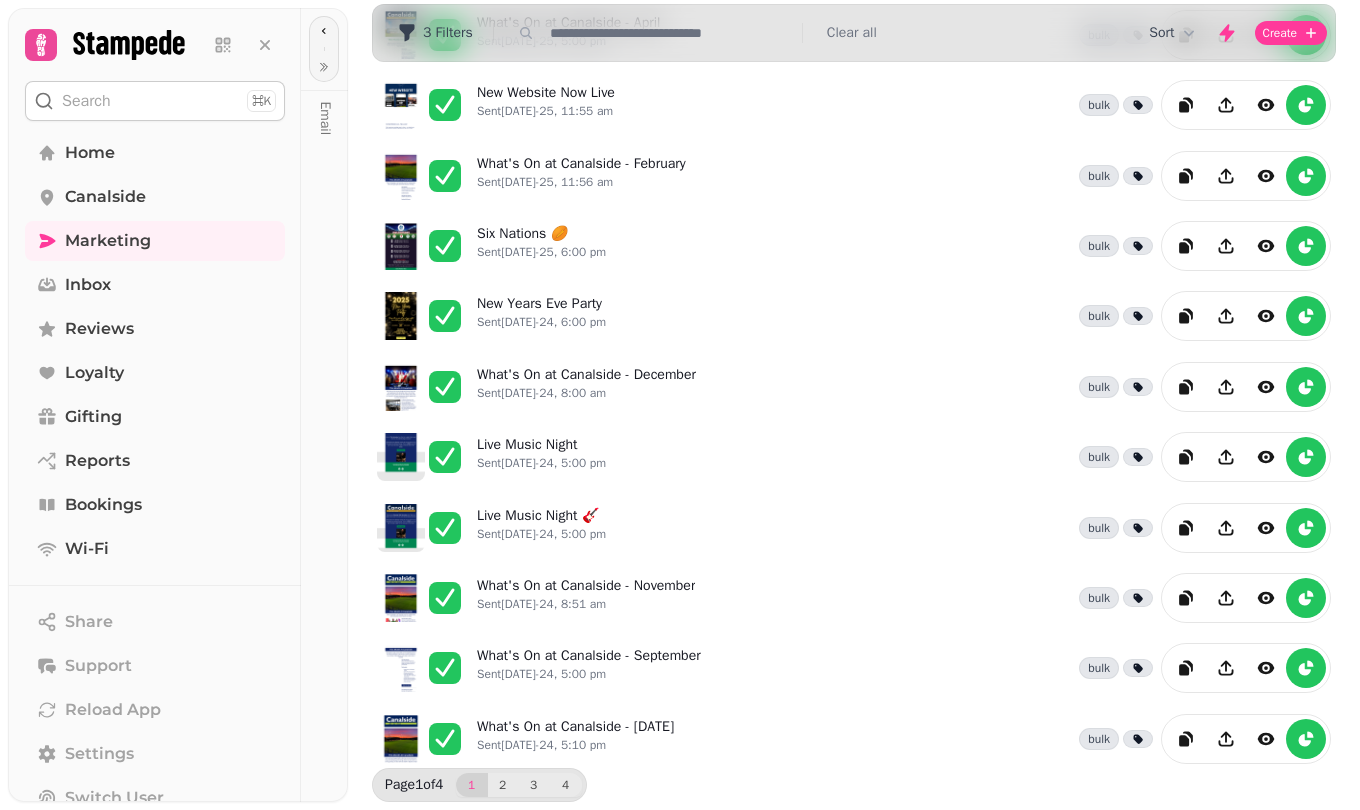 scroll, scrollTop: 404, scrollLeft: 0, axis: vertical 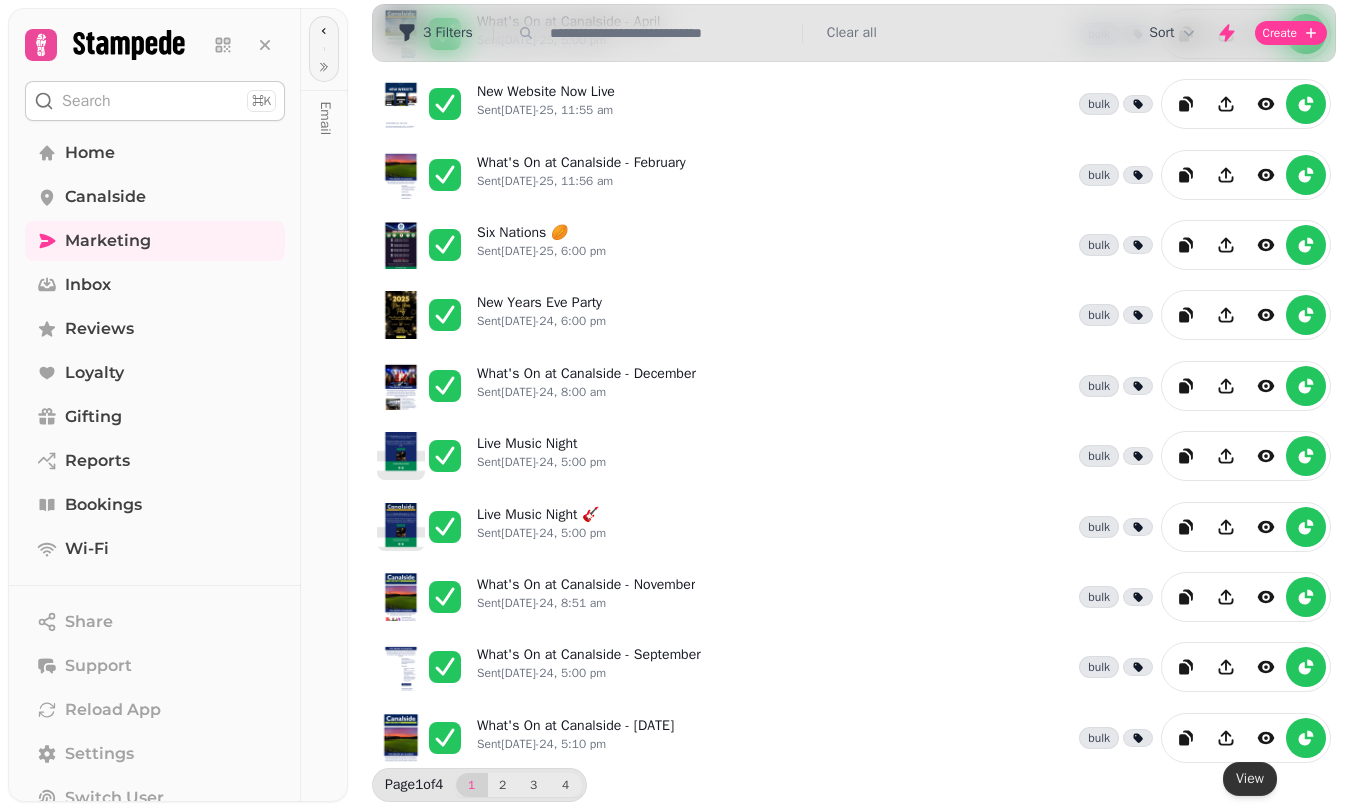 click 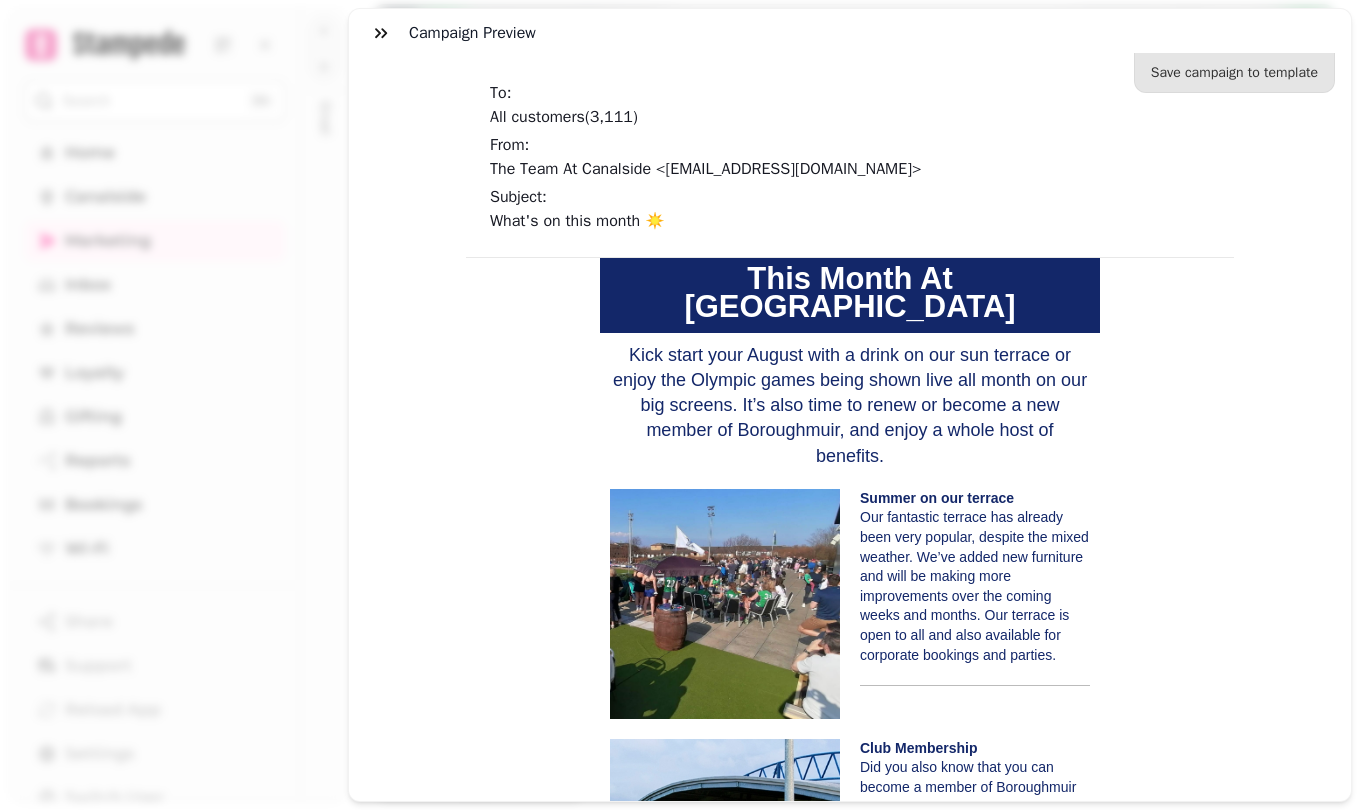 scroll, scrollTop: 600, scrollLeft: 0, axis: vertical 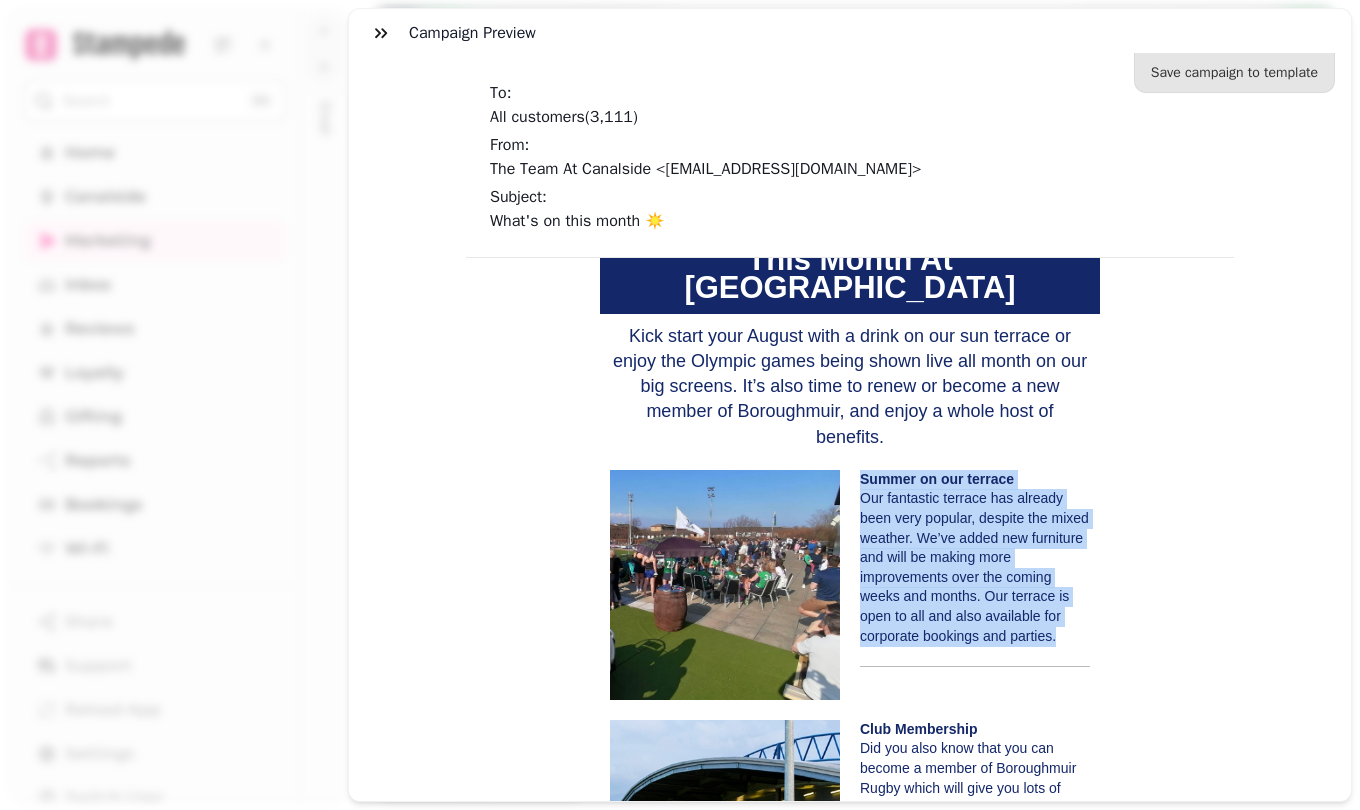 drag, startPoint x: 852, startPoint y: 451, endPoint x: 1062, endPoint y: 607, distance: 261.60275 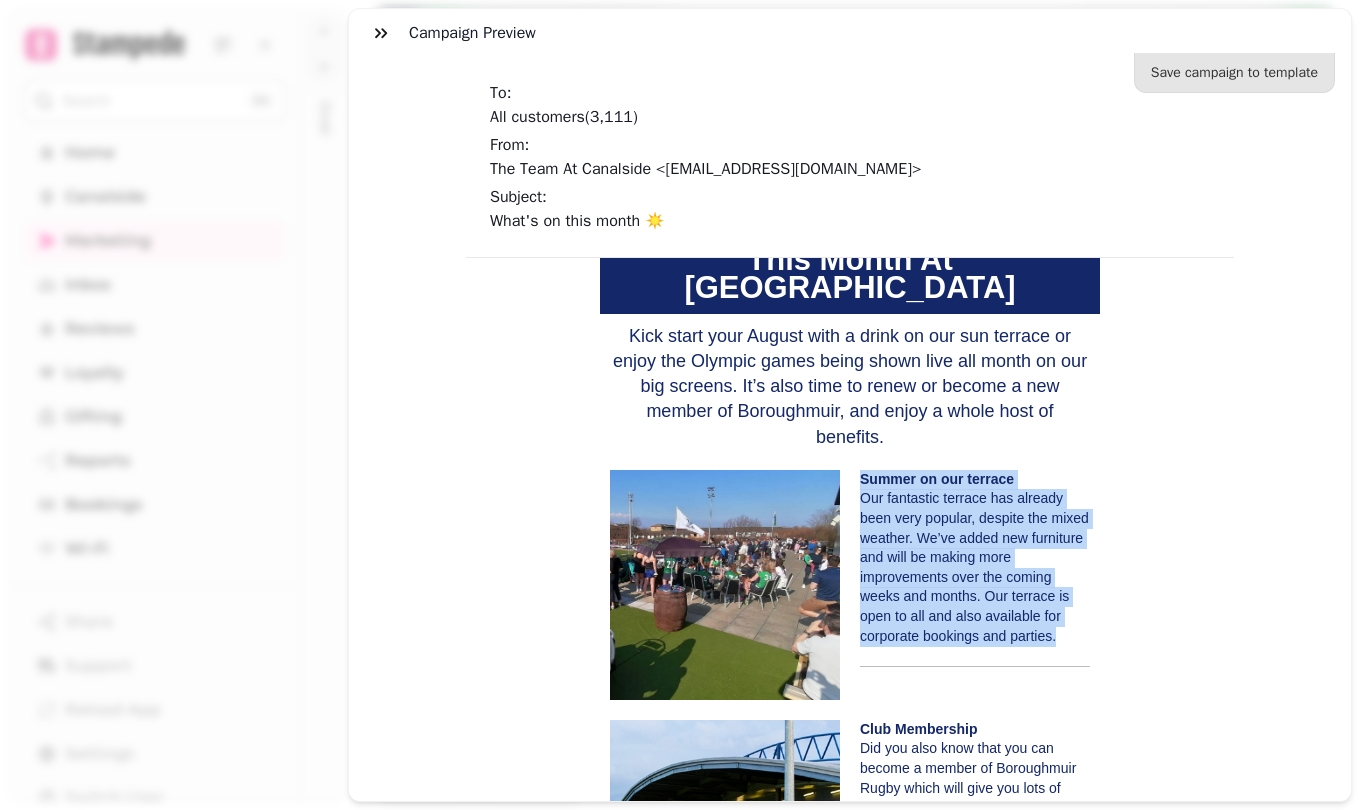 copy on "Summer on our terrace
Our fantastic terrace has already been very popular, despite the mixed weather. We’ve added new furniture and will be making more improvements over the coming weeks and months. Our terrace is open to all and also available for corporate bookings and parties." 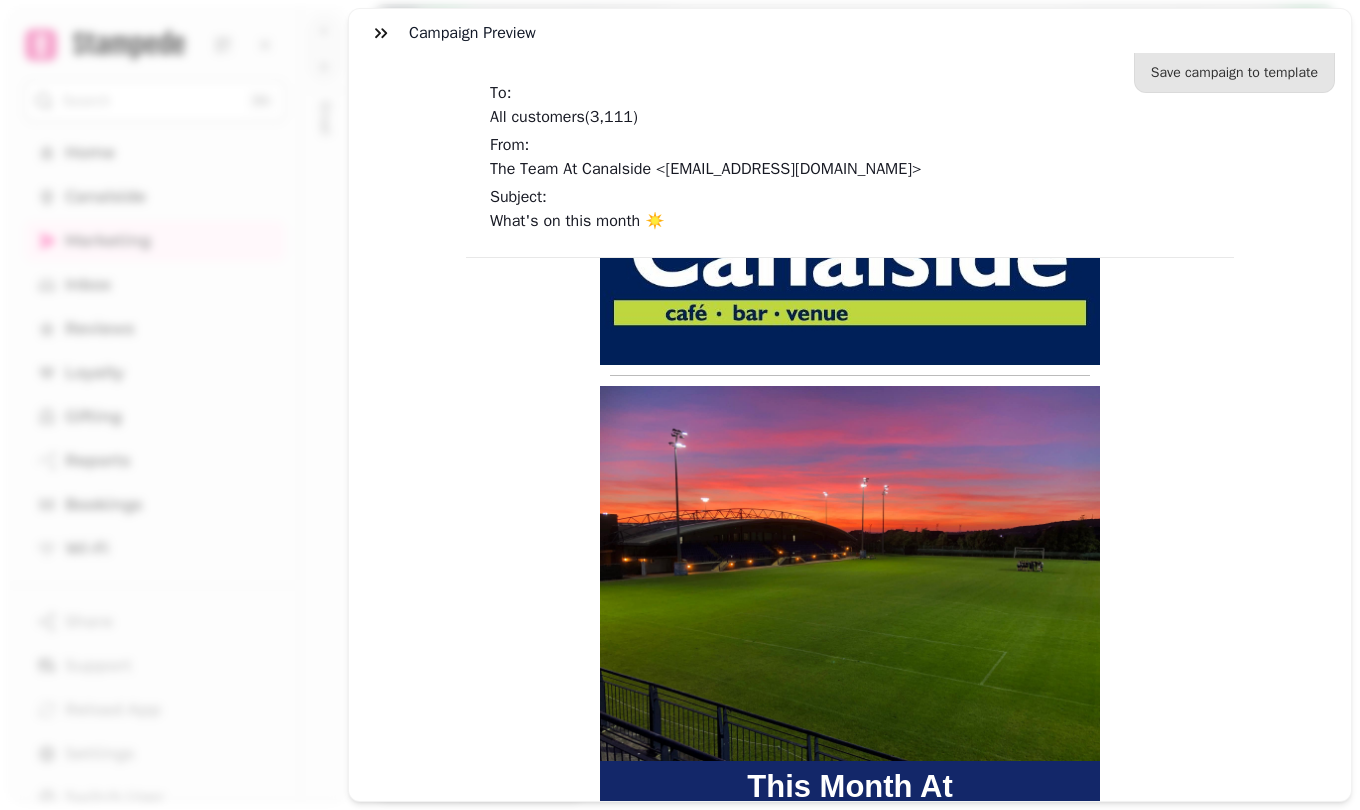 scroll, scrollTop: 0, scrollLeft: 0, axis: both 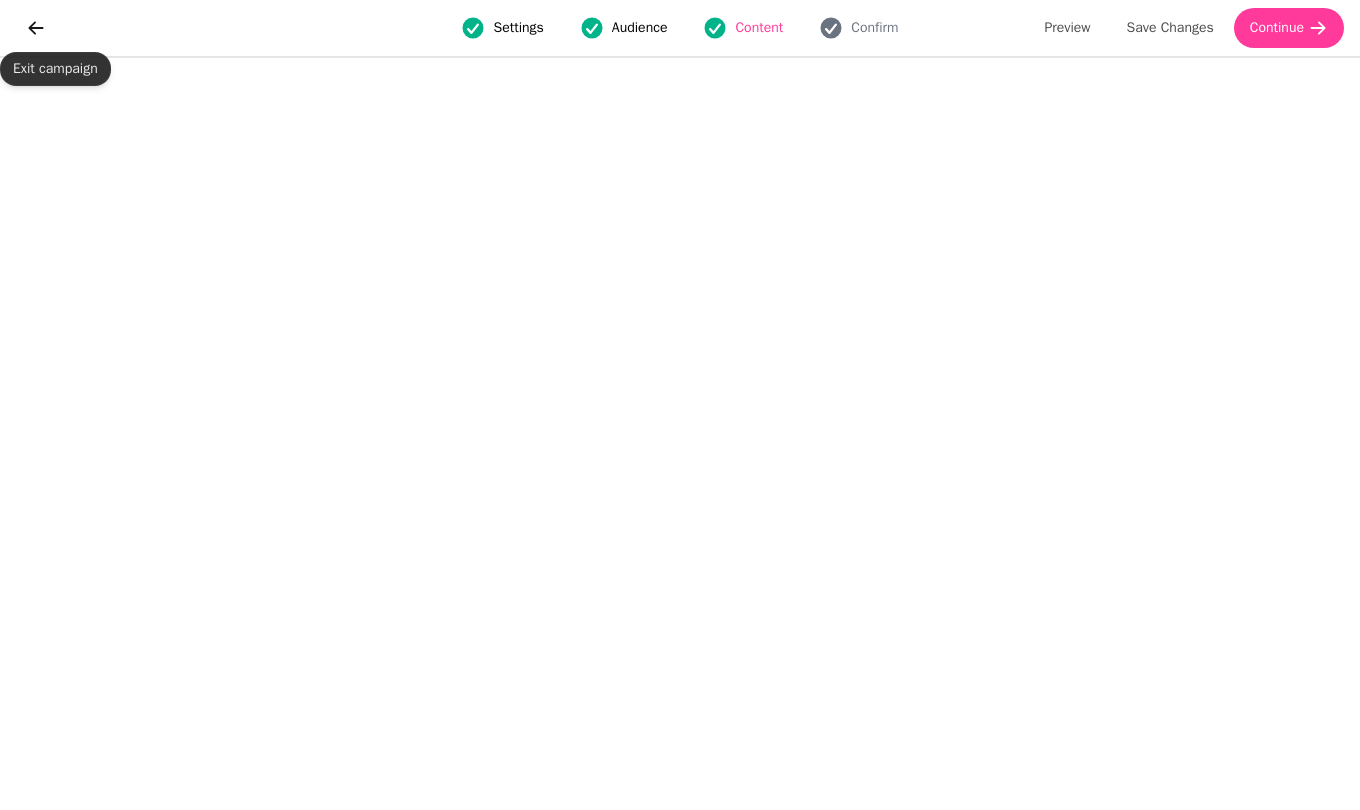 click 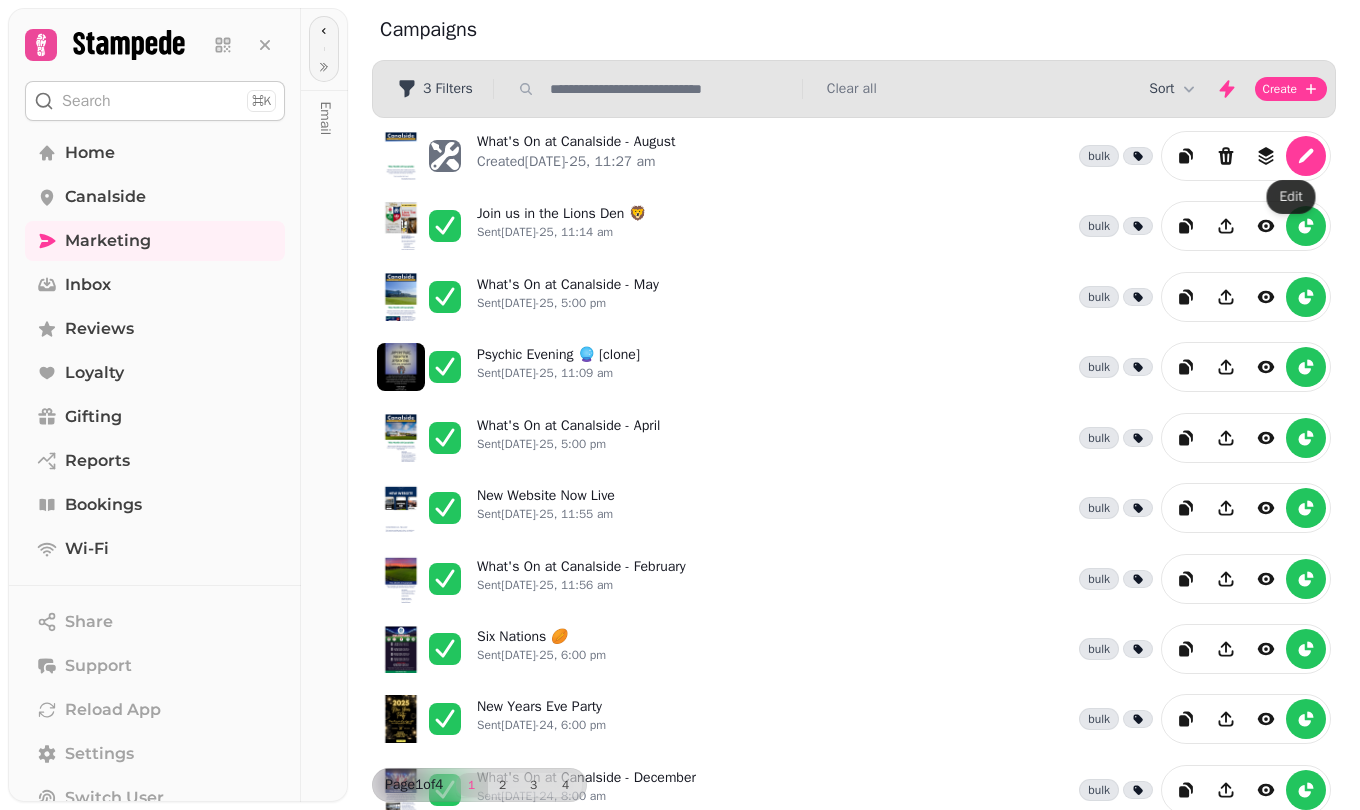 click at bounding box center (1306, 156) 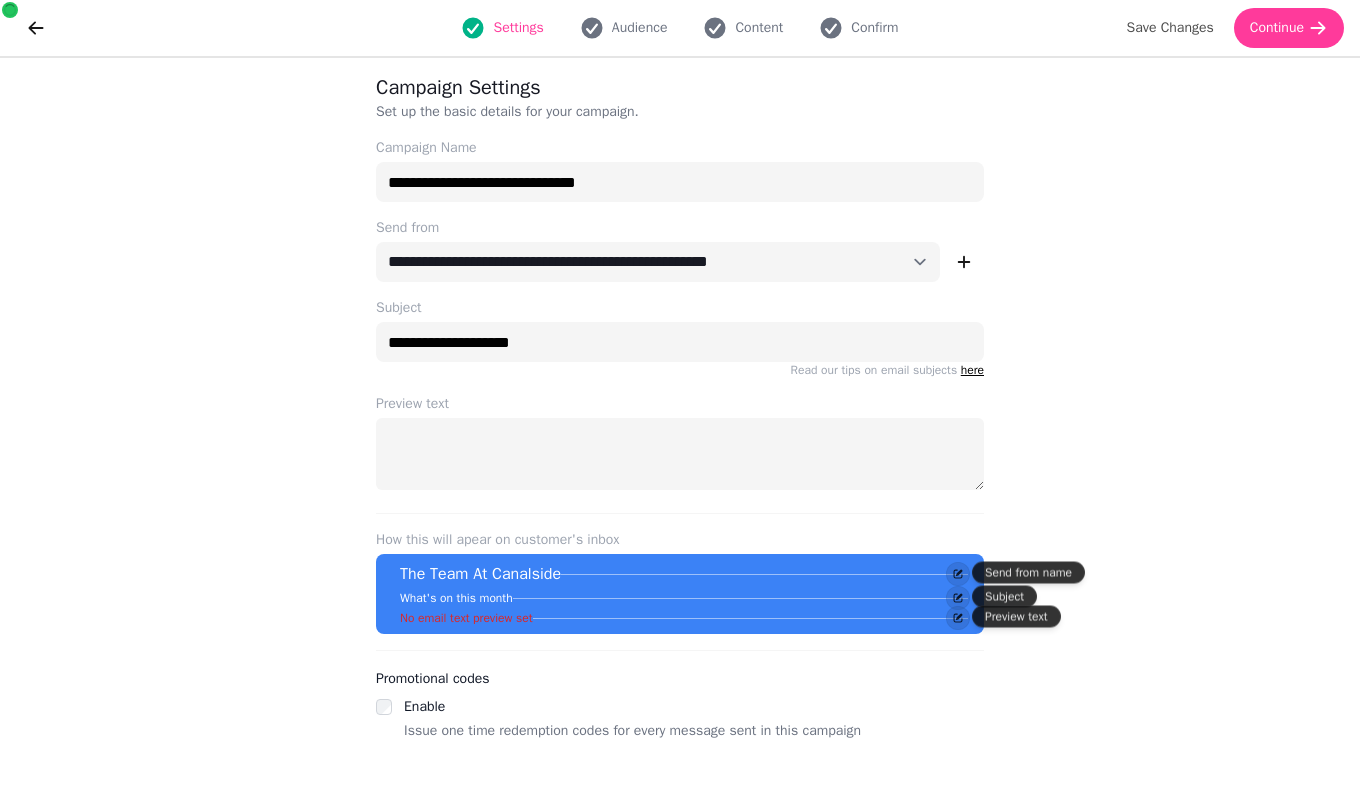click on "Continue" at bounding box center [1277, 28] 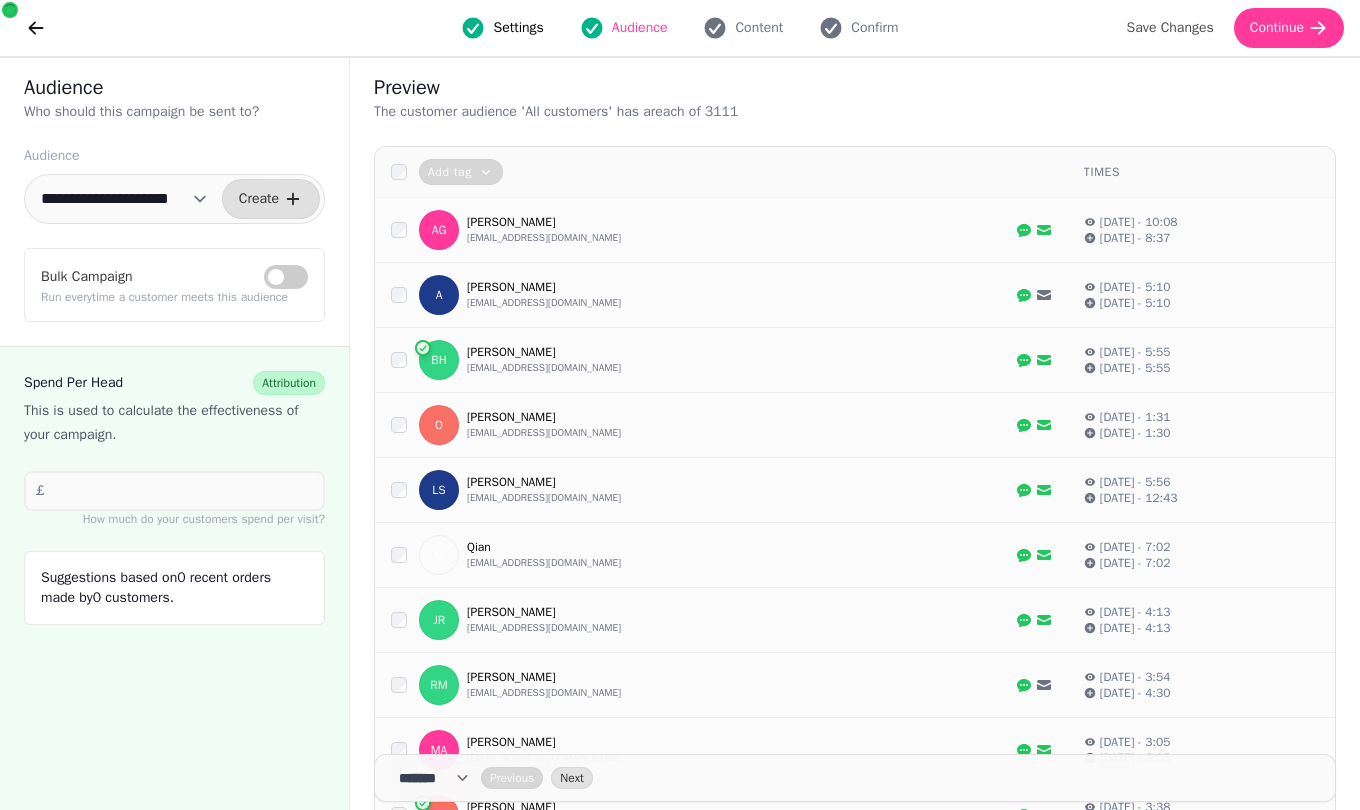 click on "Continue" at bounding box center [1277, 28] 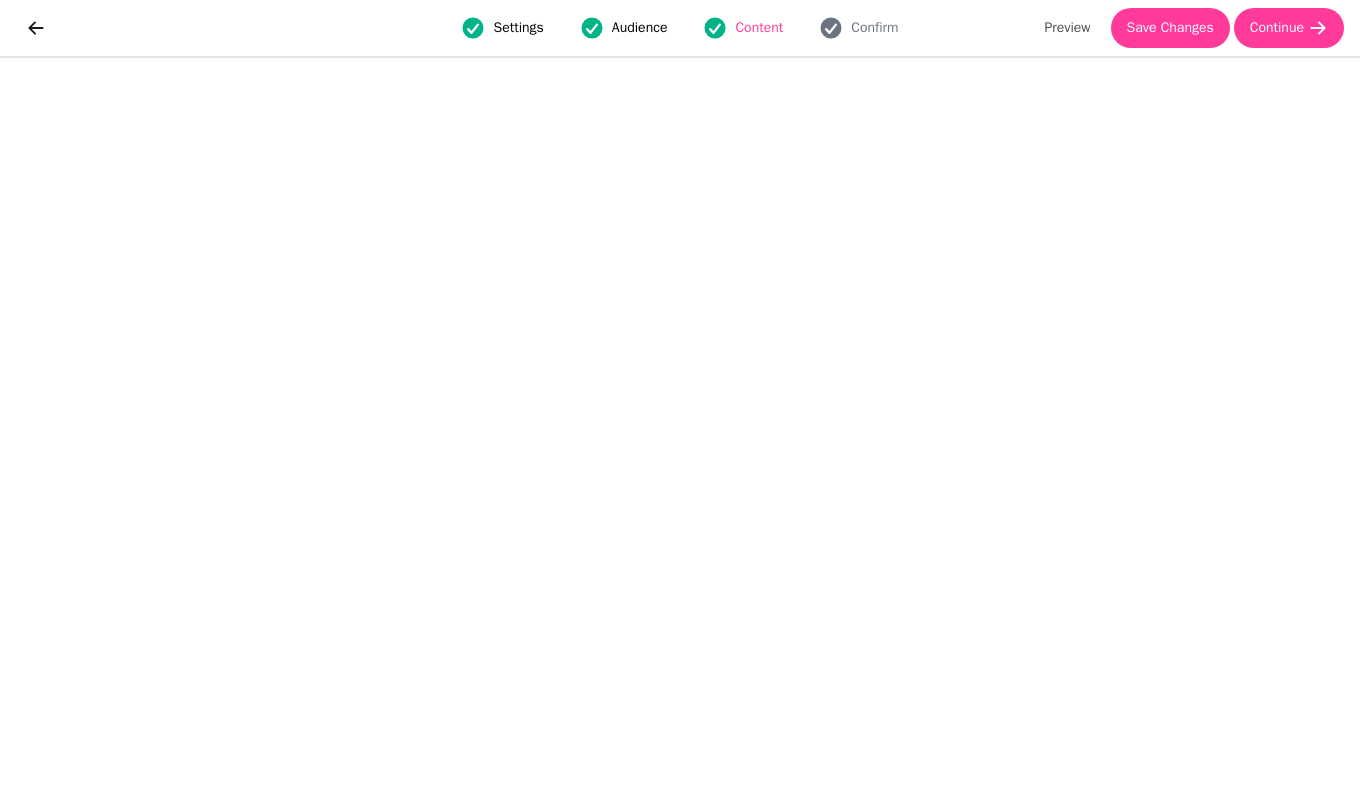 click on "Save Changes" at bounding box center [1170, 28] 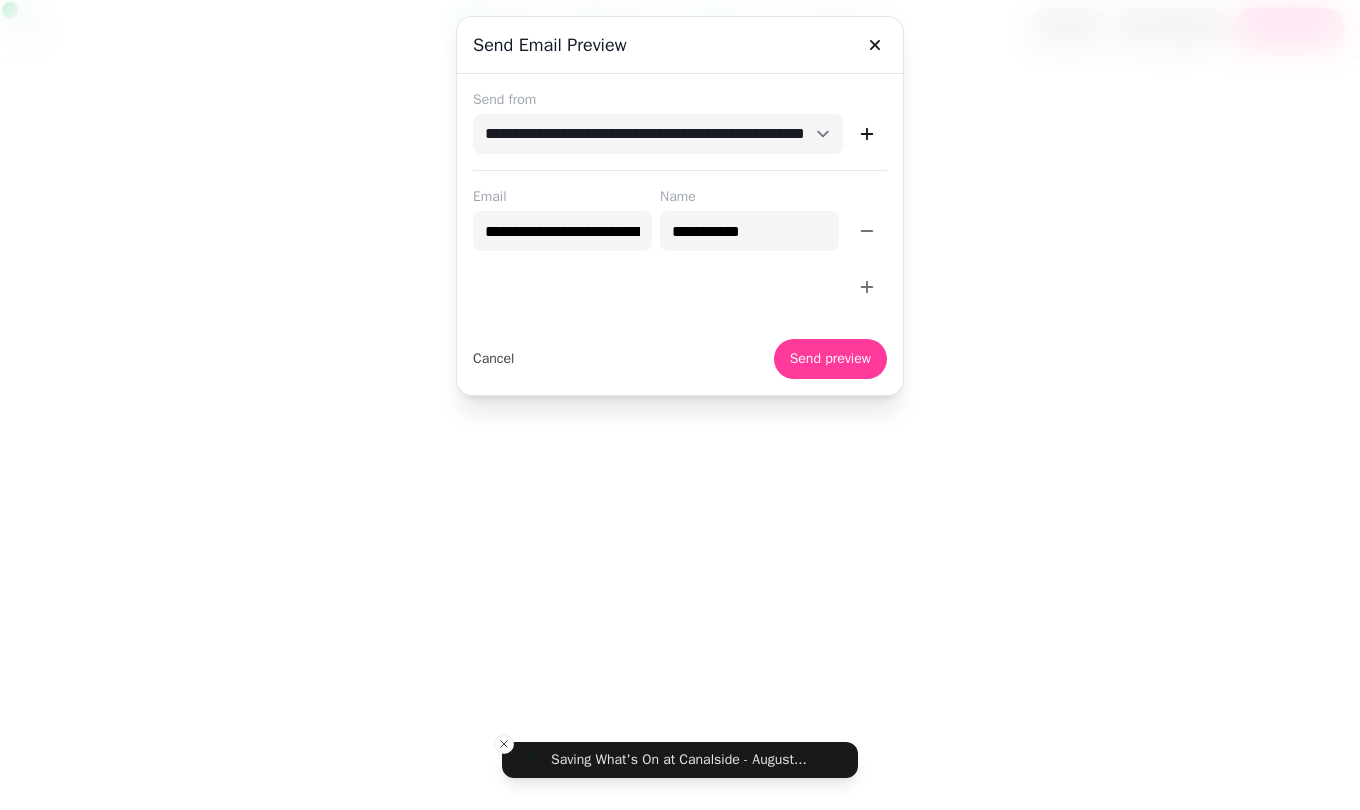 click at bounding box center [875, 45] 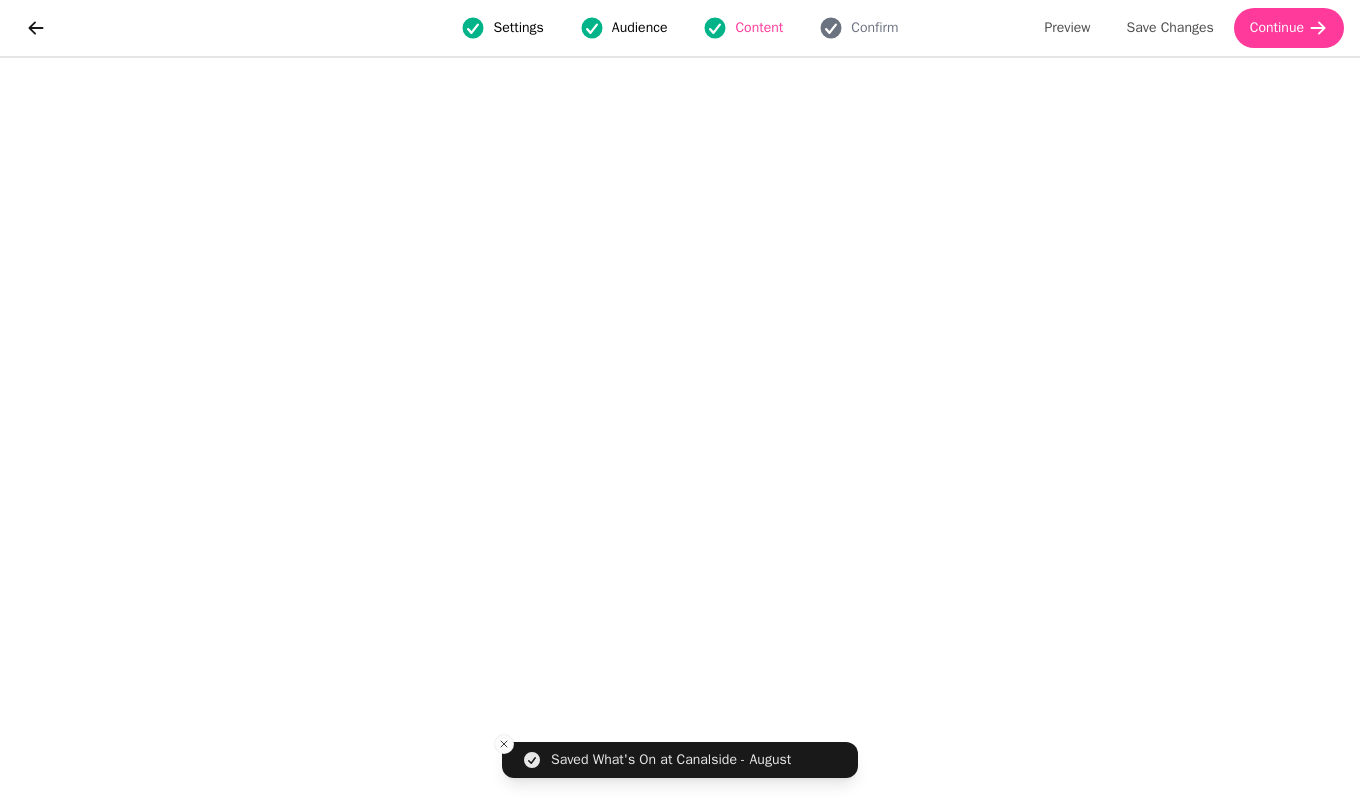 click on "Save Changes" at bounding box center (1170, 28) 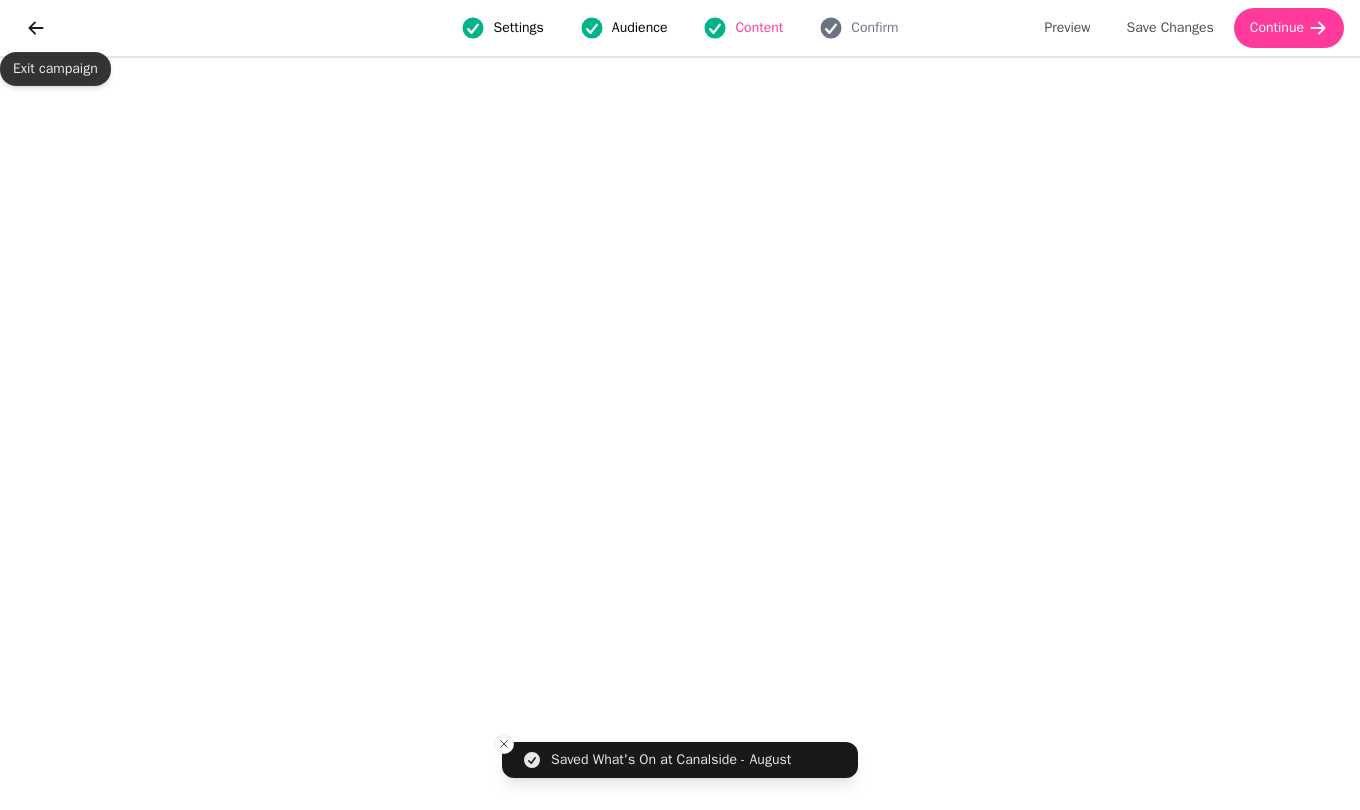 click 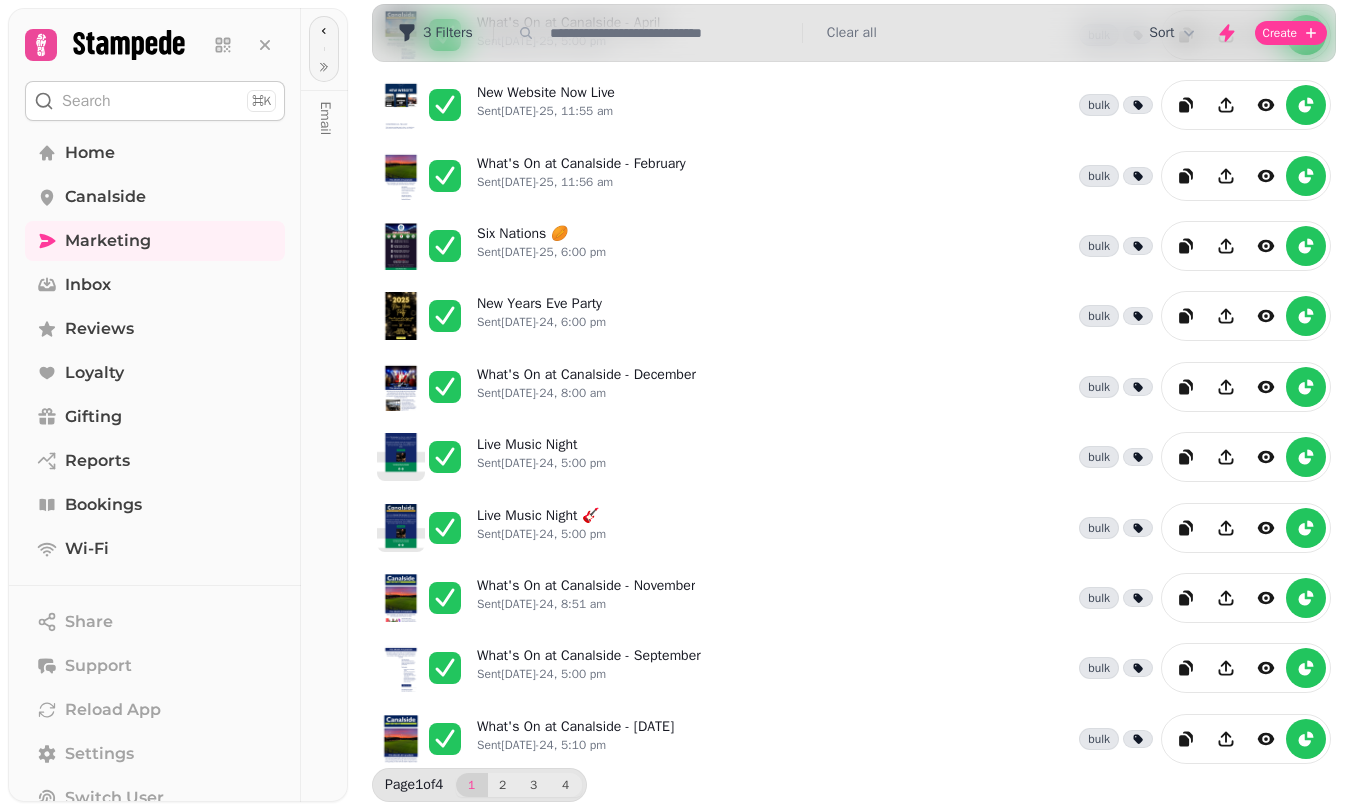 scroll, scrollTop: 404, scrollLeft: 0, axis: vertical 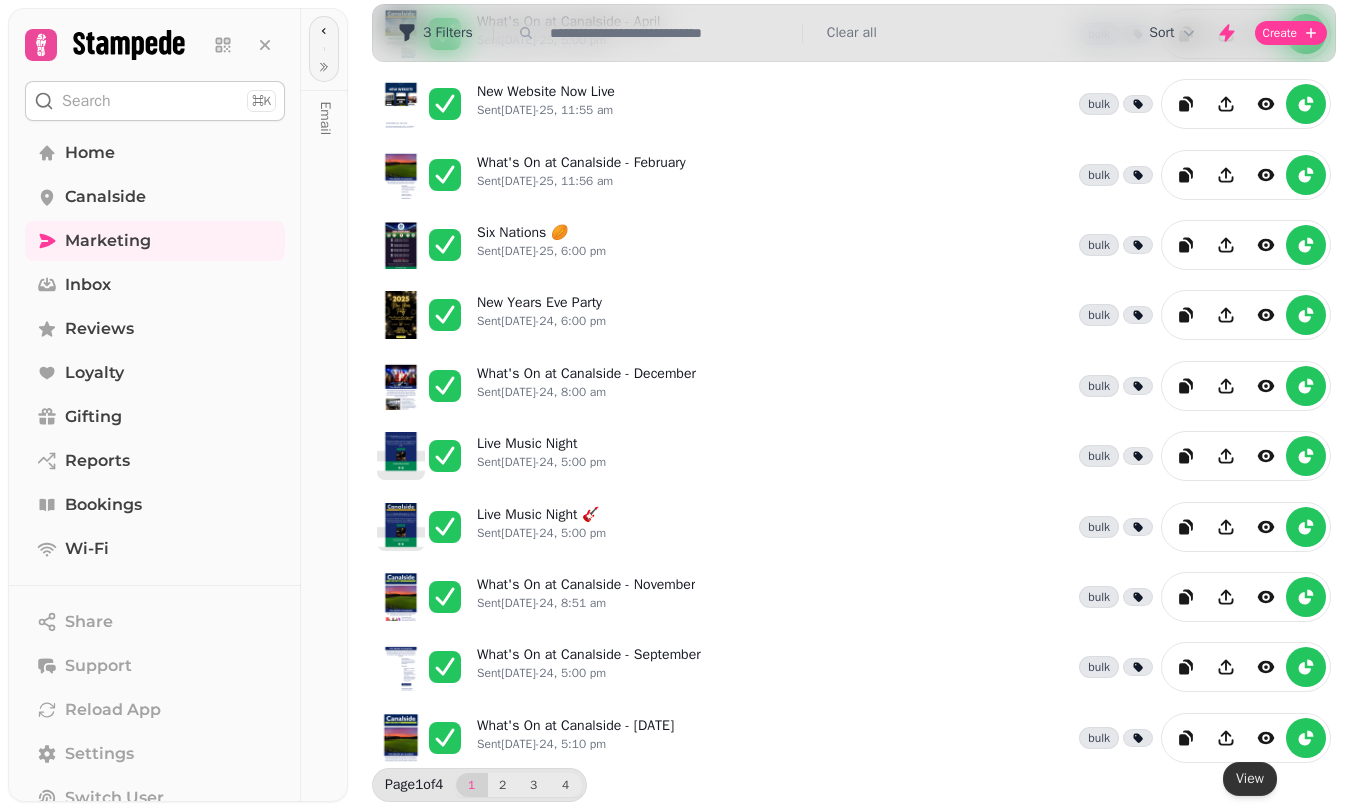 click 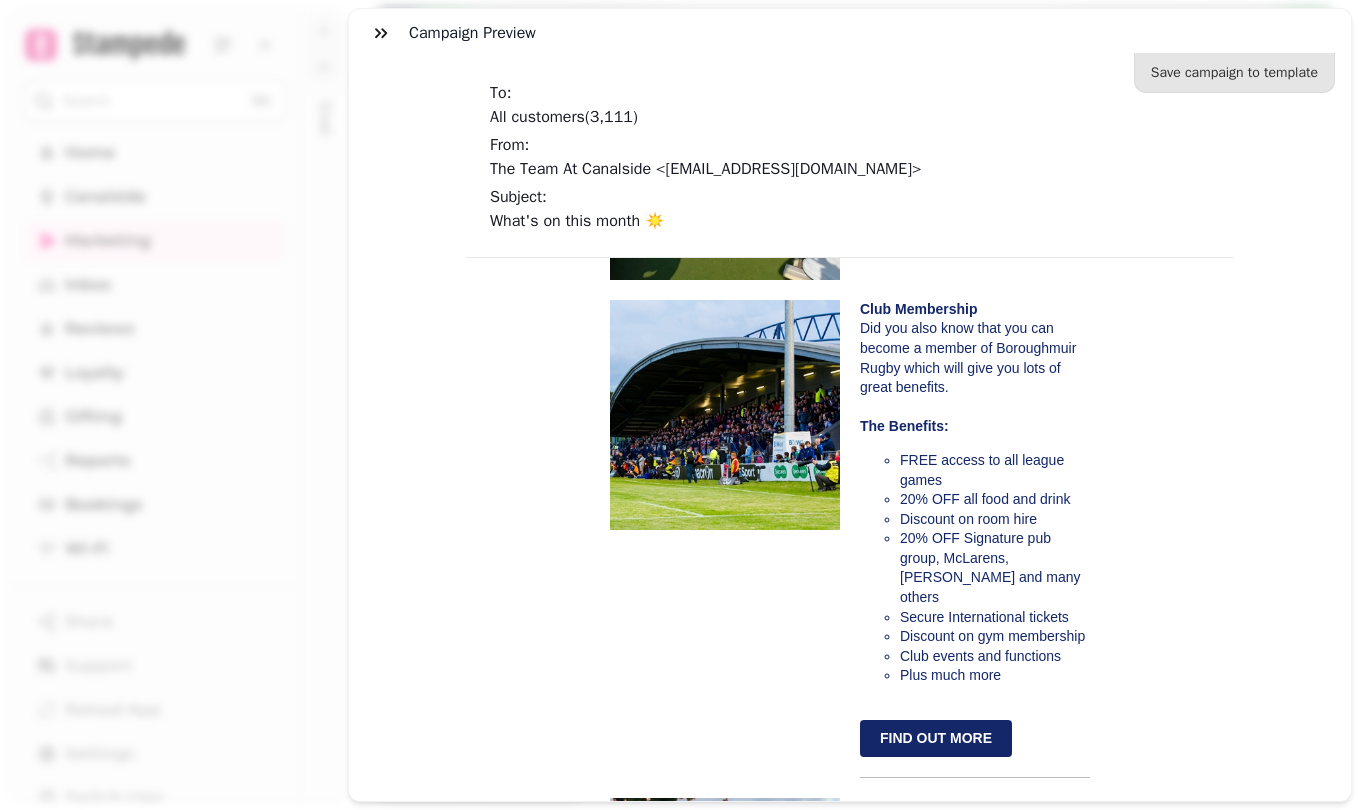 scroll, scrollTop: 1000, scrollLeft: 0, axis: vertical 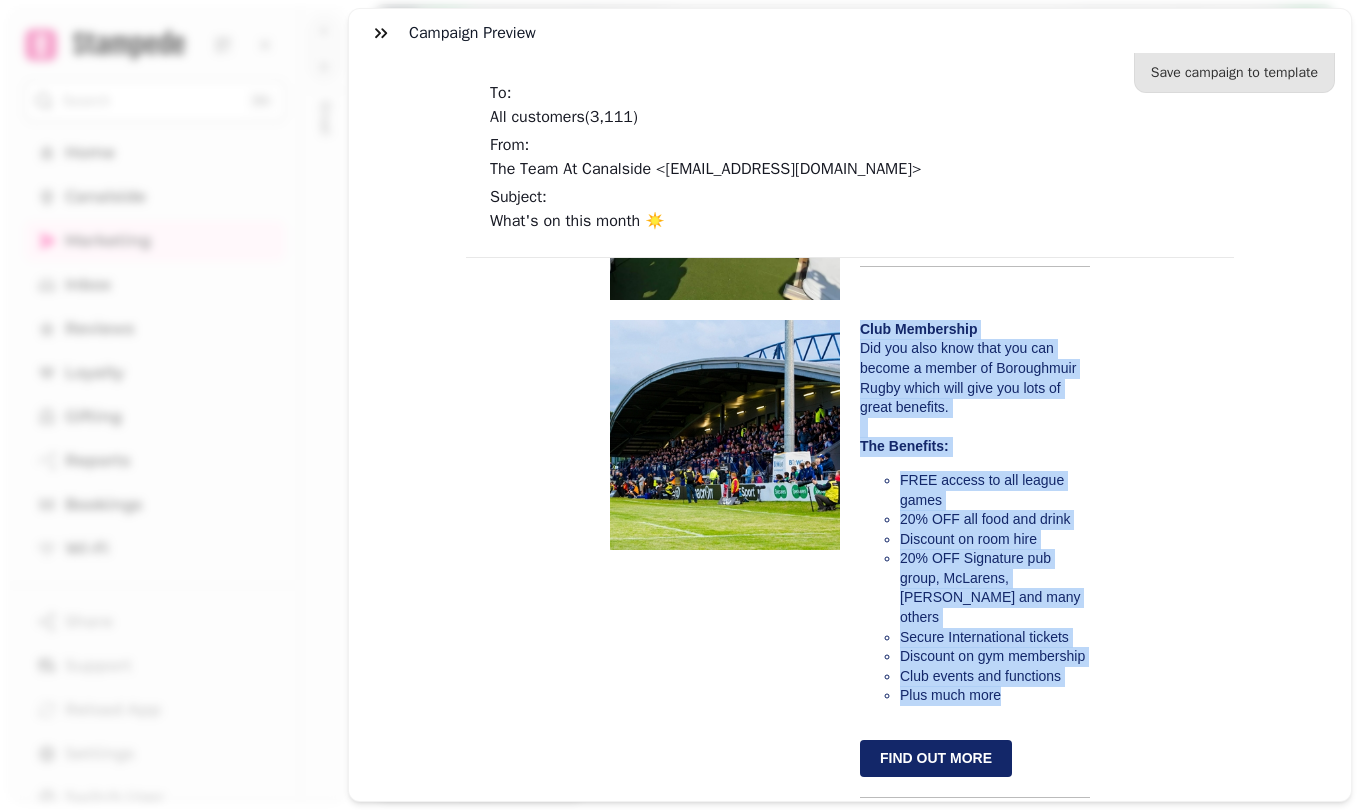 drag, startPoint x: 853, startPoint y: 300, endPoint x: 1024, endPoint y: 651, distance: 390.4382 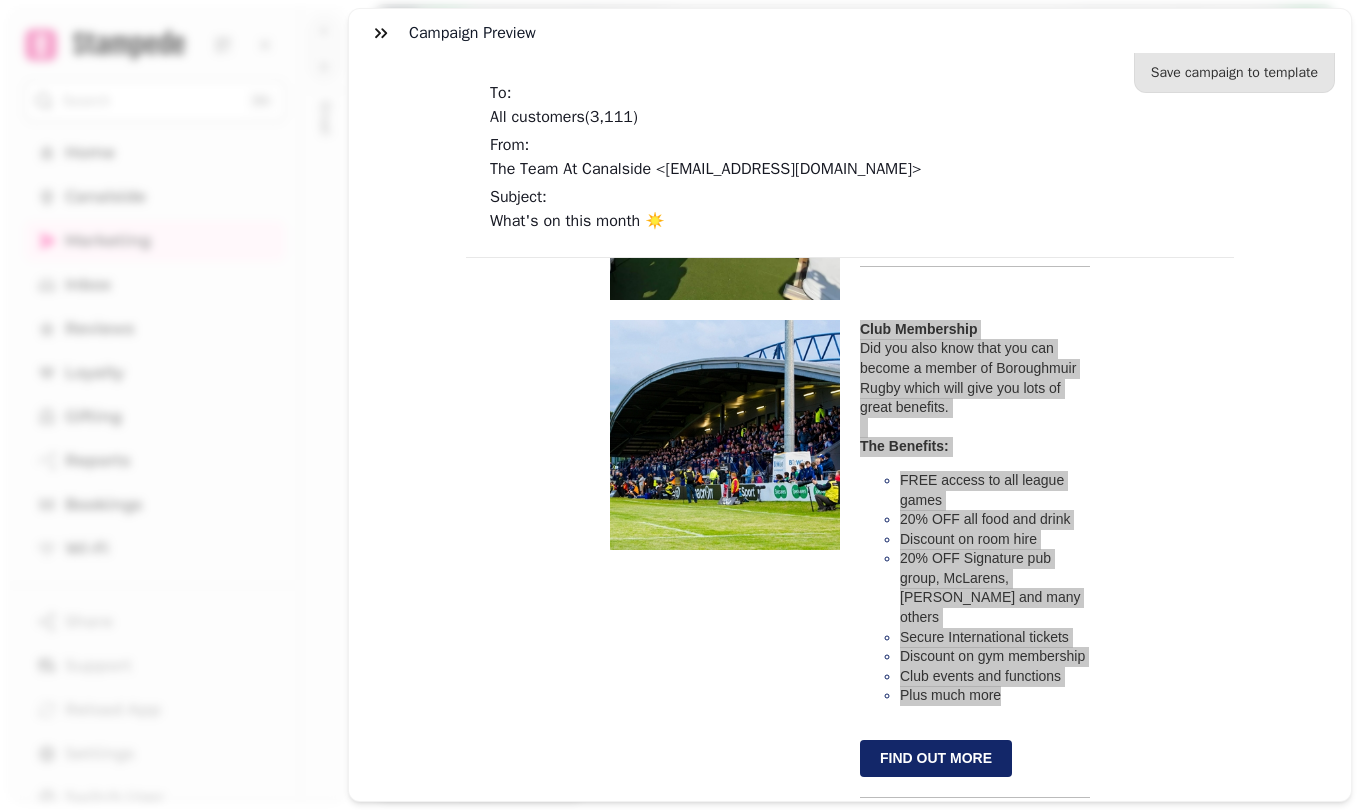 click 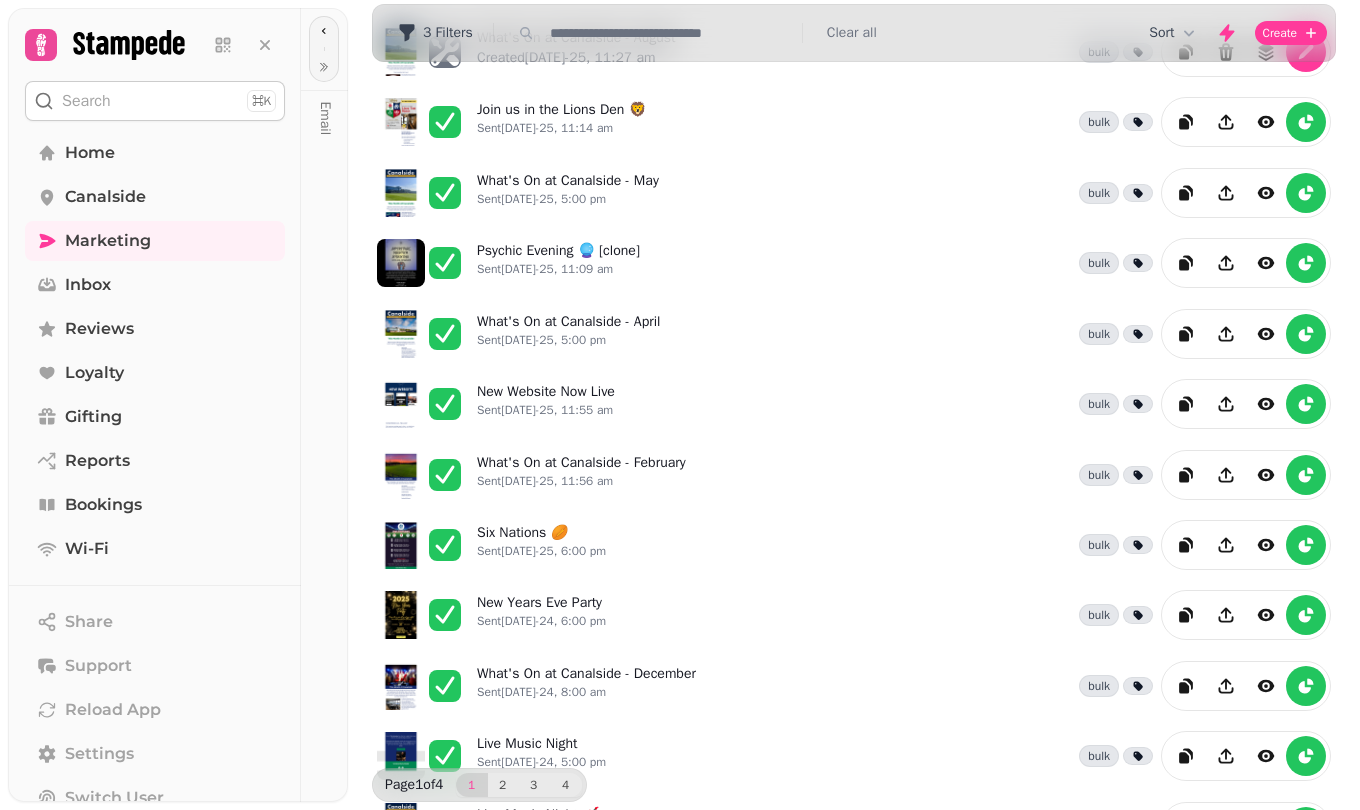 scroll, scrollTop: 0, scrollLeft: 0, axis: both 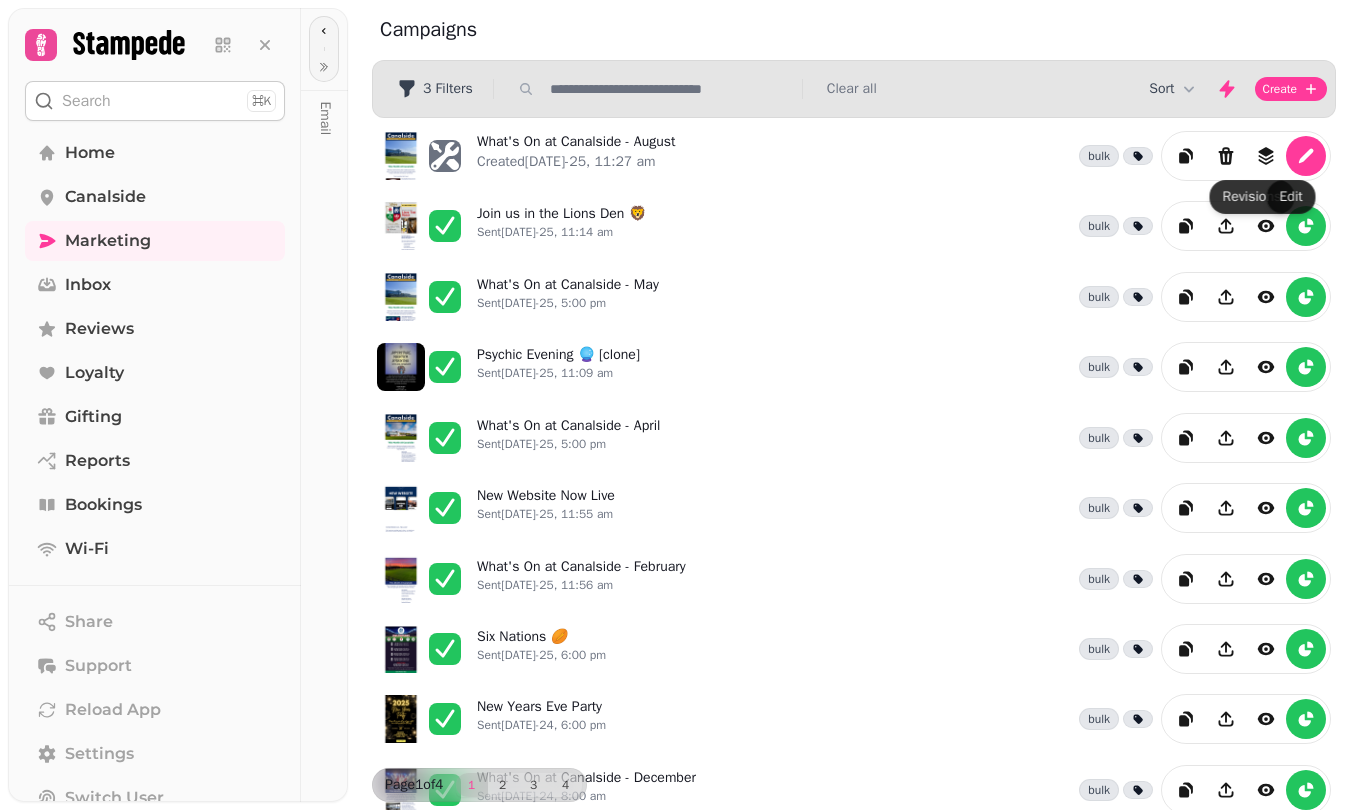 click 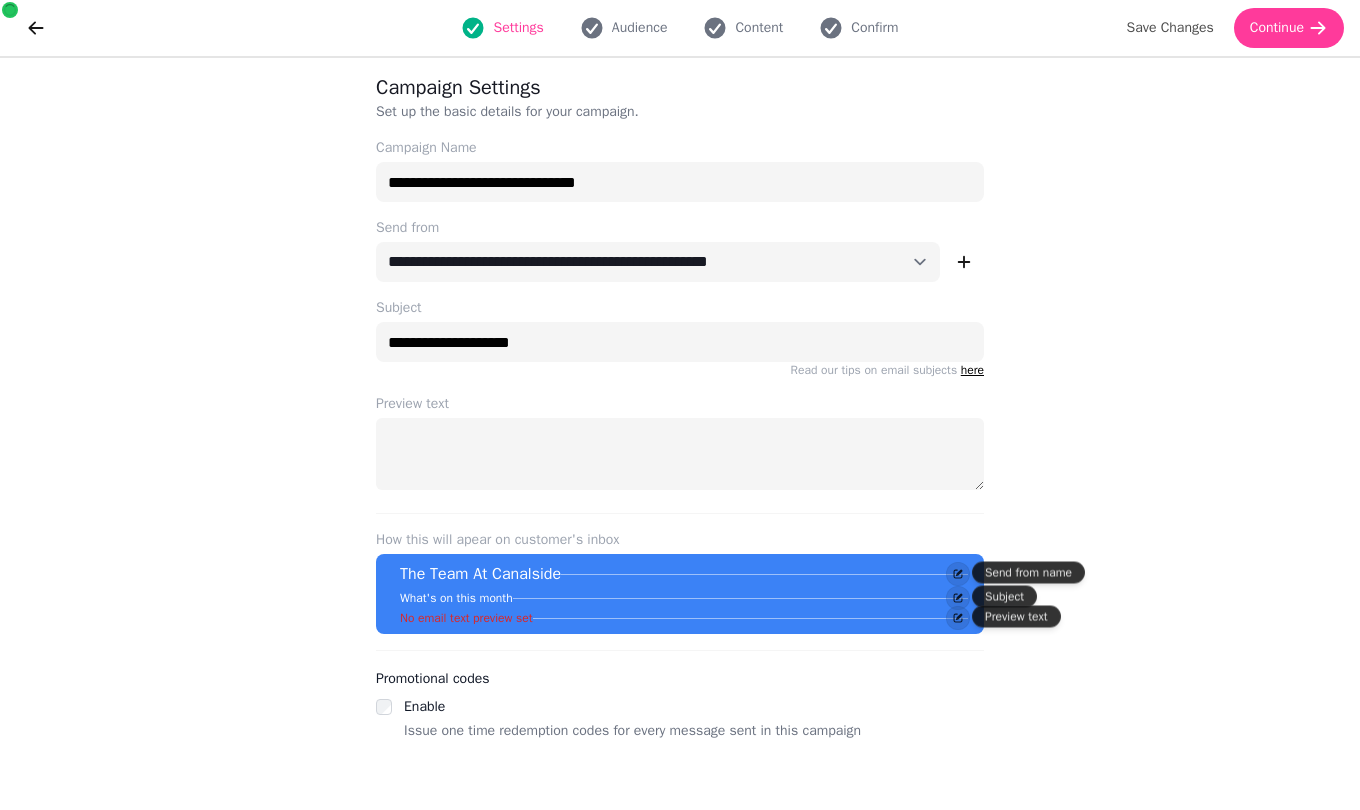 click on "Continue" at bounding box center (1277, 28) 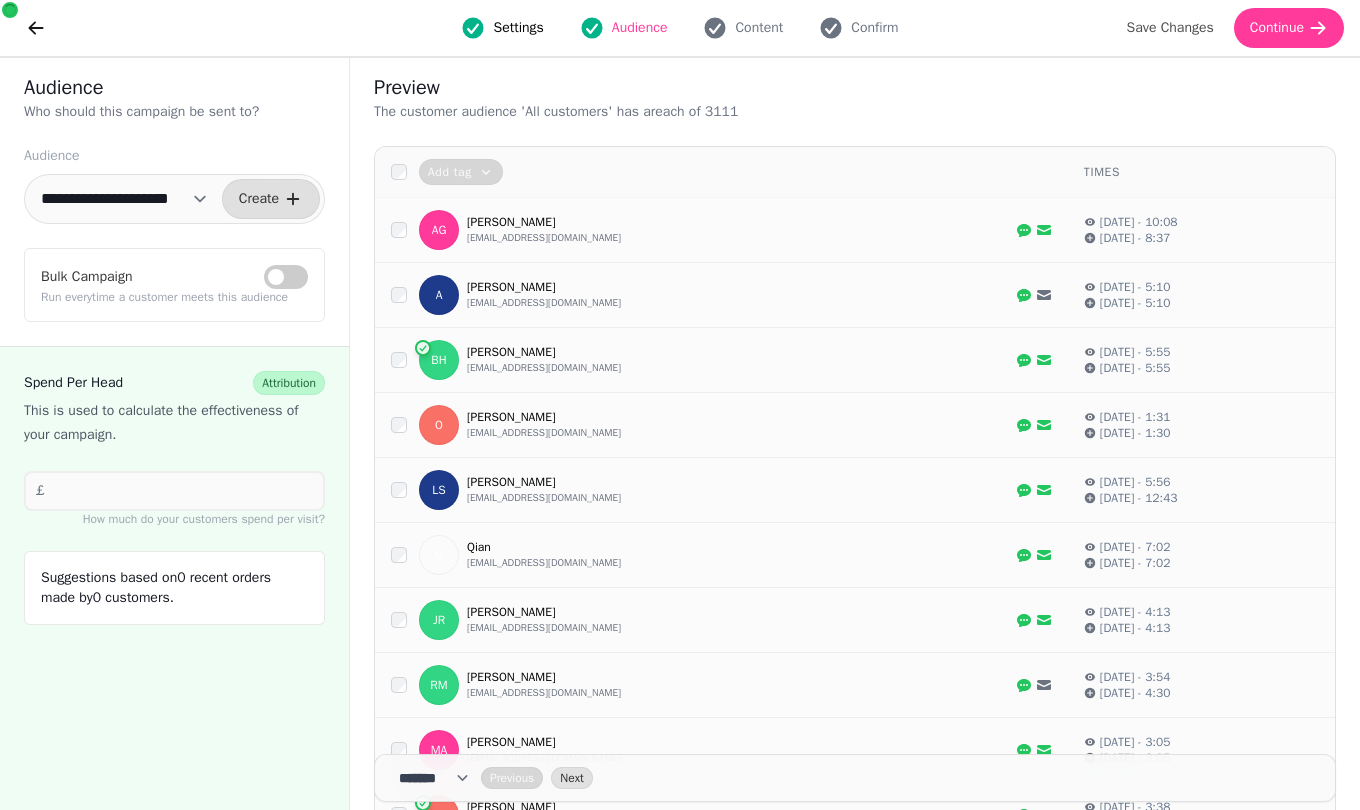 scroll, scrollTop: 400, scrollLeft: 0, axis: vertical 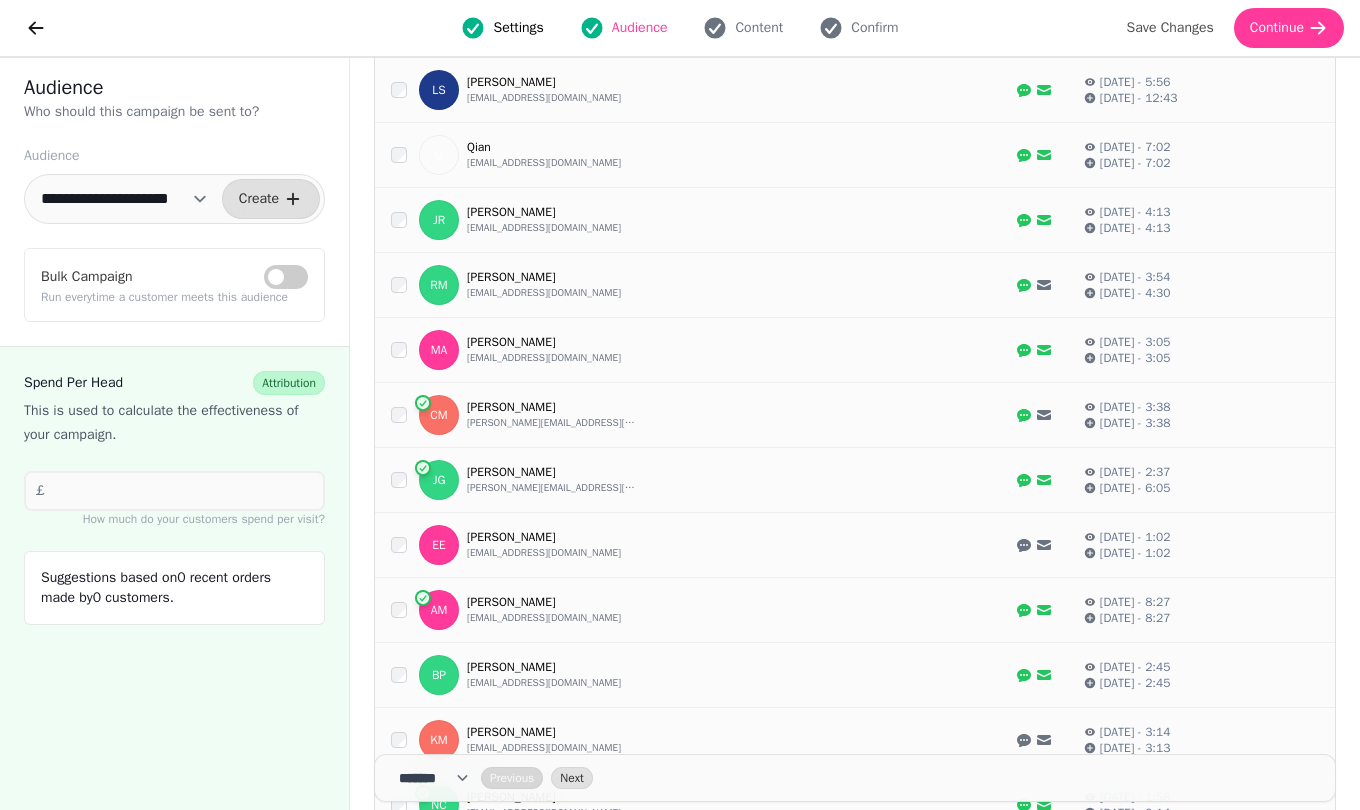 click on "Continue" at bounding box center [1277, 28] 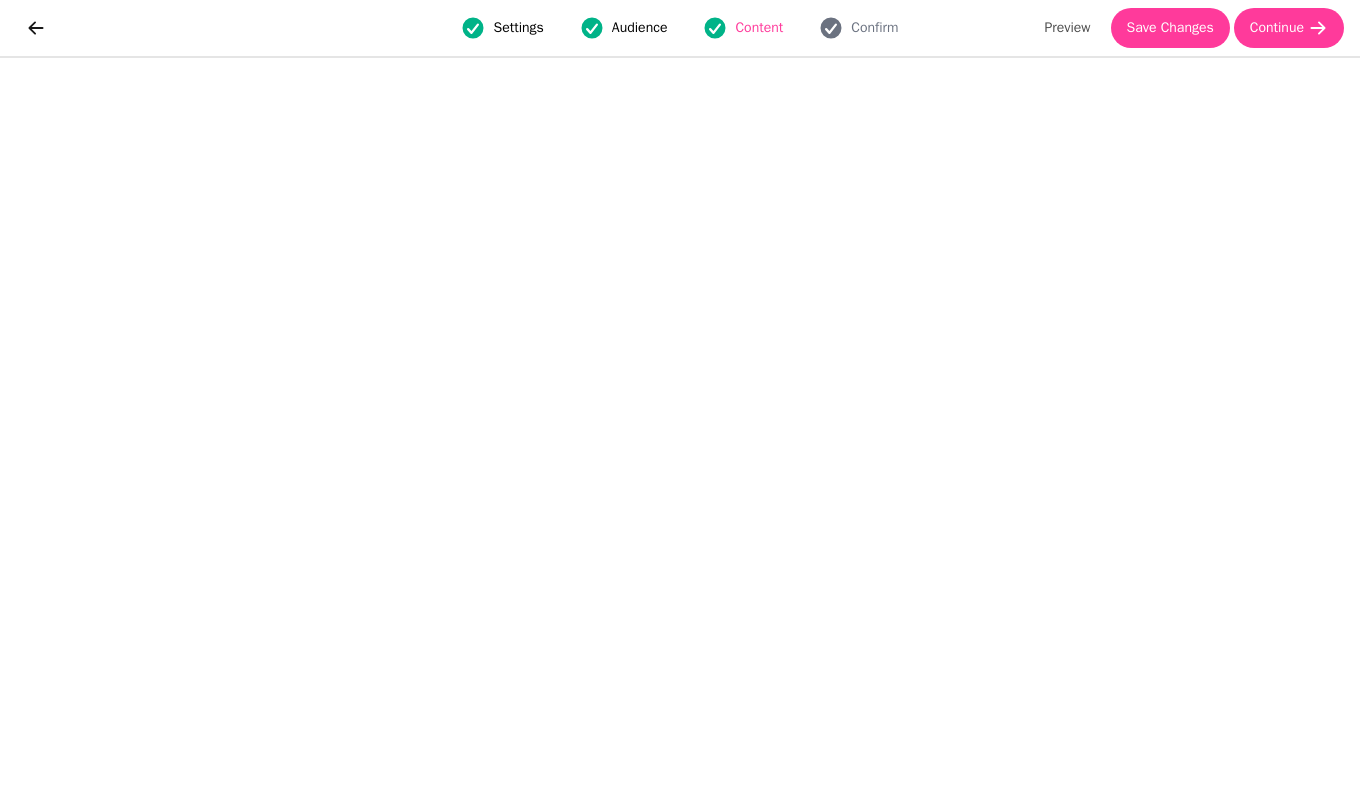 click on "Save Changes" at bounding box center (1170, 28) 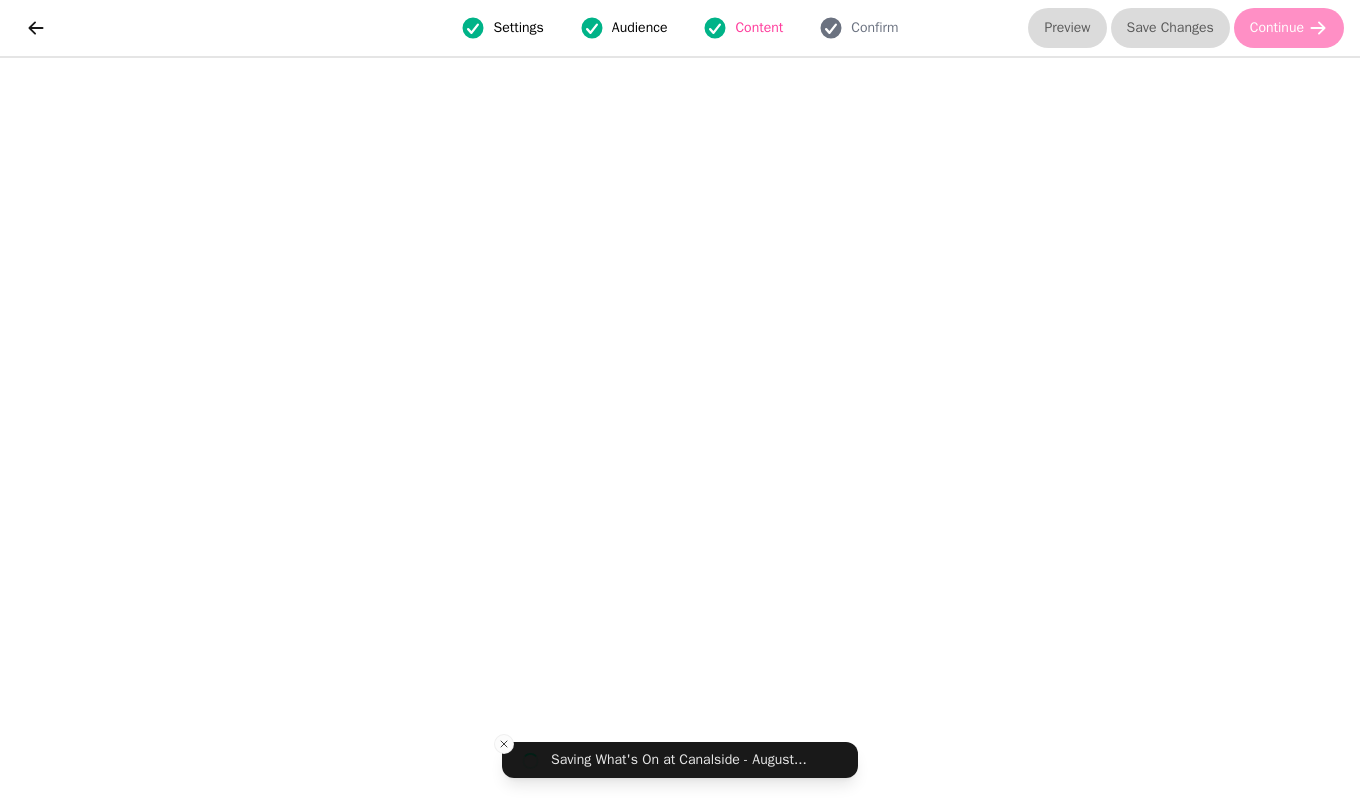 click at bounding box center [36, 28] 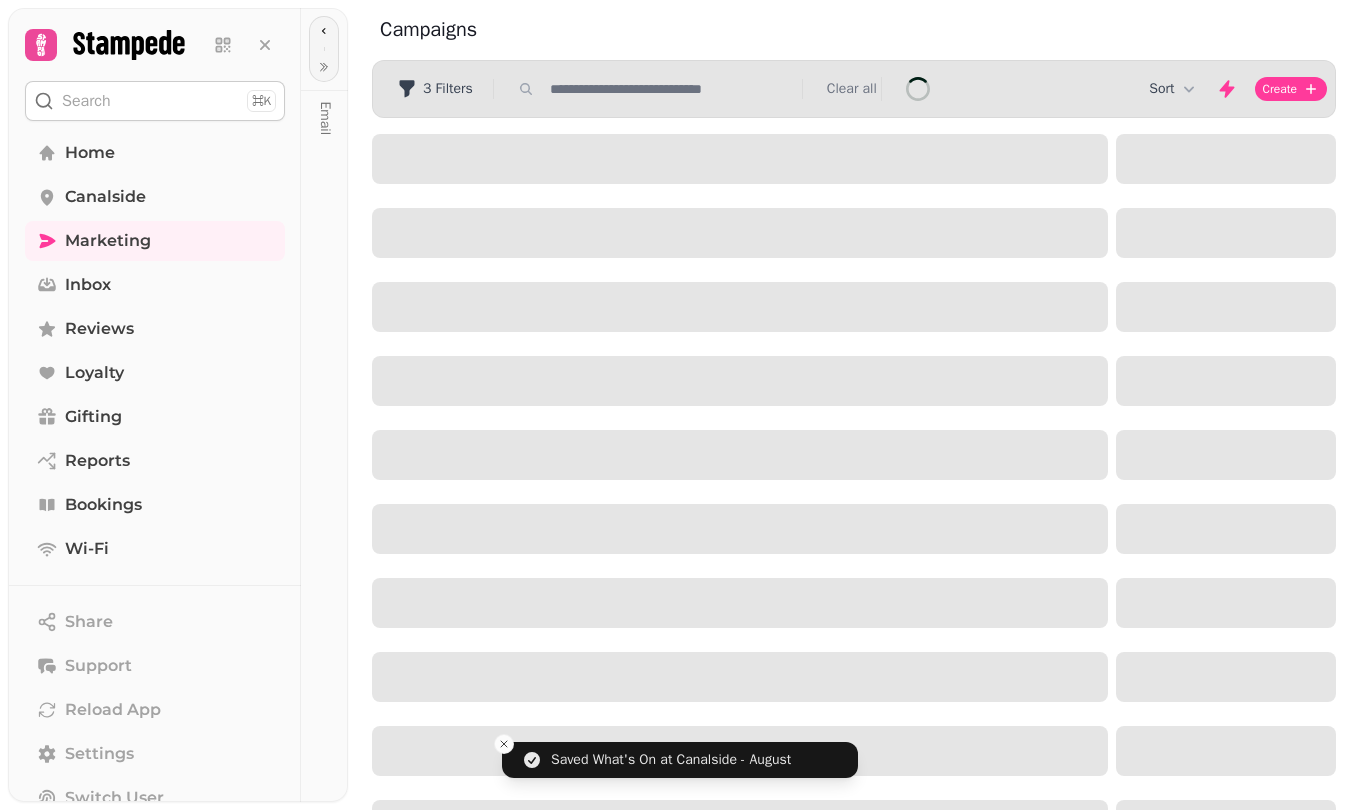 click at bounding box center [155, 45] 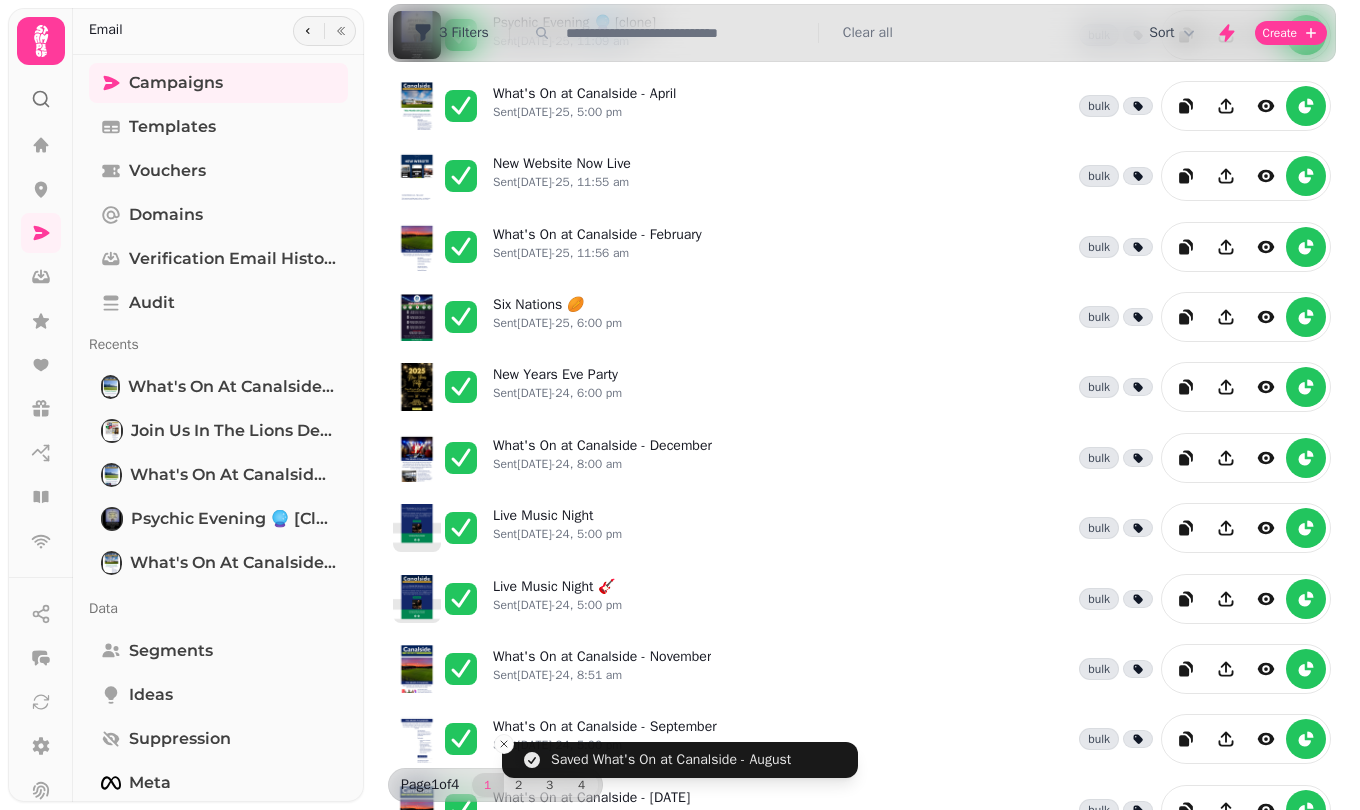 scroll, scrollTop: 404, scrollLeft: 0, axis: vertical 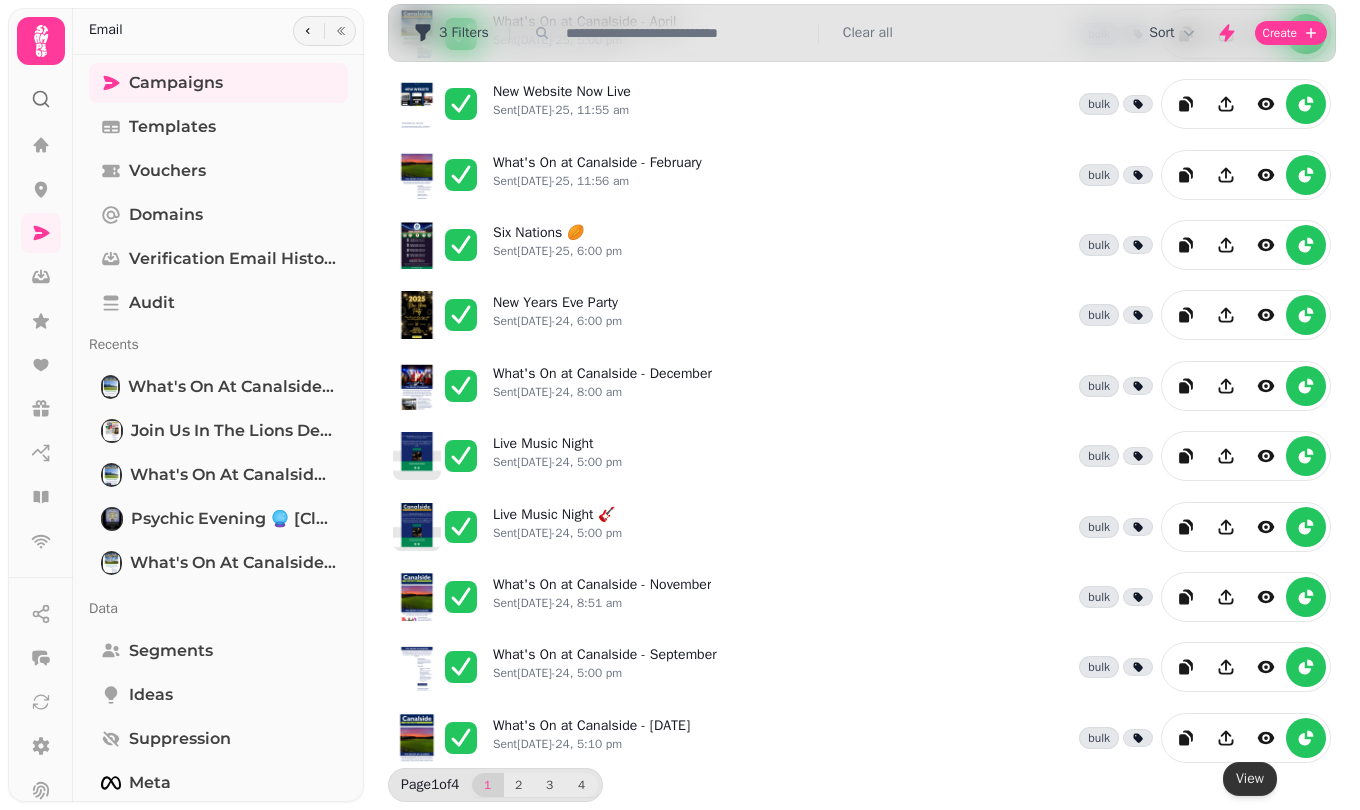 click 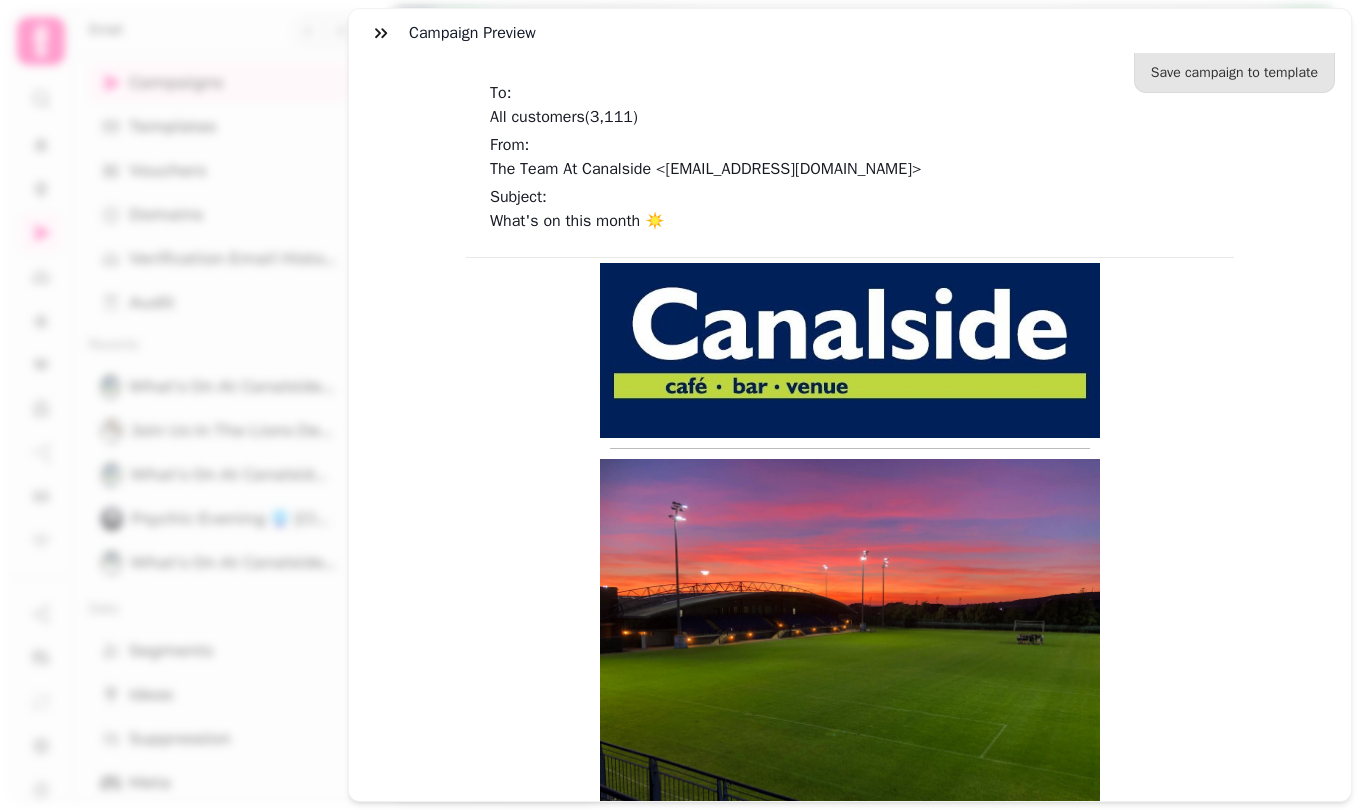 scroll, scrollTop: 400, scrollLeft: 0, axis: vertical 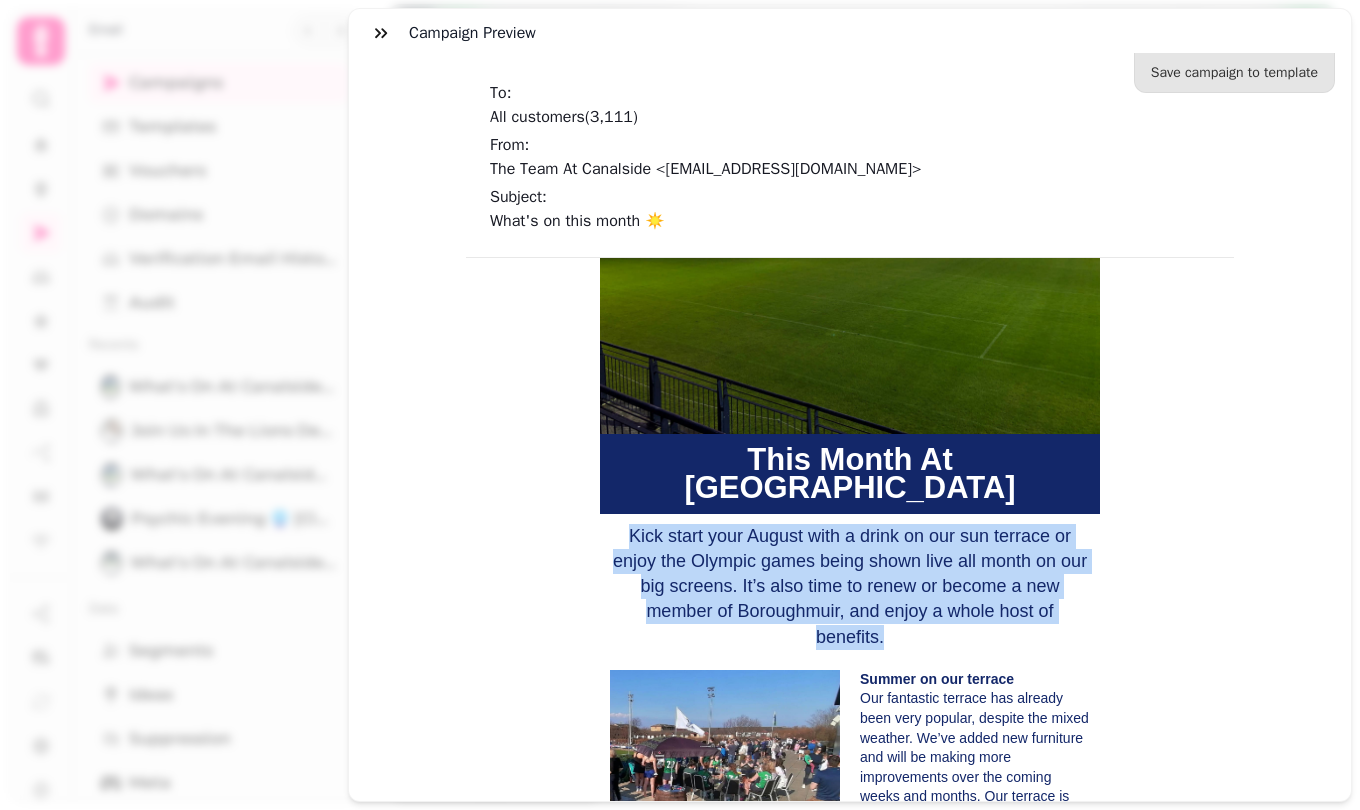 drag, startPoint x: 622, startPoint y: 504, endPoint x: 912, endPoint y: 615, distance: 310.5173 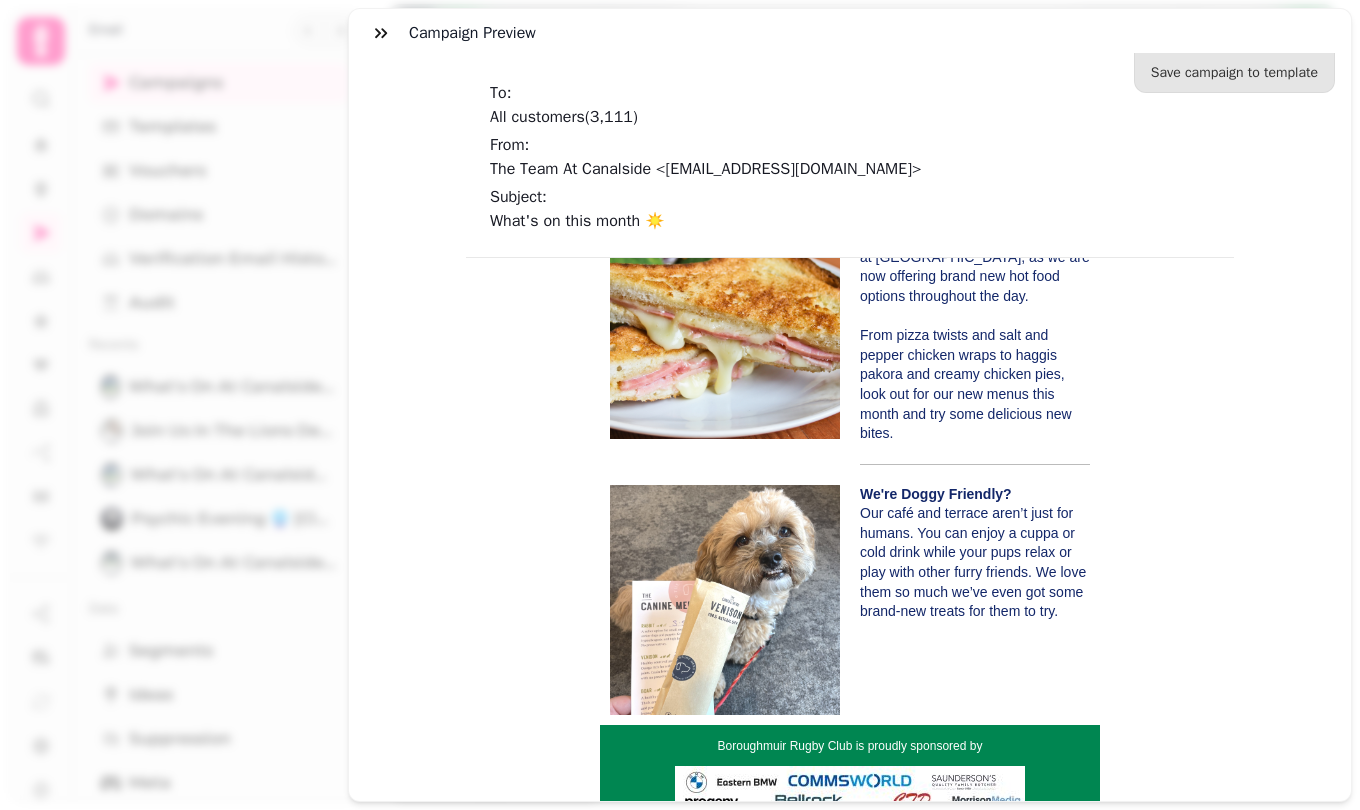 scroll, scrollTop: 2000, scrollLeft: 0, axis: vertical 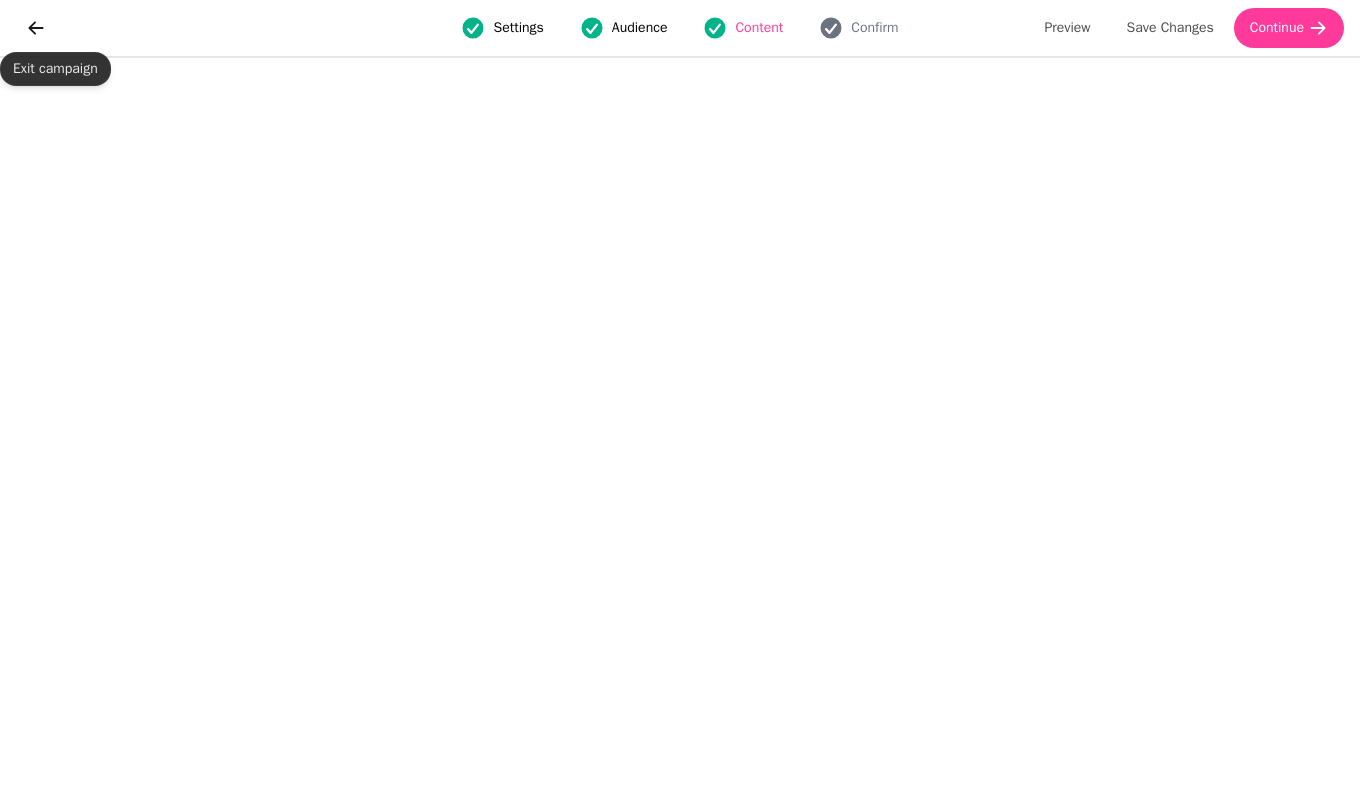click 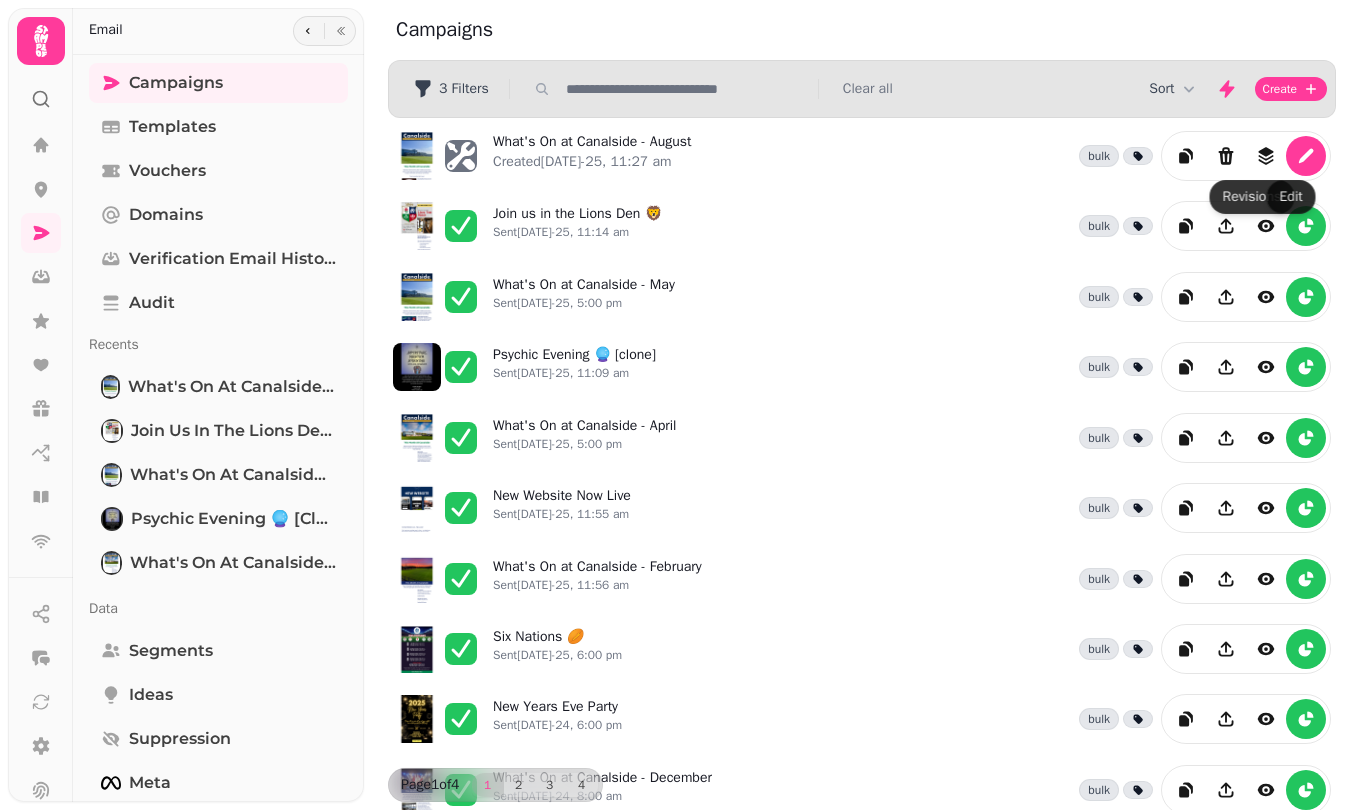 click 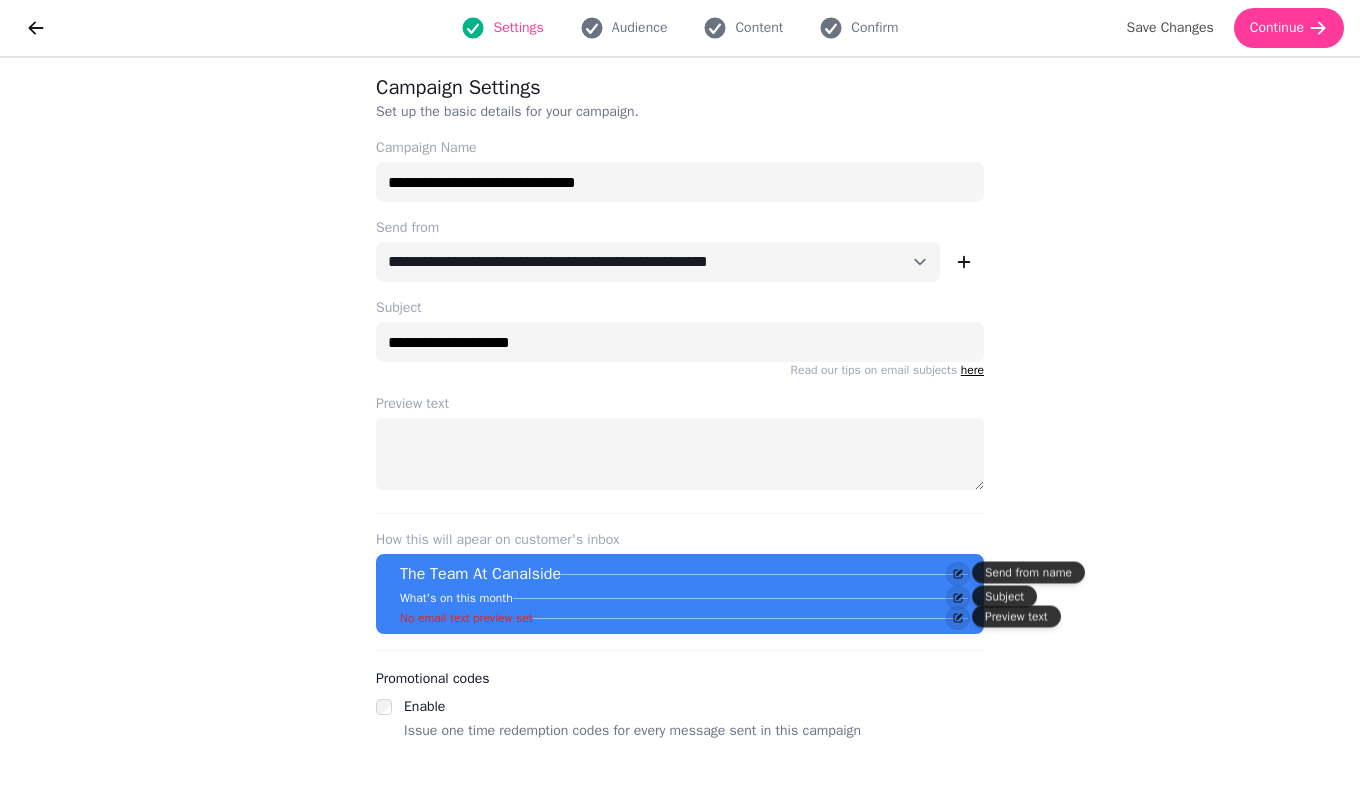 click on "Continue" at bounding box center [1277, 28] 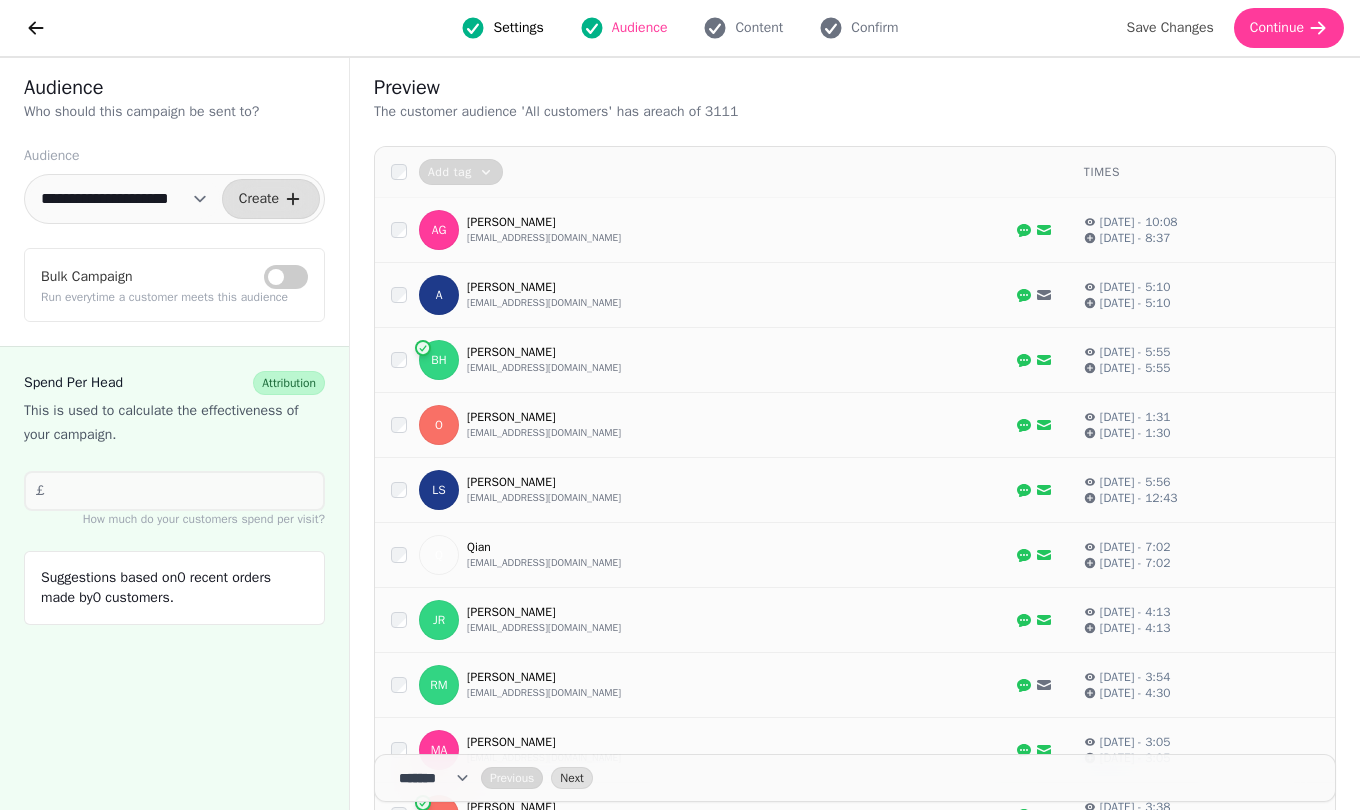 click 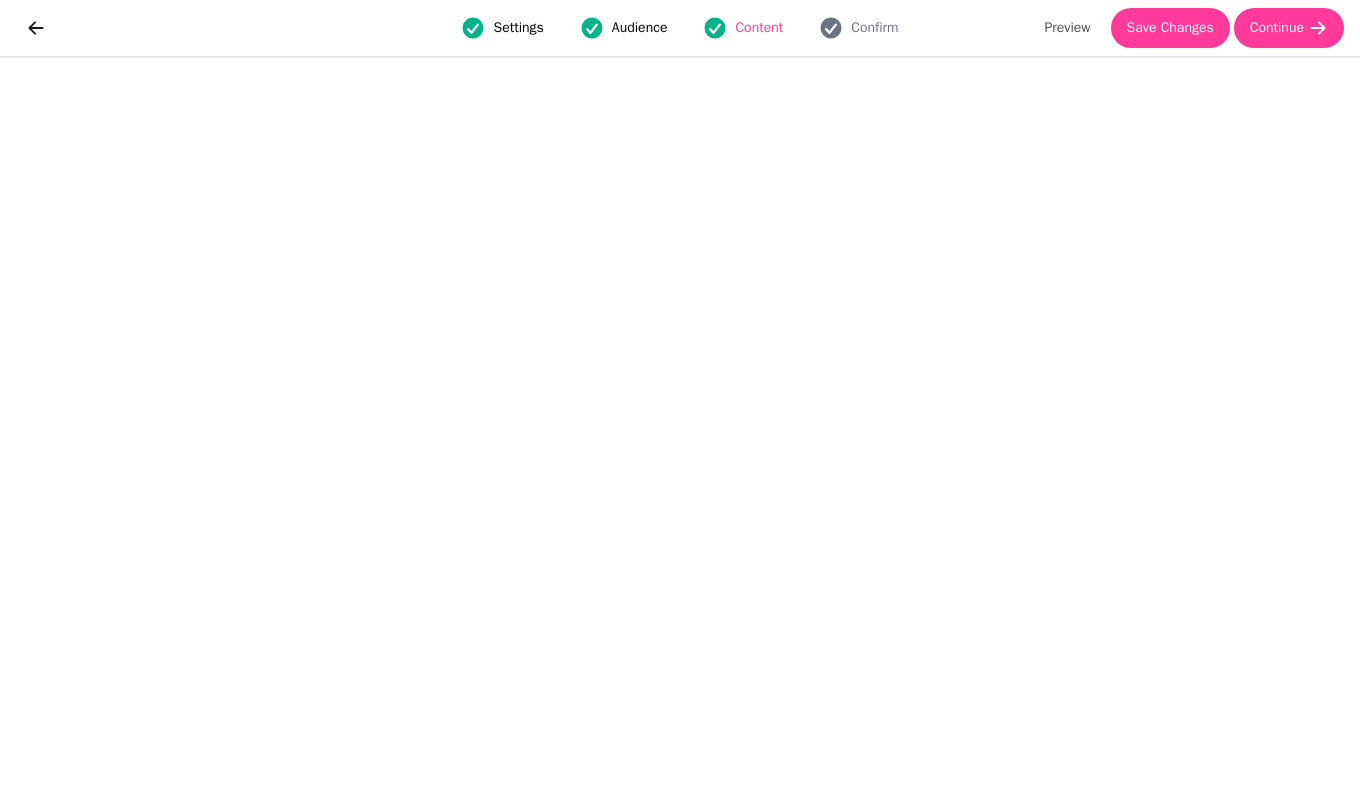click on "Save Changes" at bounding box center [1170, 28] 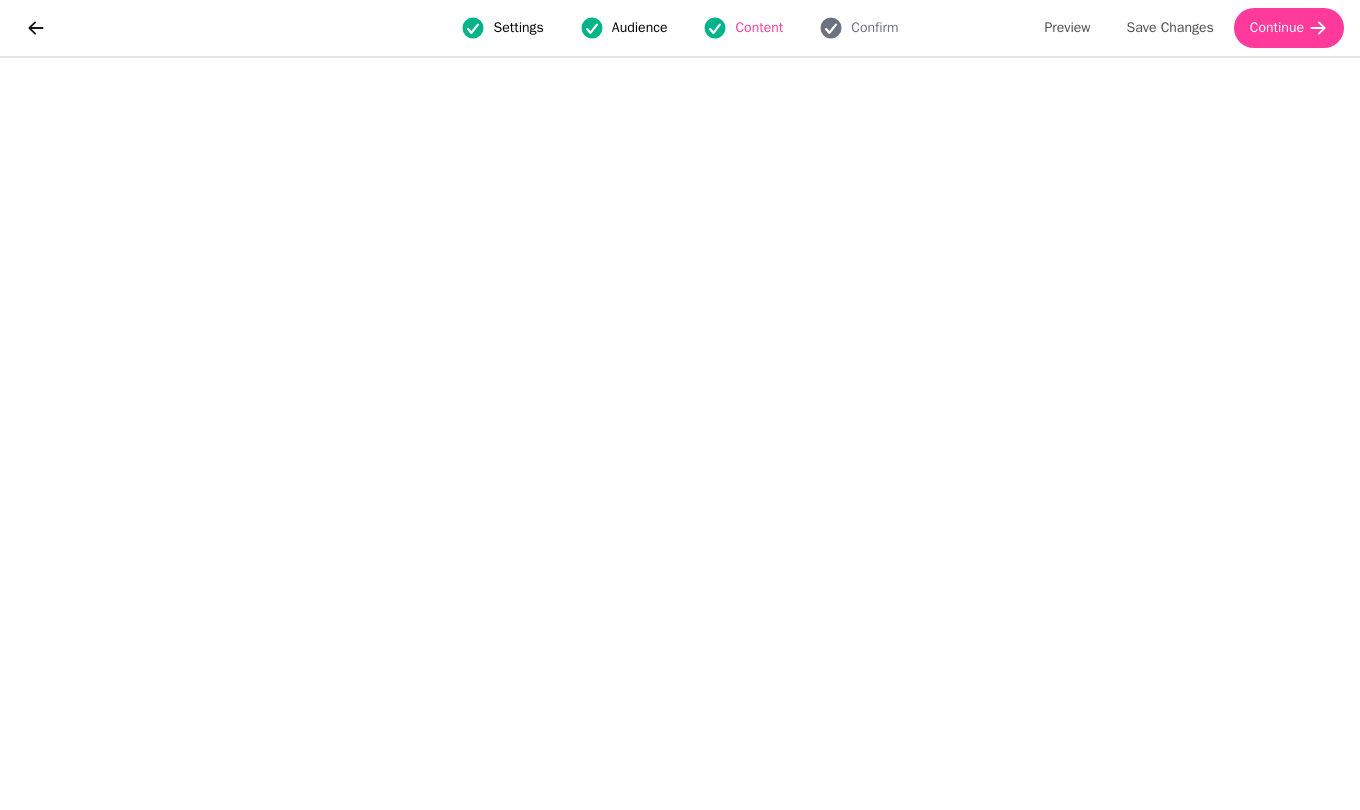 click on "Preview" at bounding box center [1067, 28] 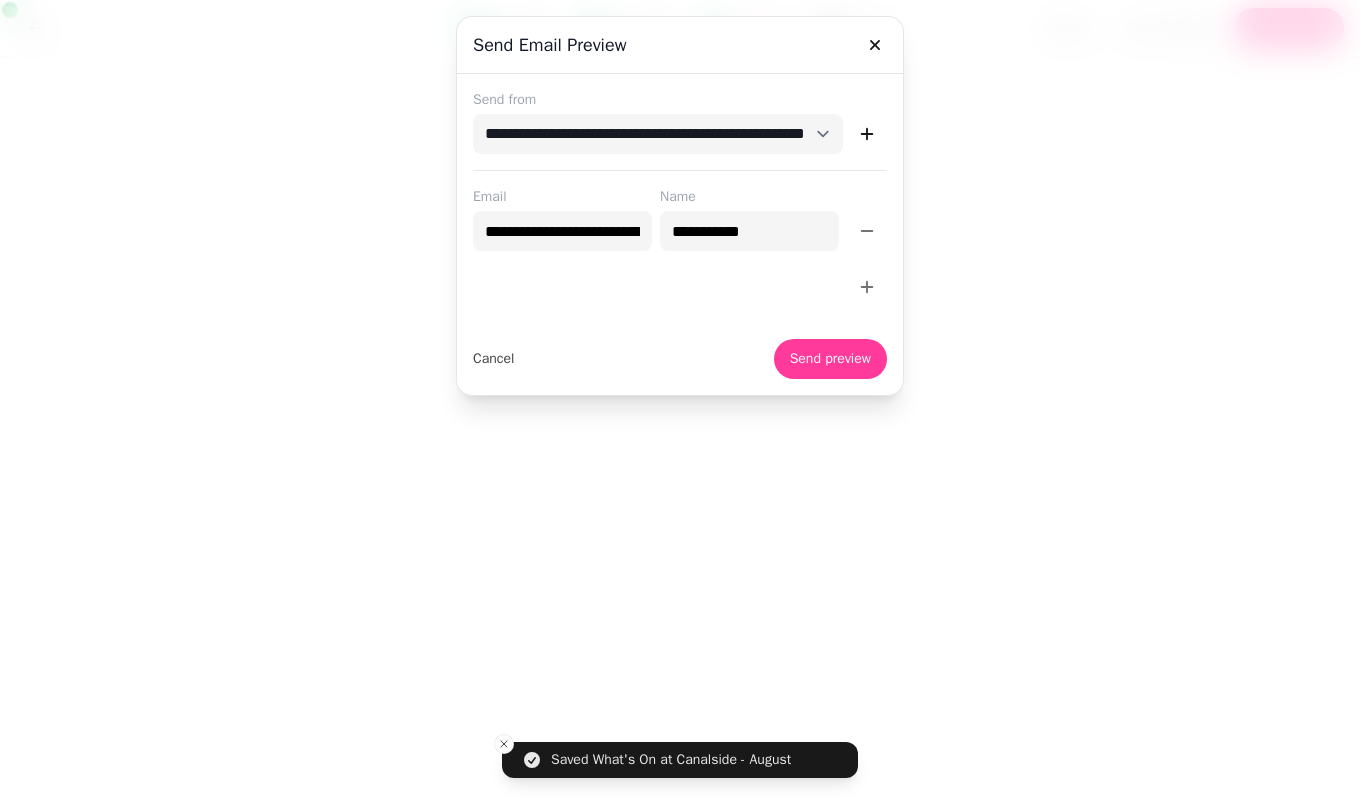 click on "Send preview" at bounding box center [830, 359] 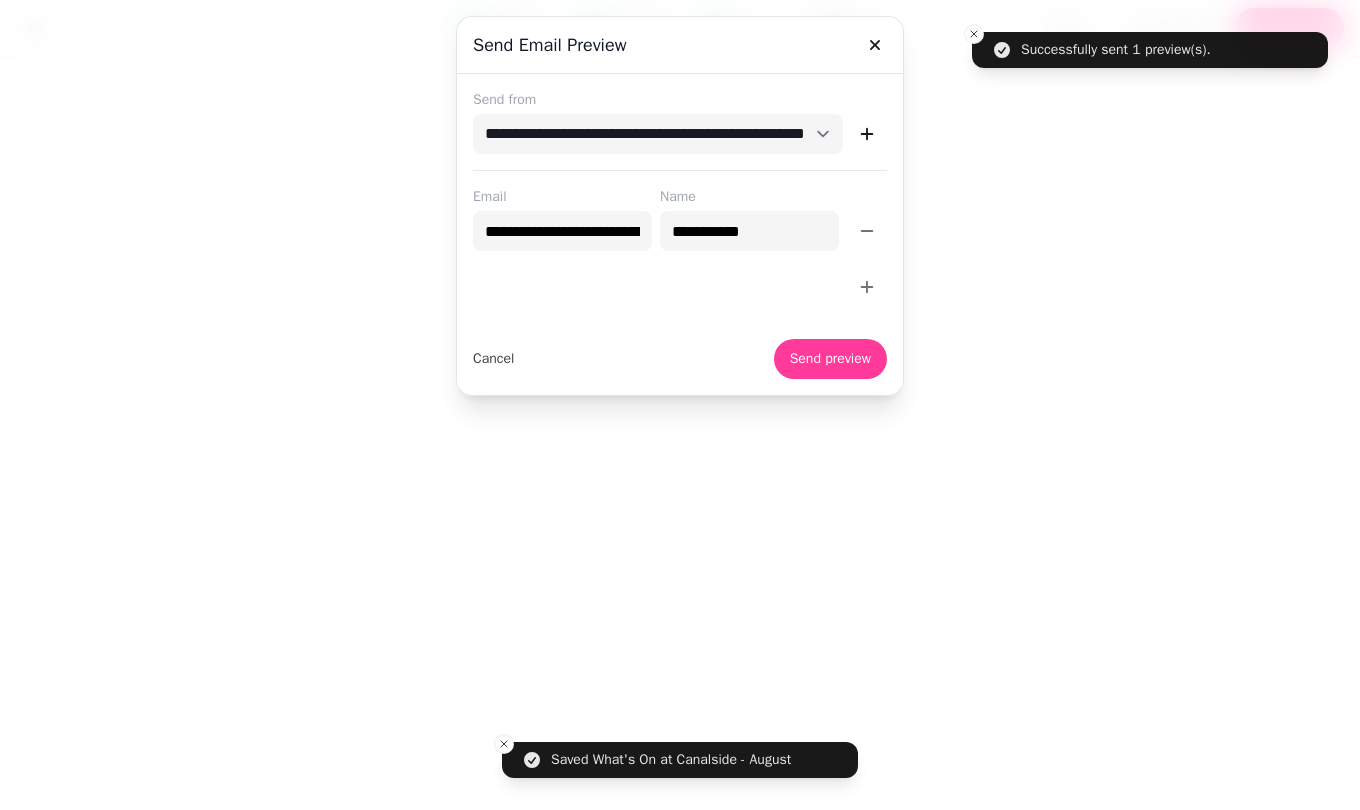 click 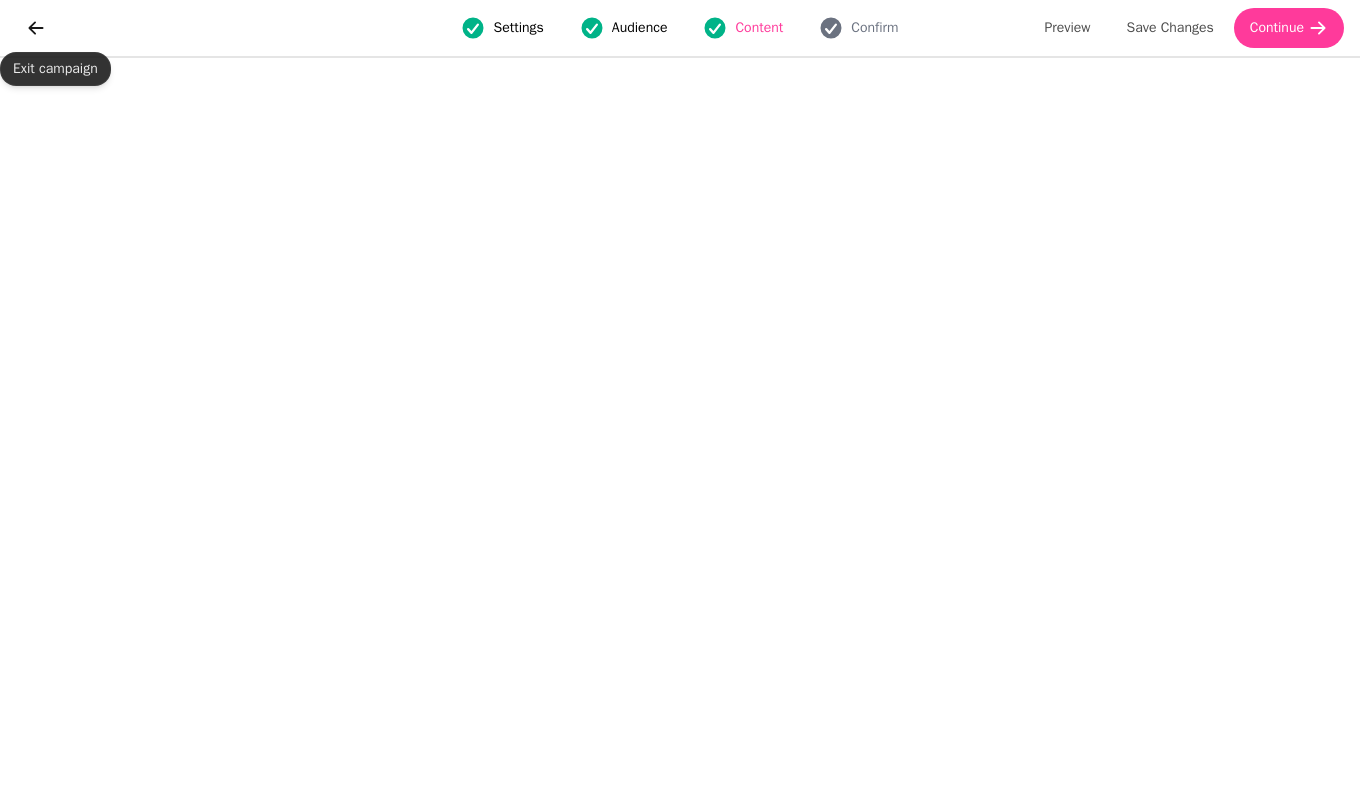 click 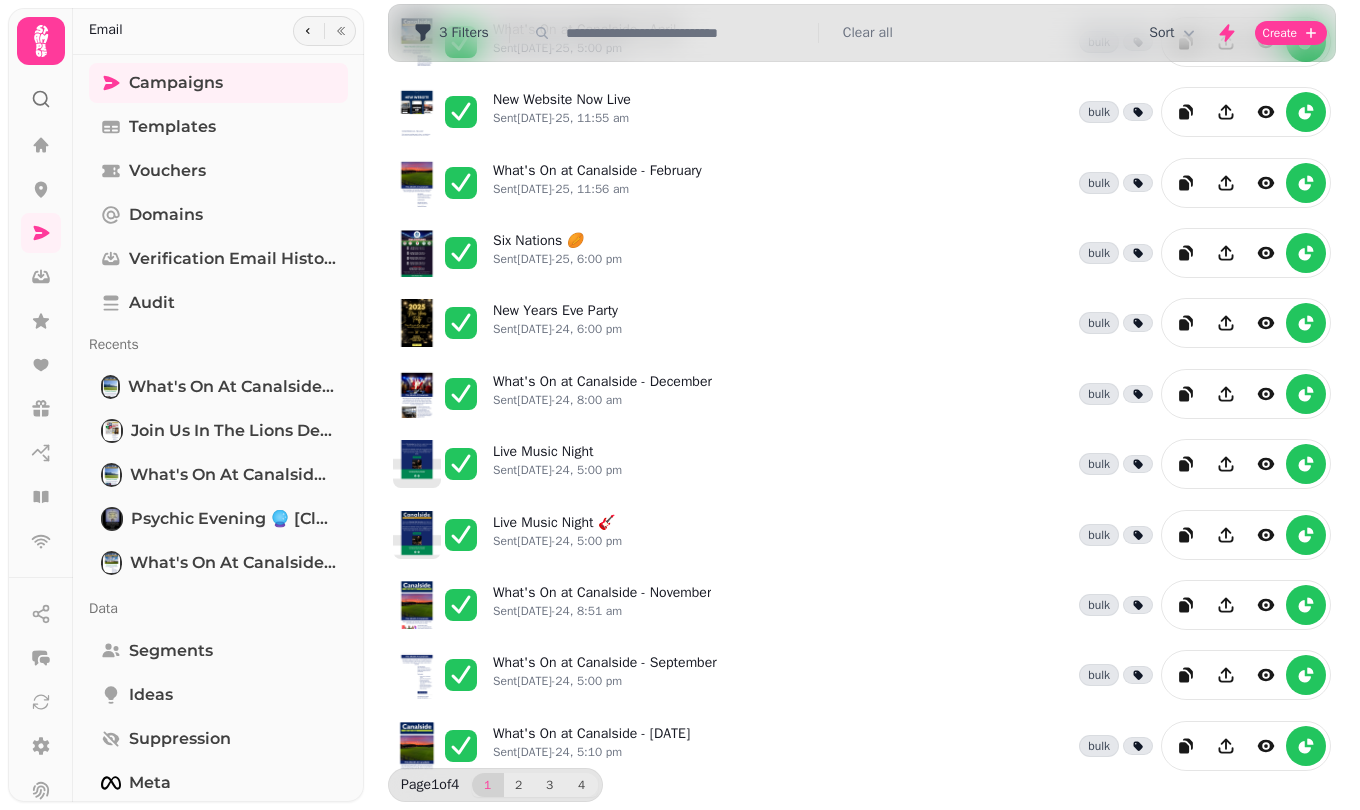 scroll, scrollTop: 404, scrollLeft: 0, axis: vertical 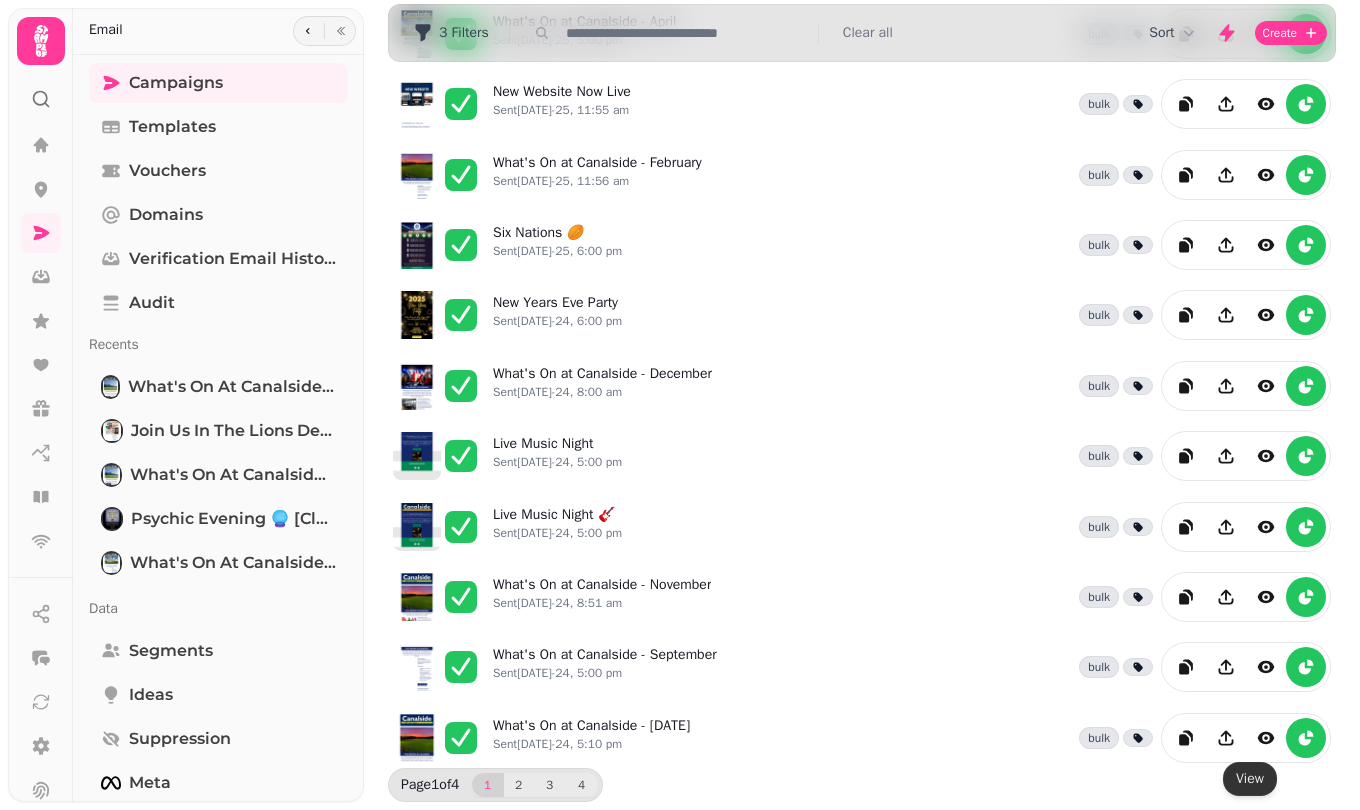 click 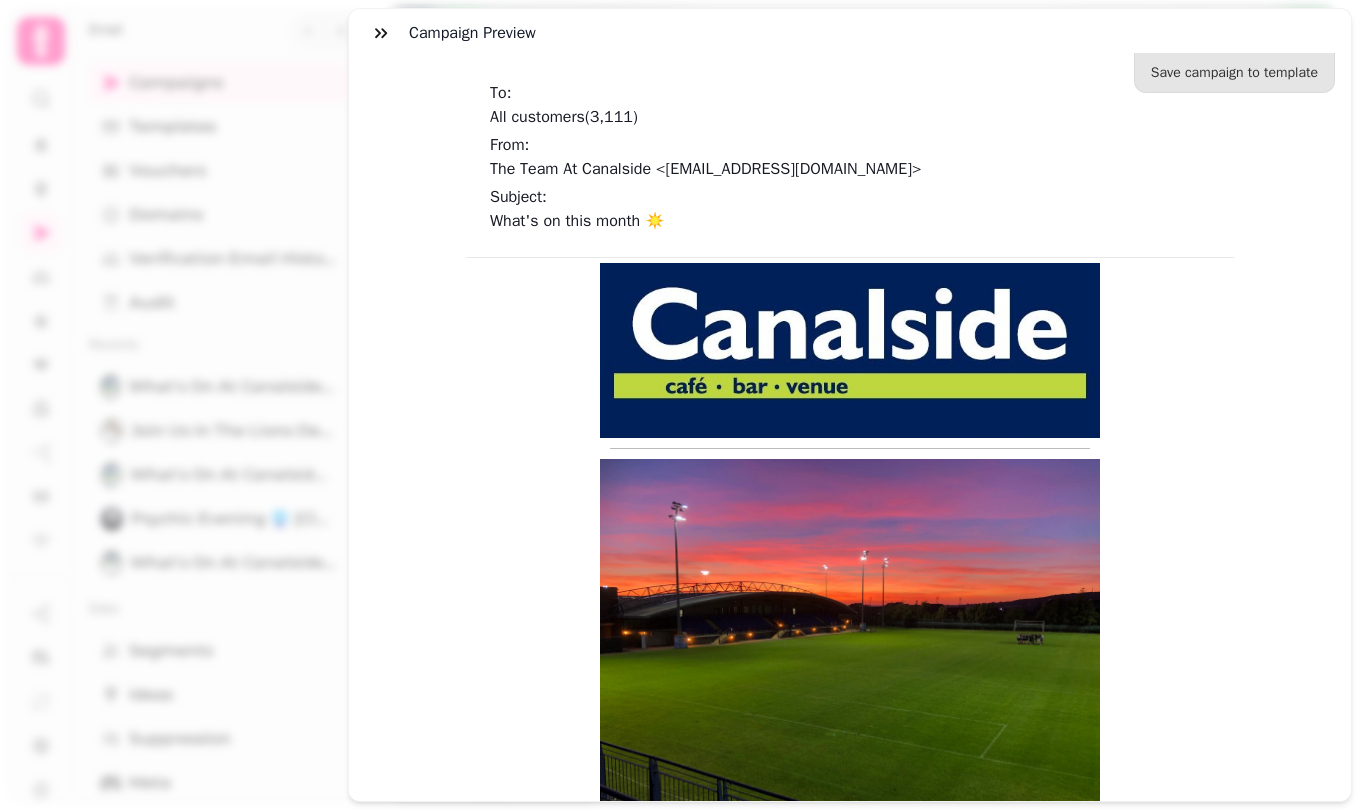 scroll, scrollTop: 0, scrollLeft: 0, axis: both 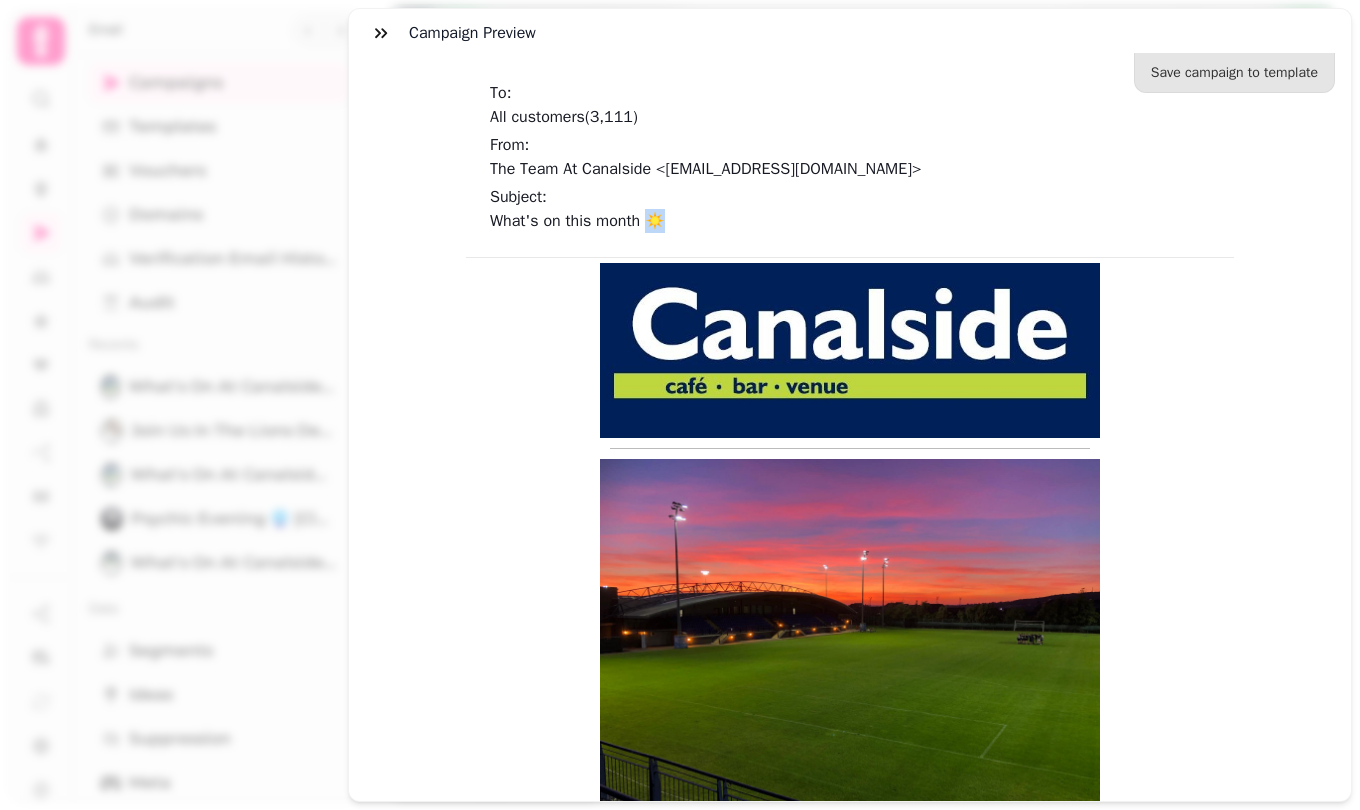drag, startPoint x: 698, startPoint y: 159, endPoint x: 720, endPoint y: 157, distance: 22.090721 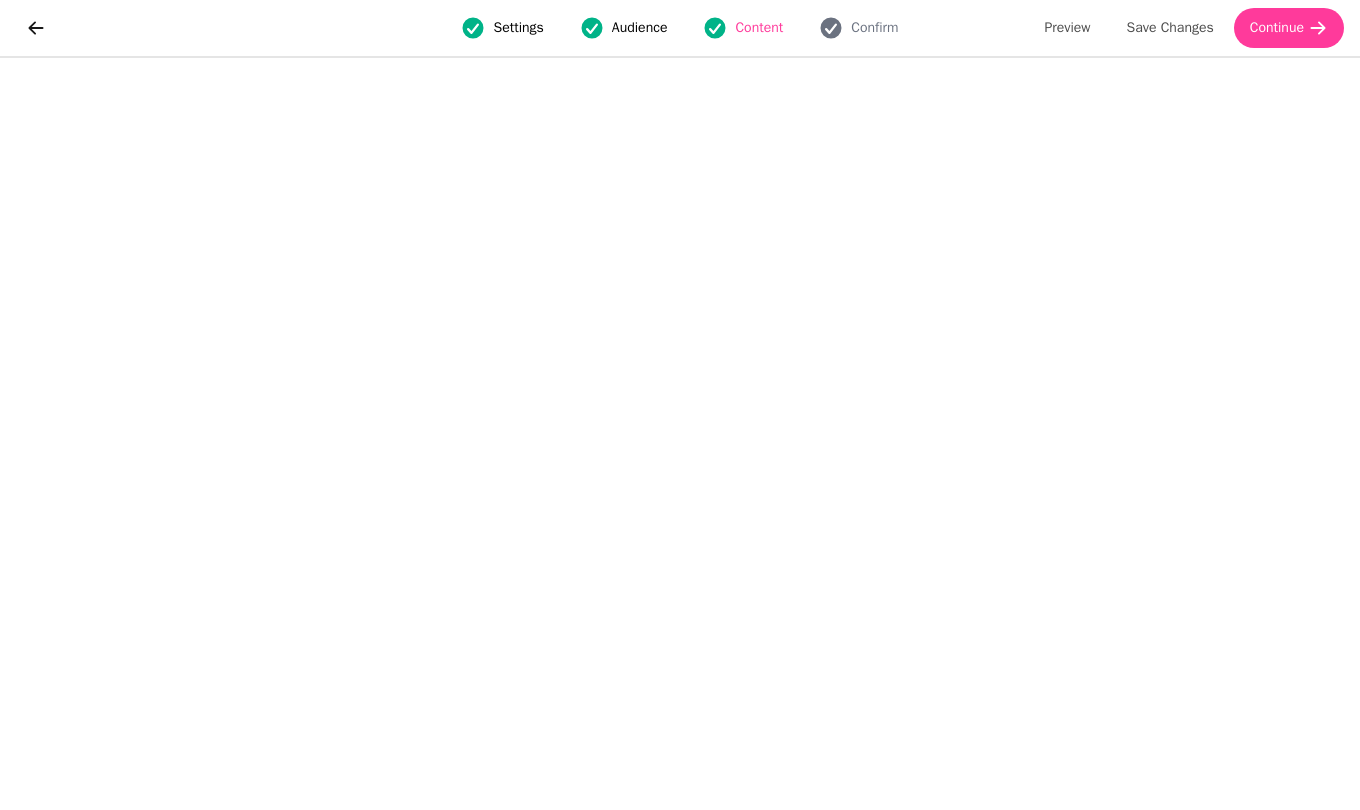 scroll, scrollTop: 0, scrollLeft: 0, axis: both 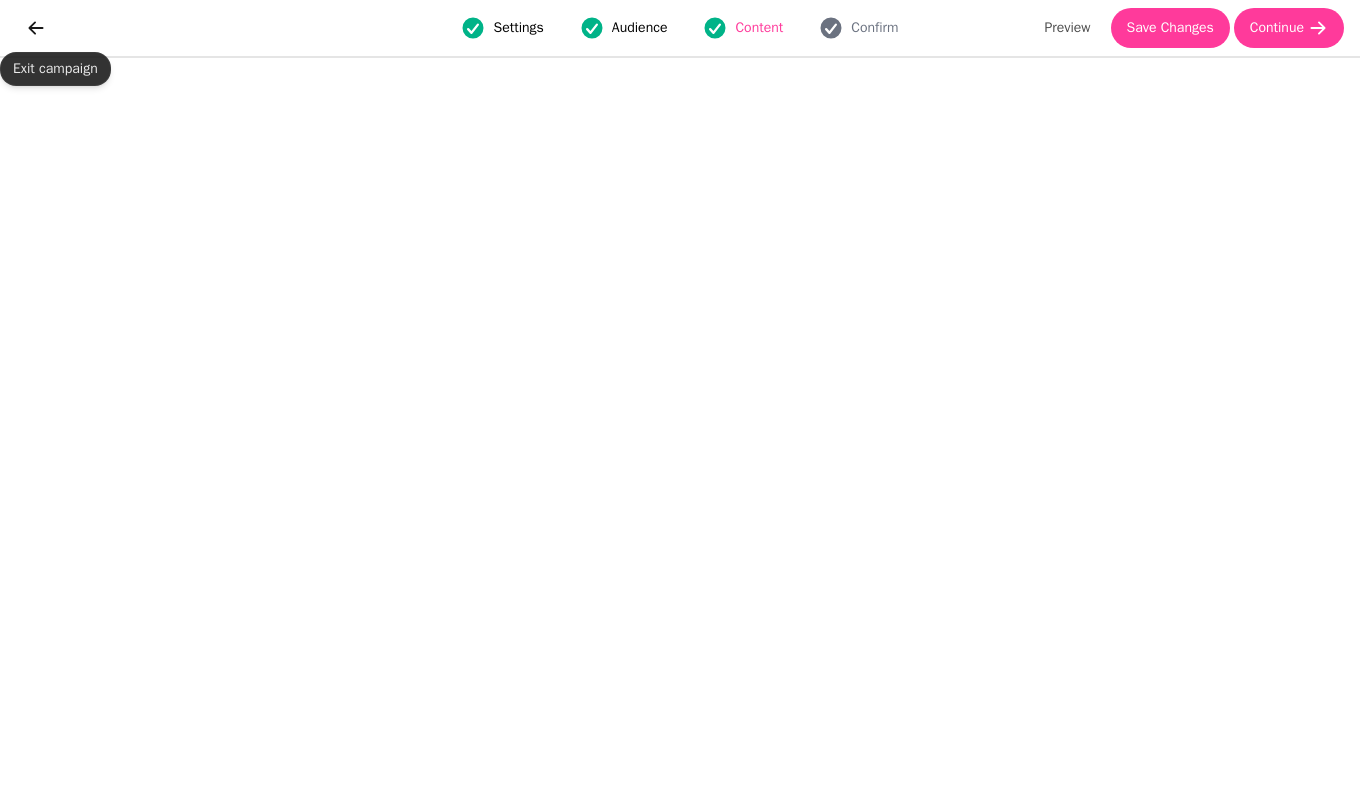 click 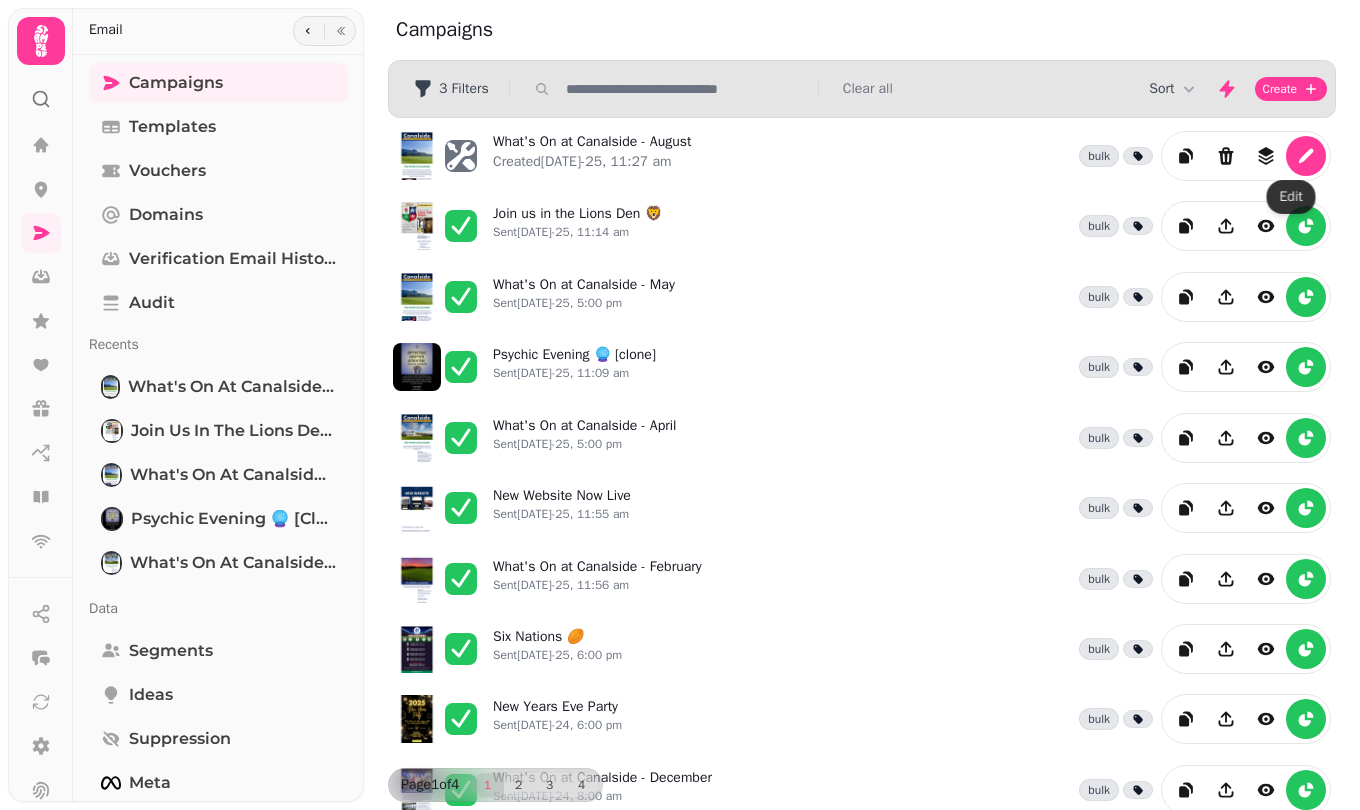 click at bounding box center (1306, 156) 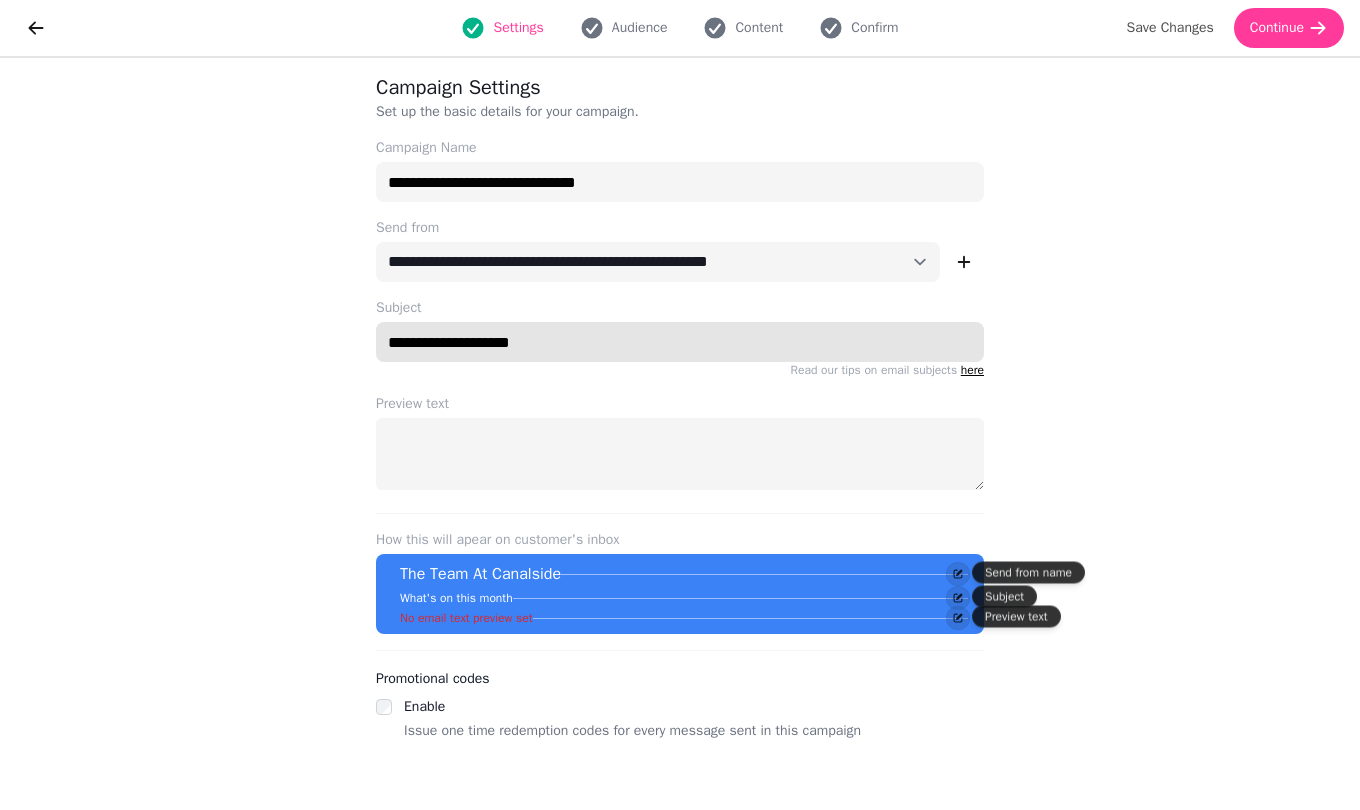 click on "**********" at bounding box center [680, 342] 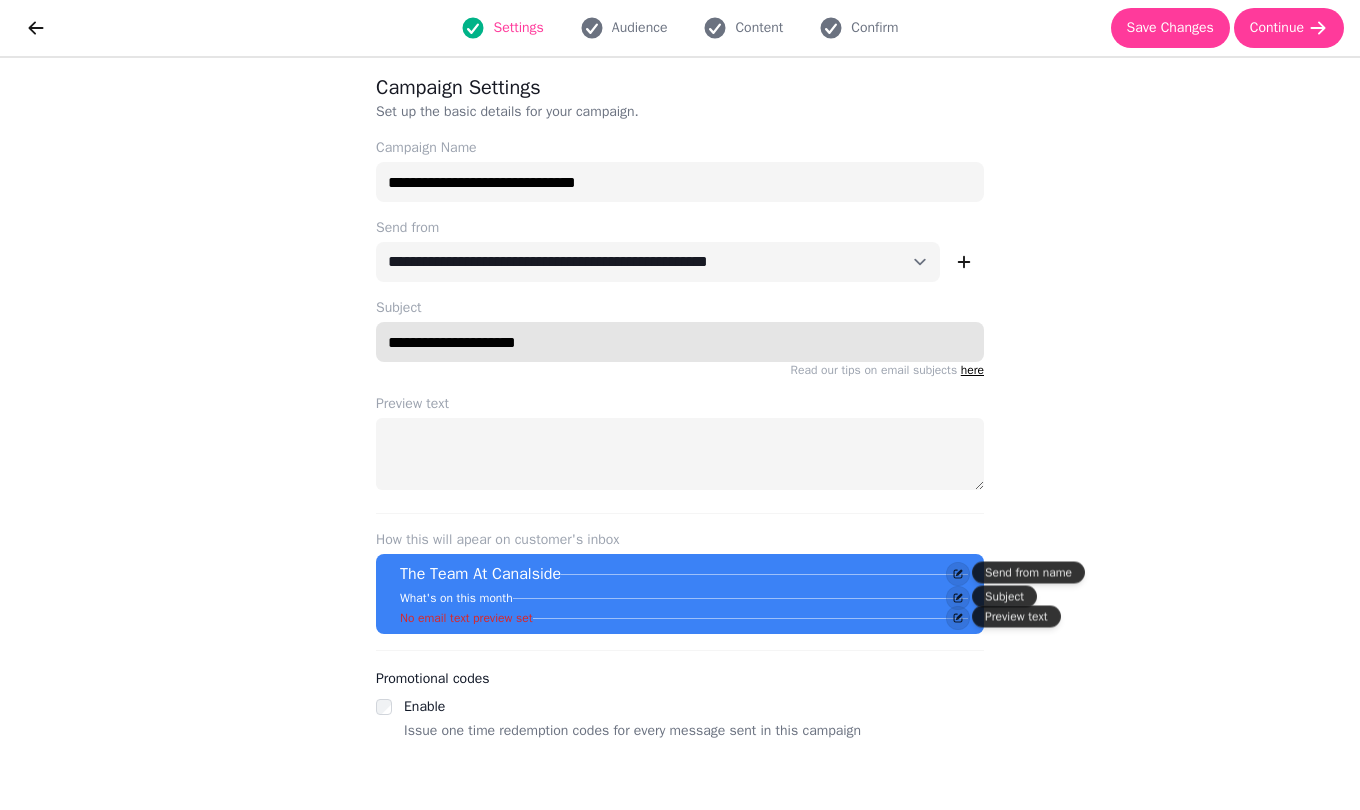 paste on "***" 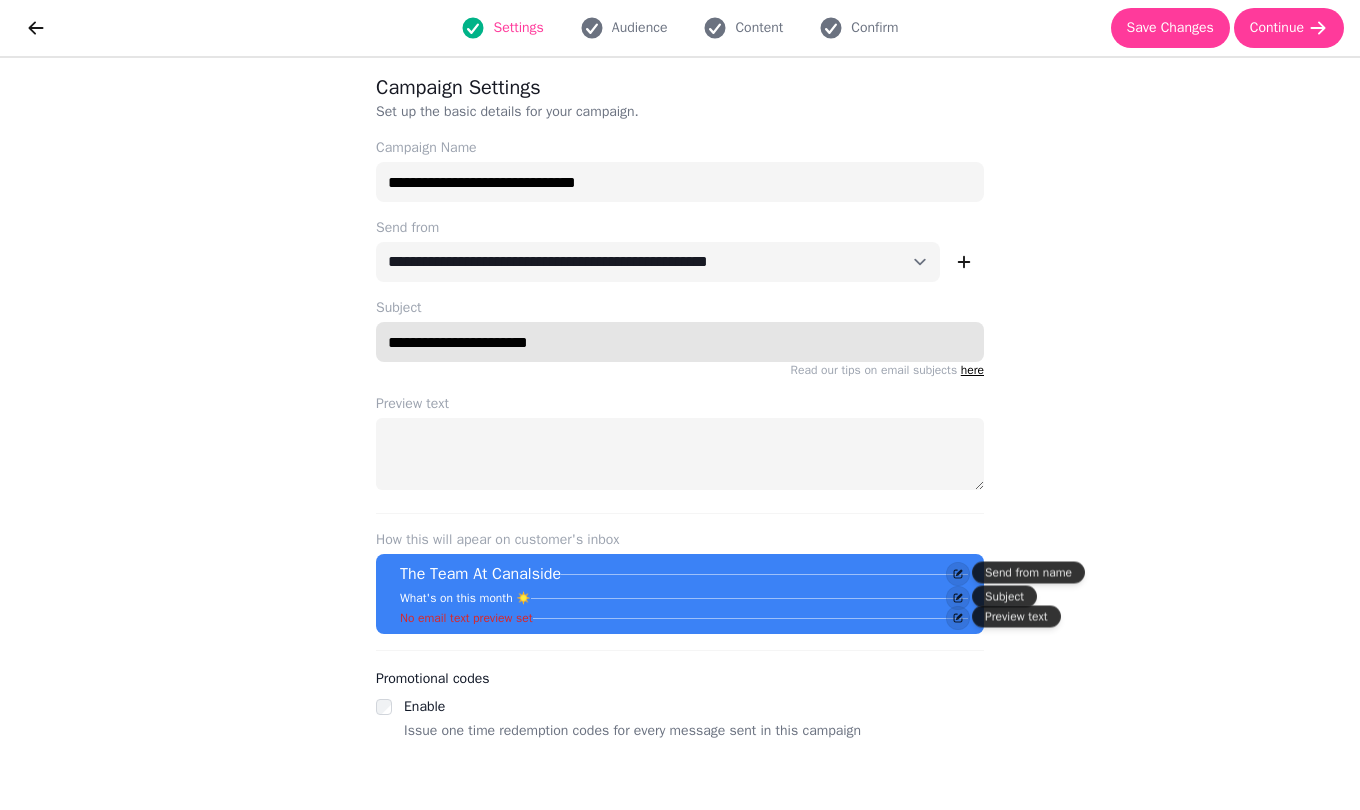 type on "**********" 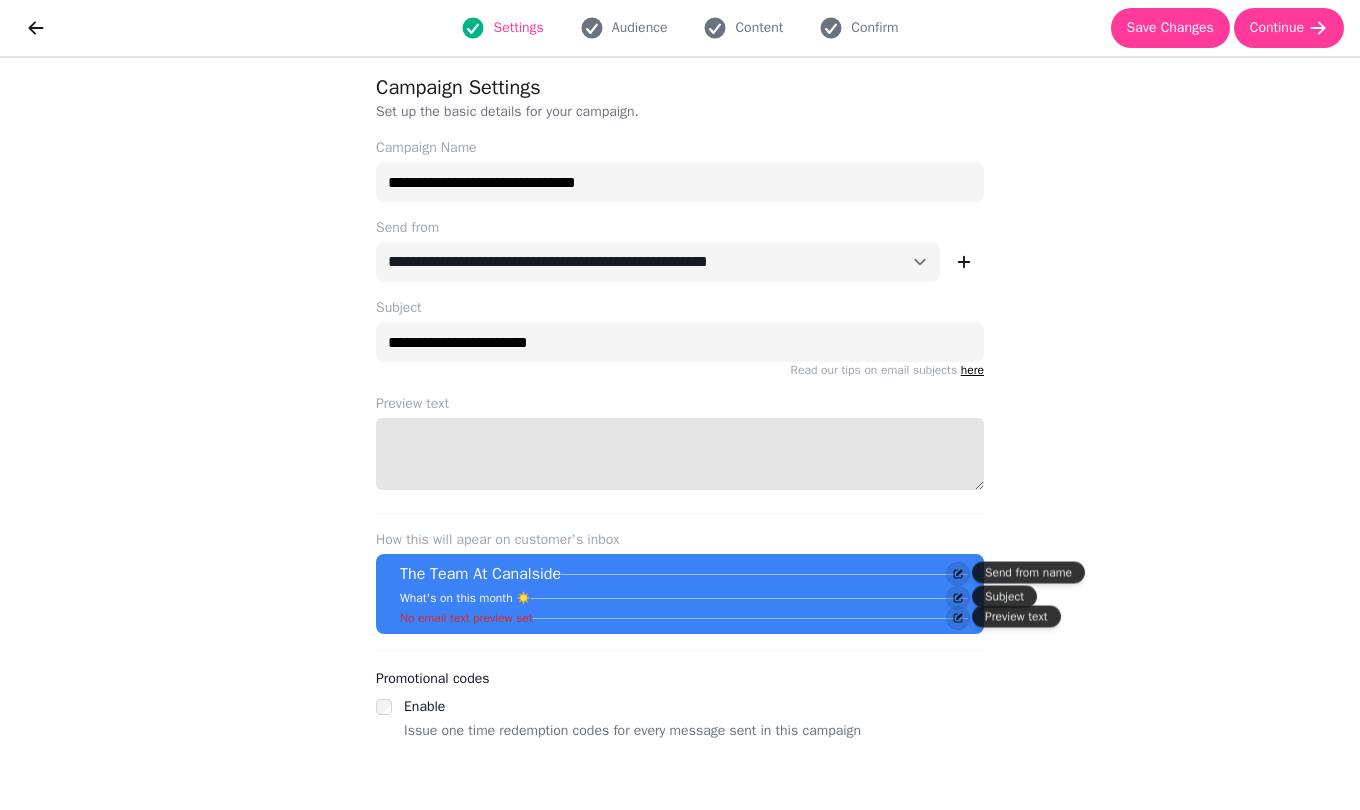 click on "Preview text" at bounding box center [680, 454] 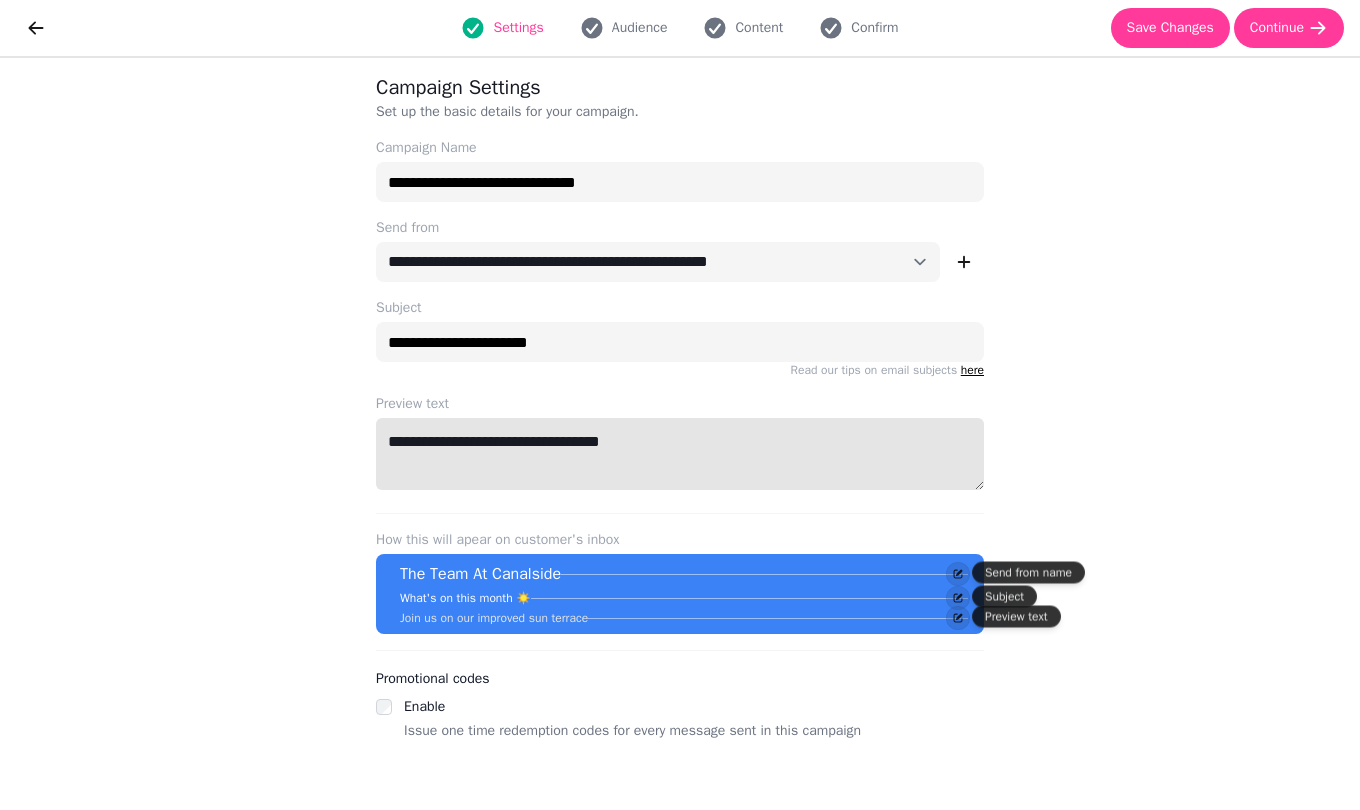 type on "**********" 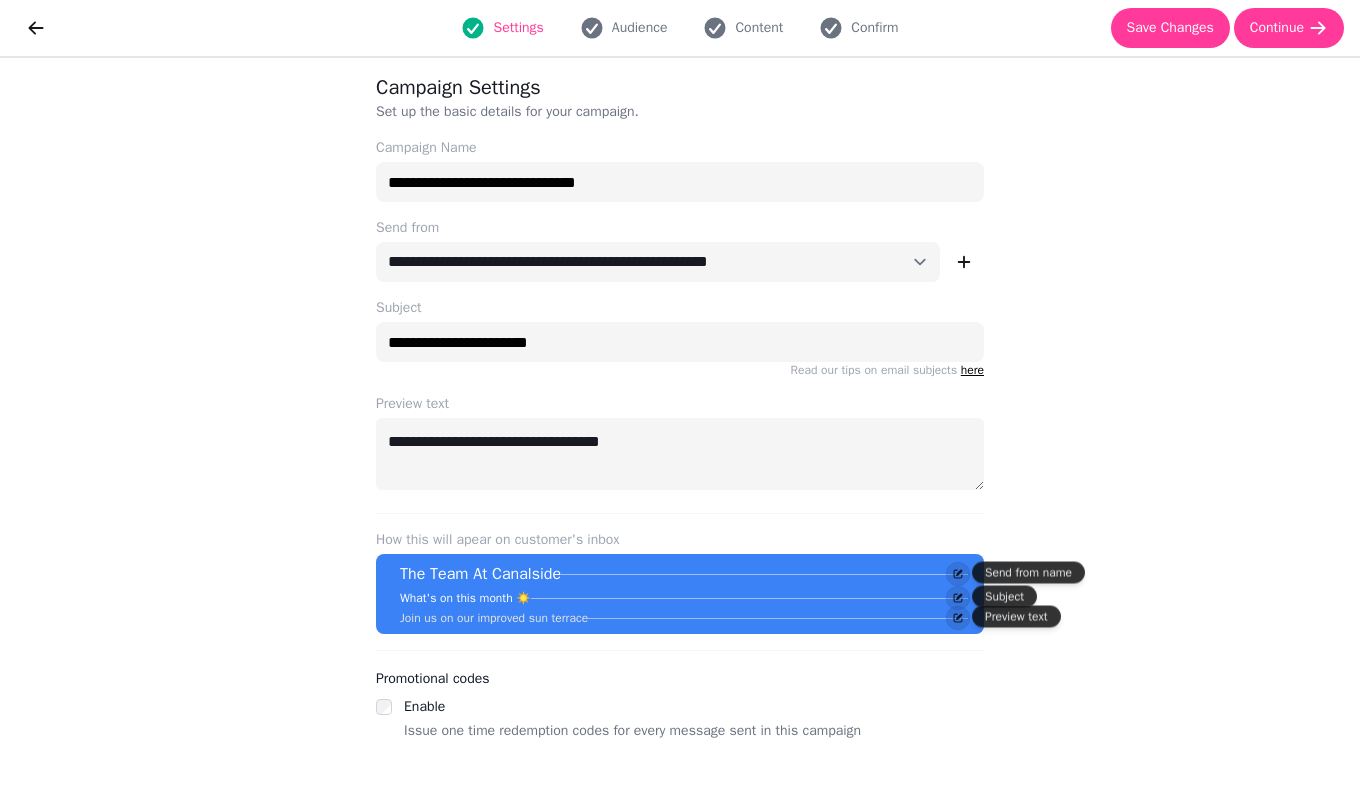click on "Save Changes" at bounding box center [1170, 28] 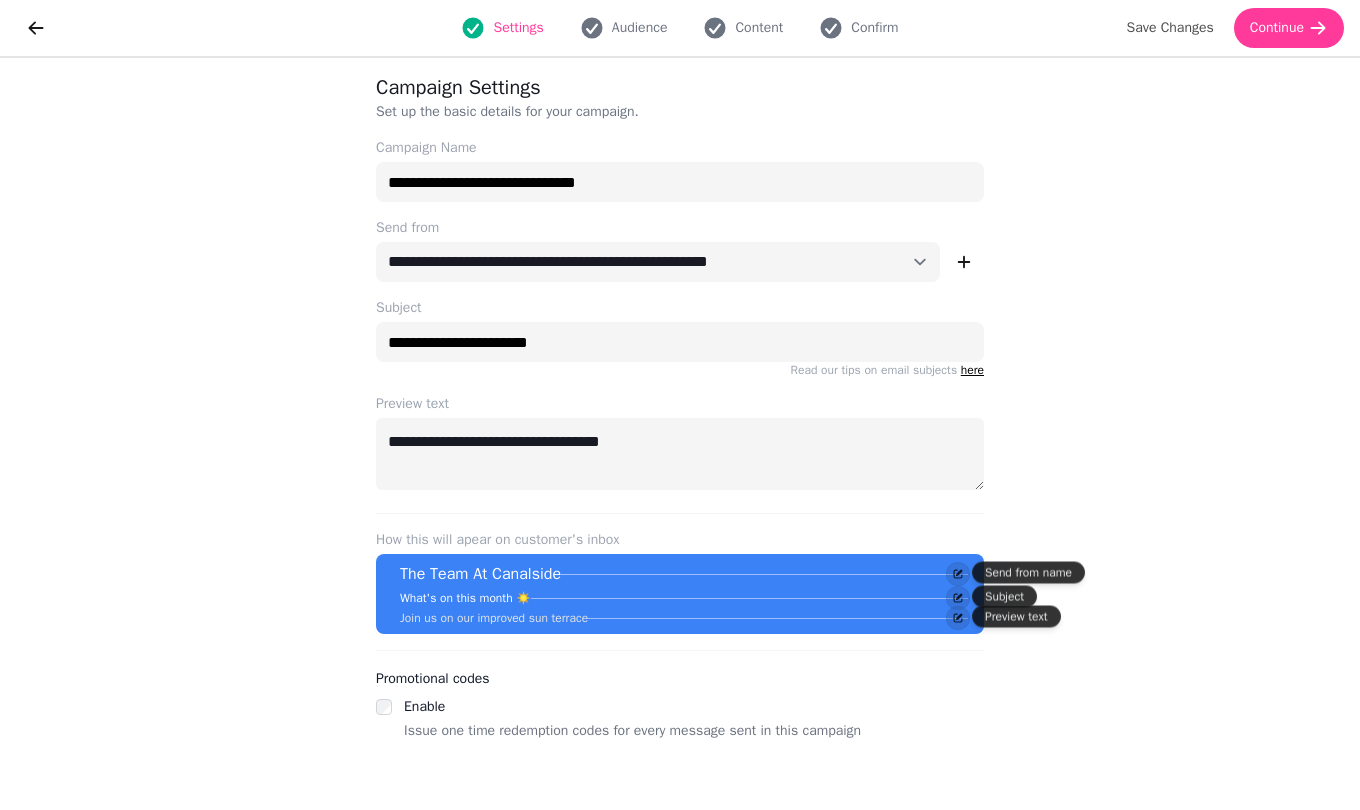 click on "Continue" at bounding box center [1277, 28] 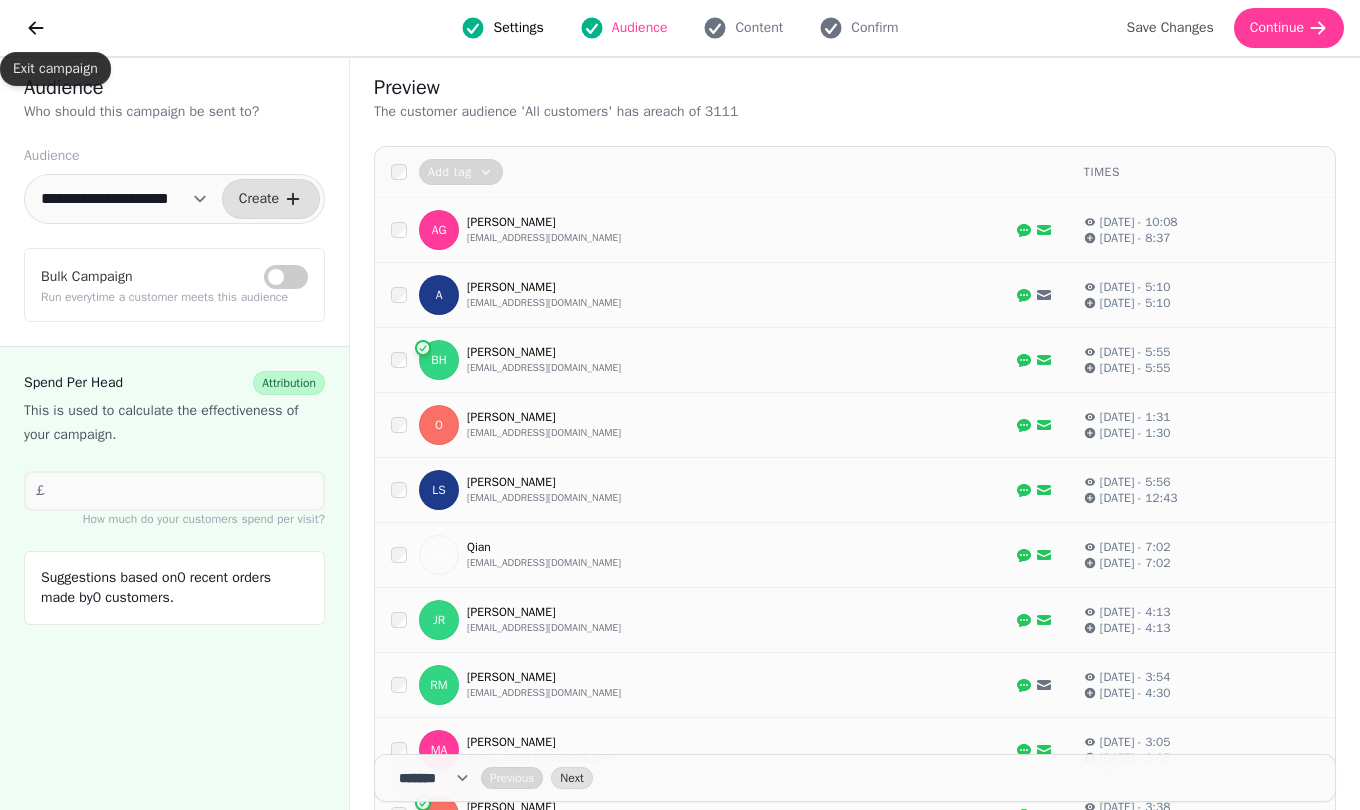 click 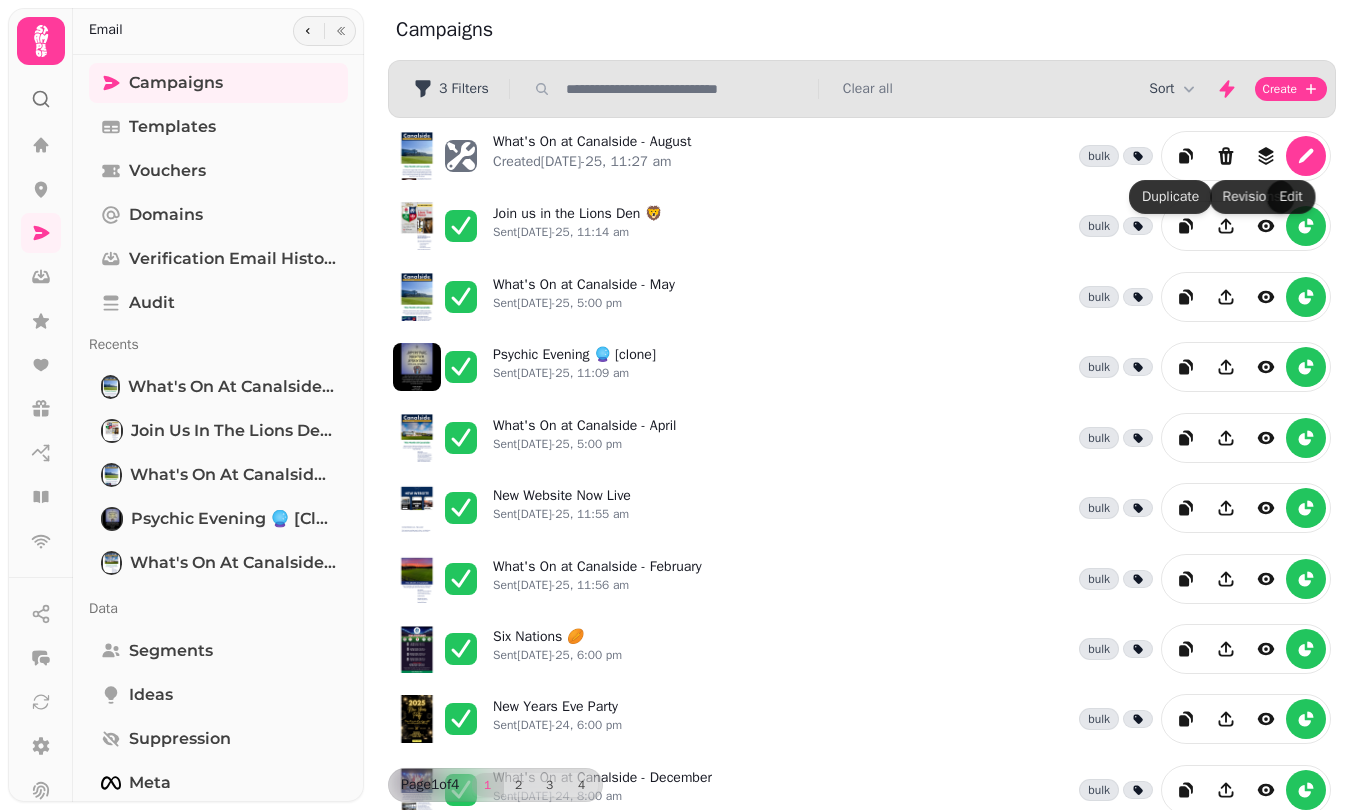 click at bounding box center [1306, 156] 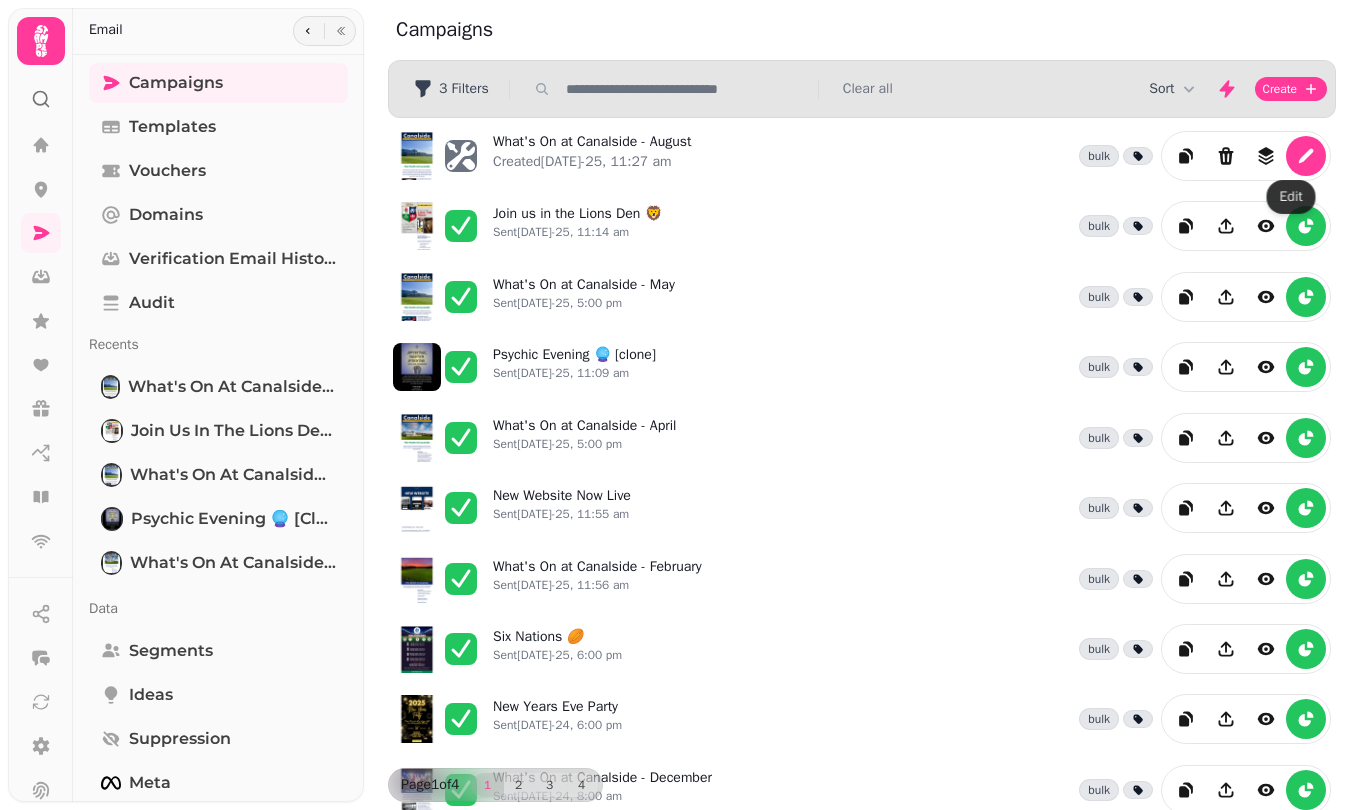 select on "**********" 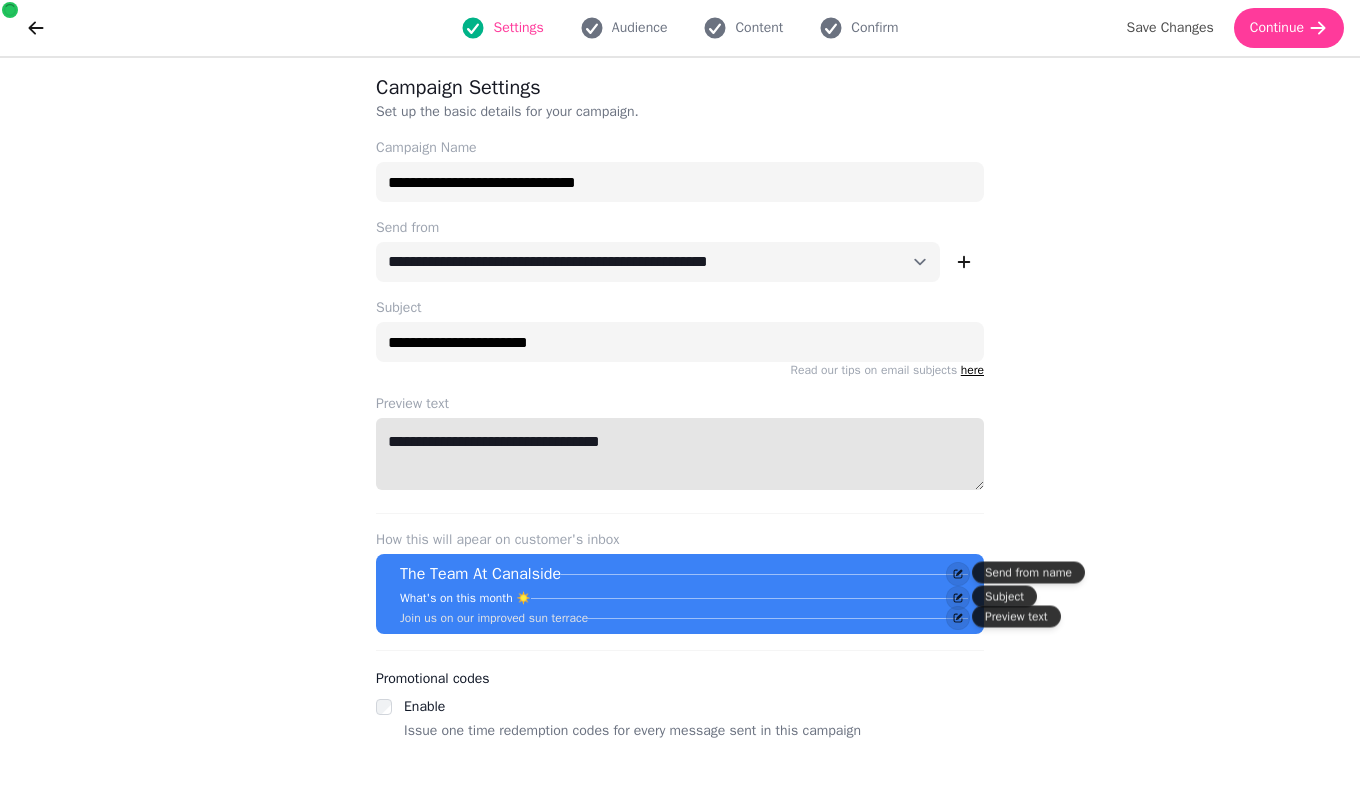 click on "**********" at bounding box center (680, 454) 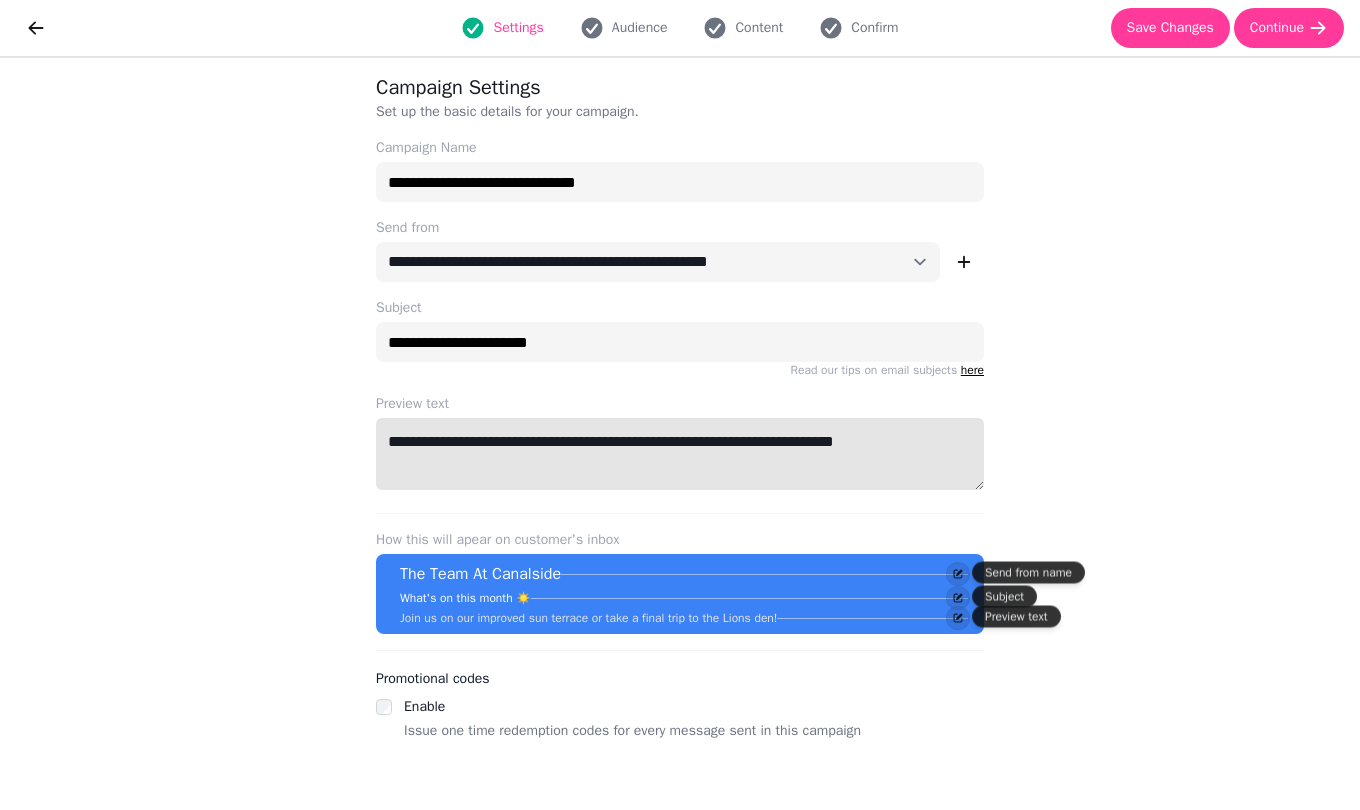 type on "**********" 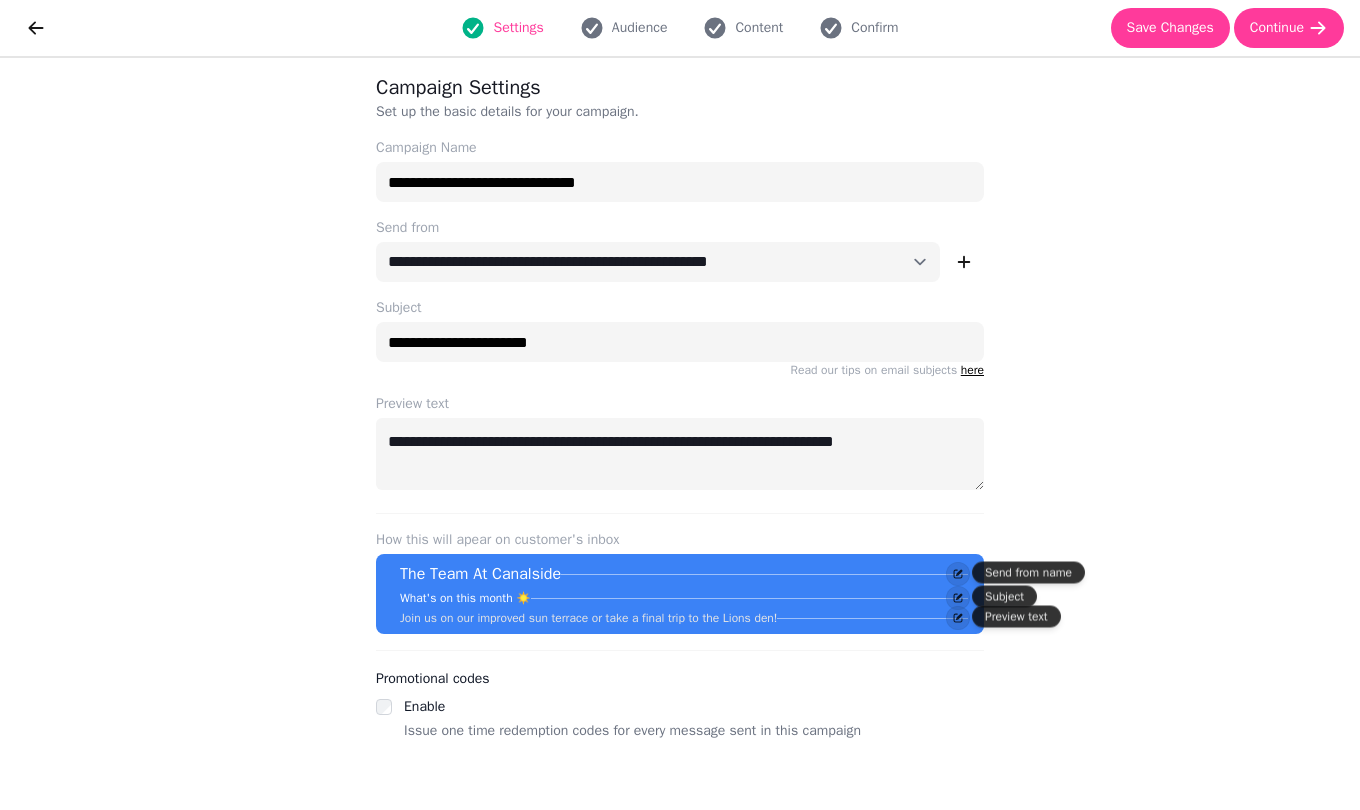 click on "Save Changes" at bounding box center [1170, 28] 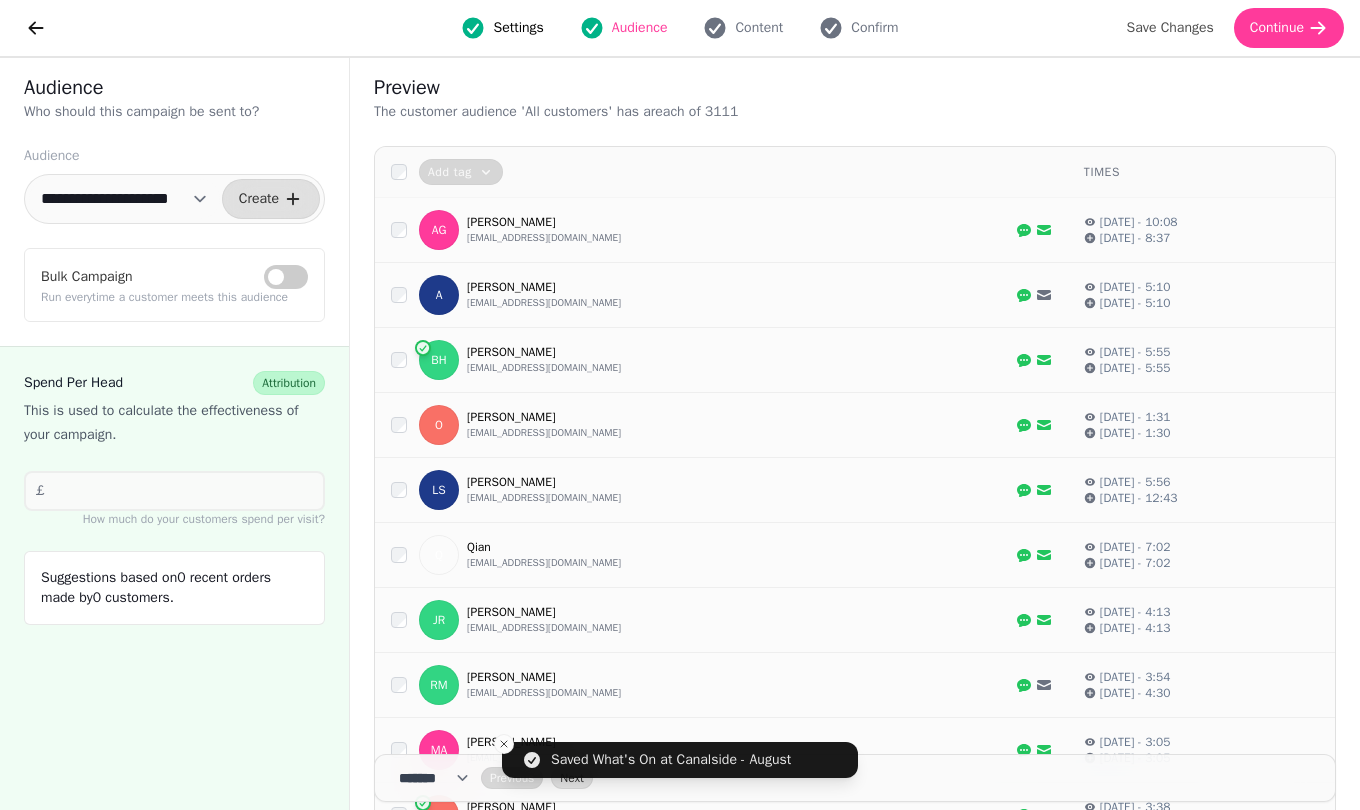 click on "Continue" at bounding box center [1277, 28] 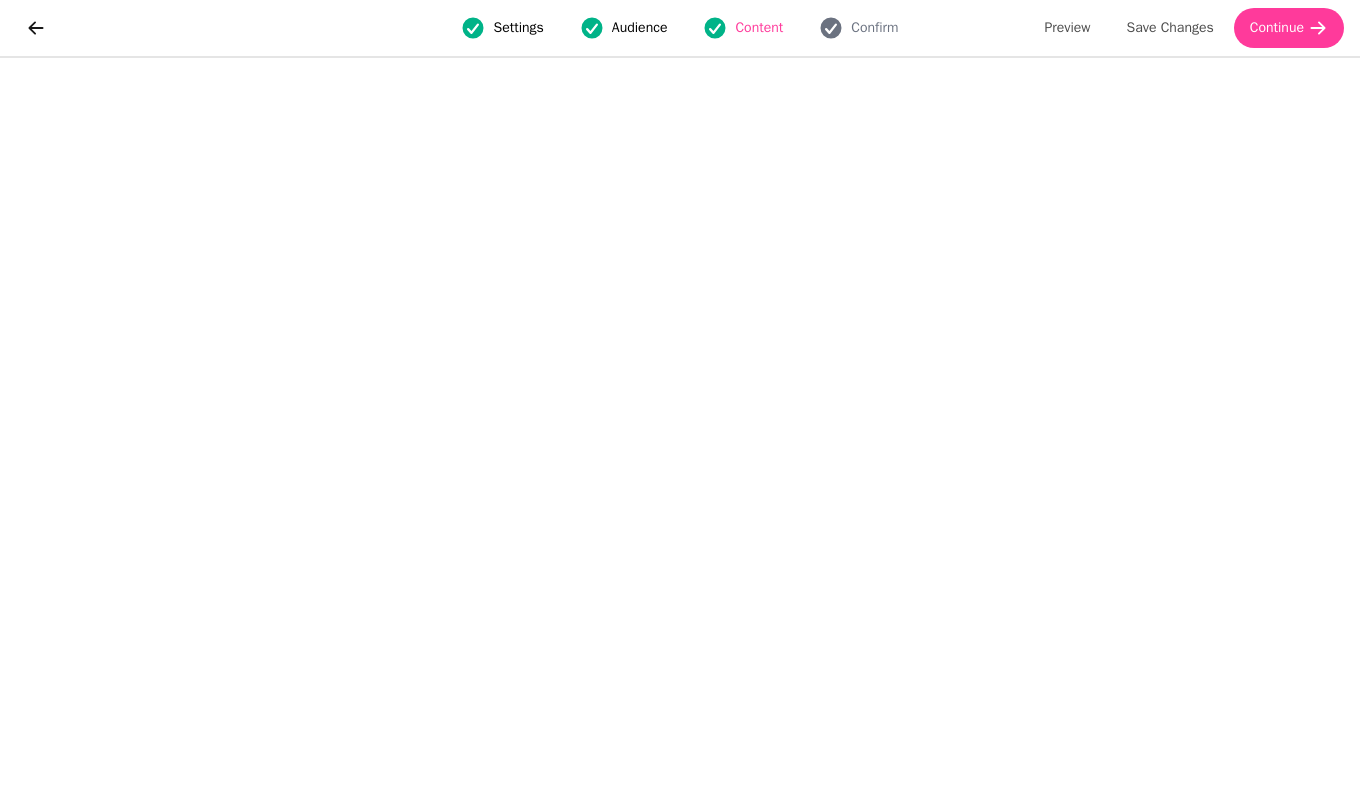 click on "Preview" at bounding box center (1067, 28) 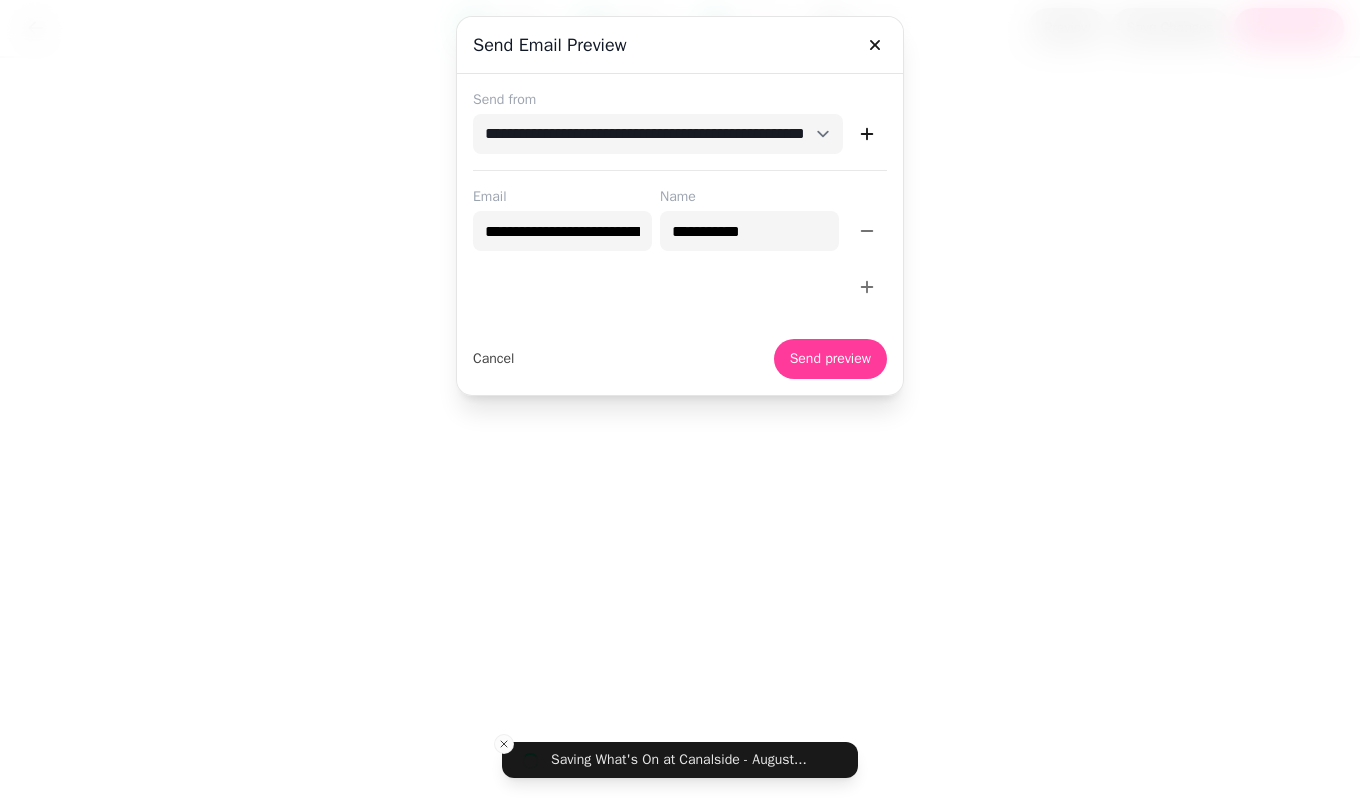 click on "Send preview" at bounding box center (830, 359) 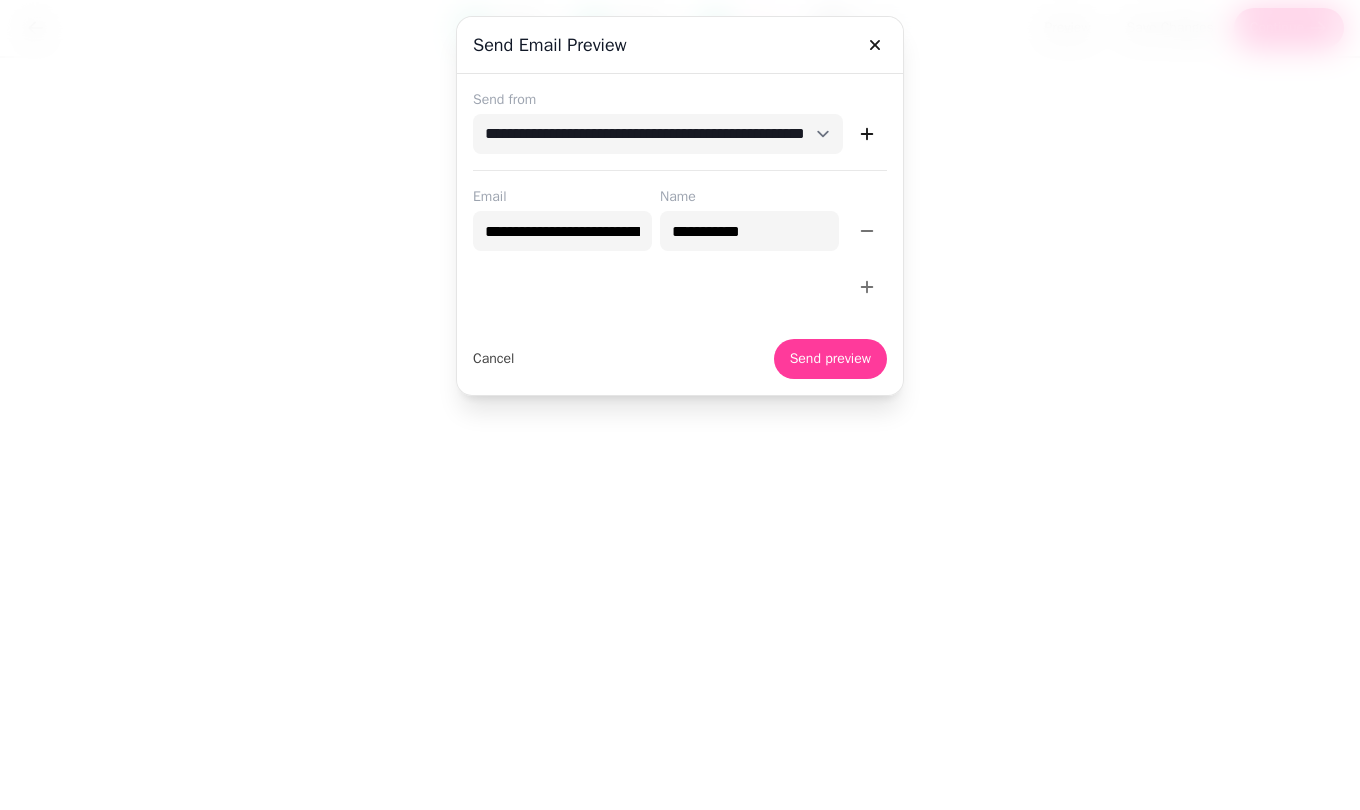 click on "Send preview" at bounding box center (830, 359) 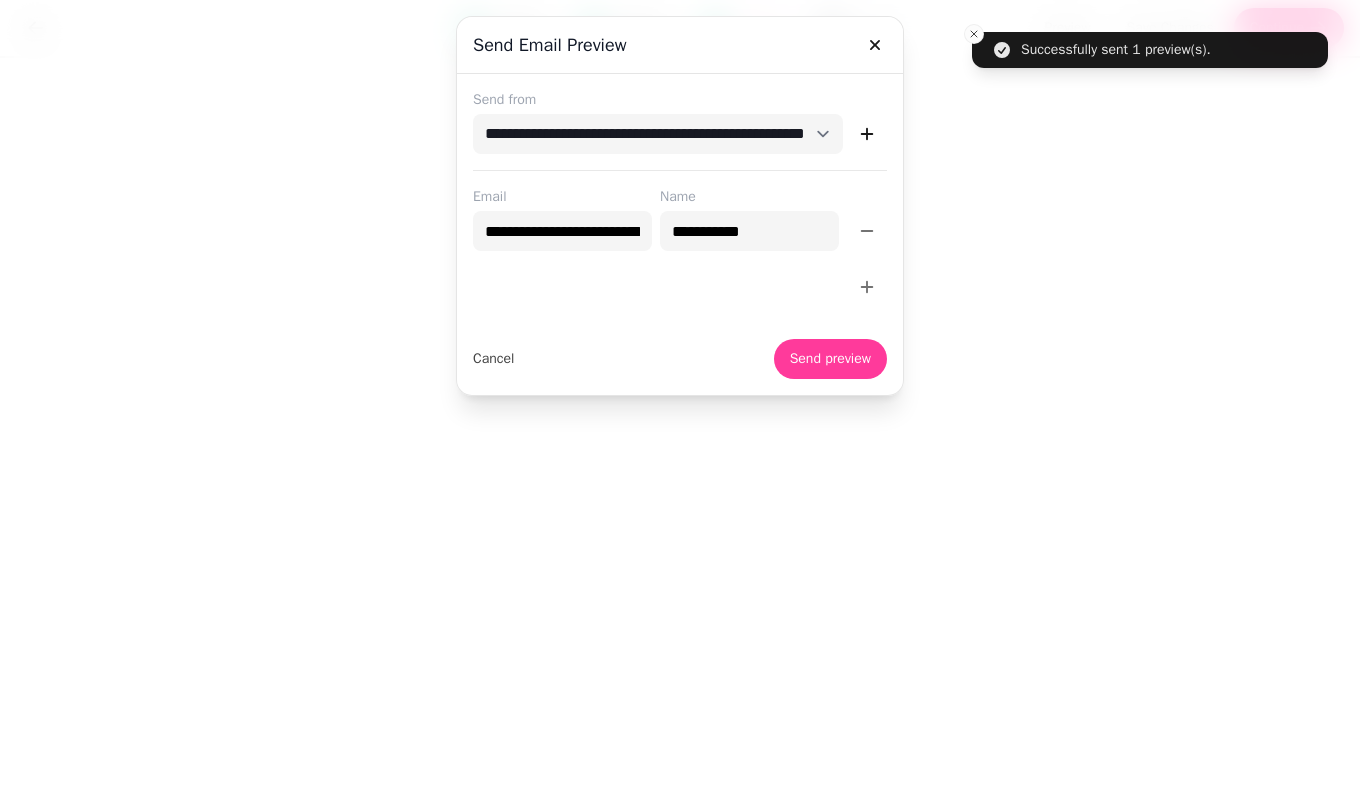click at bounding box center [680, 405] 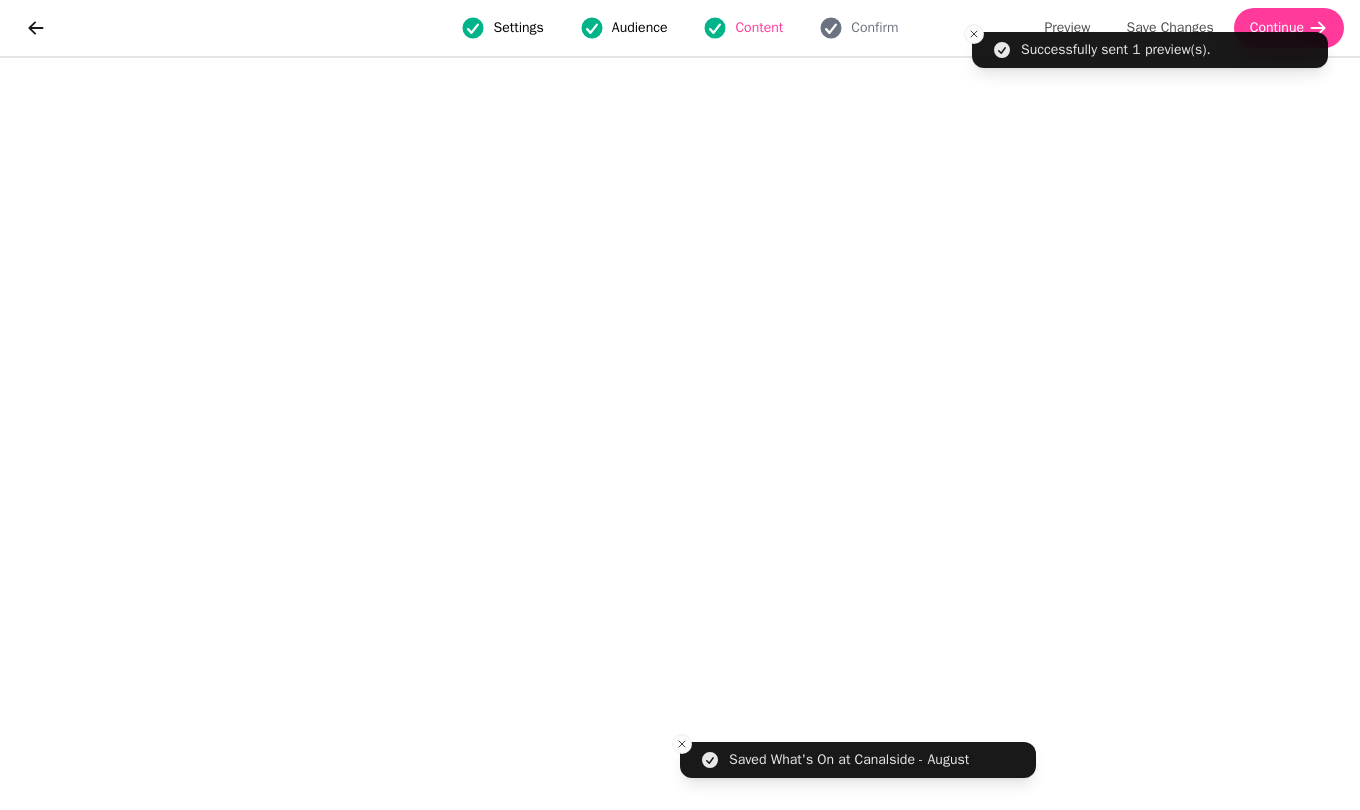 click 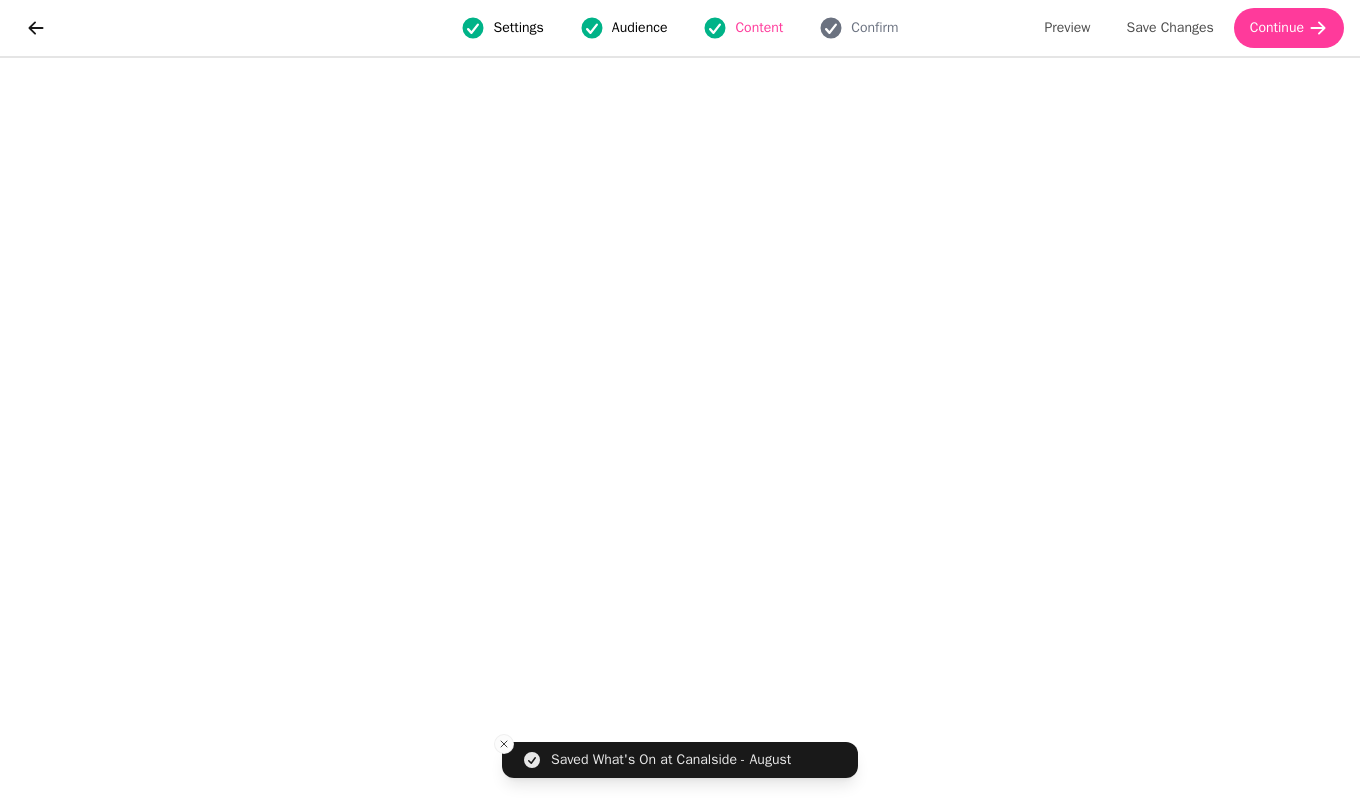 click on "Preview" at bounding box center [1067, 28] 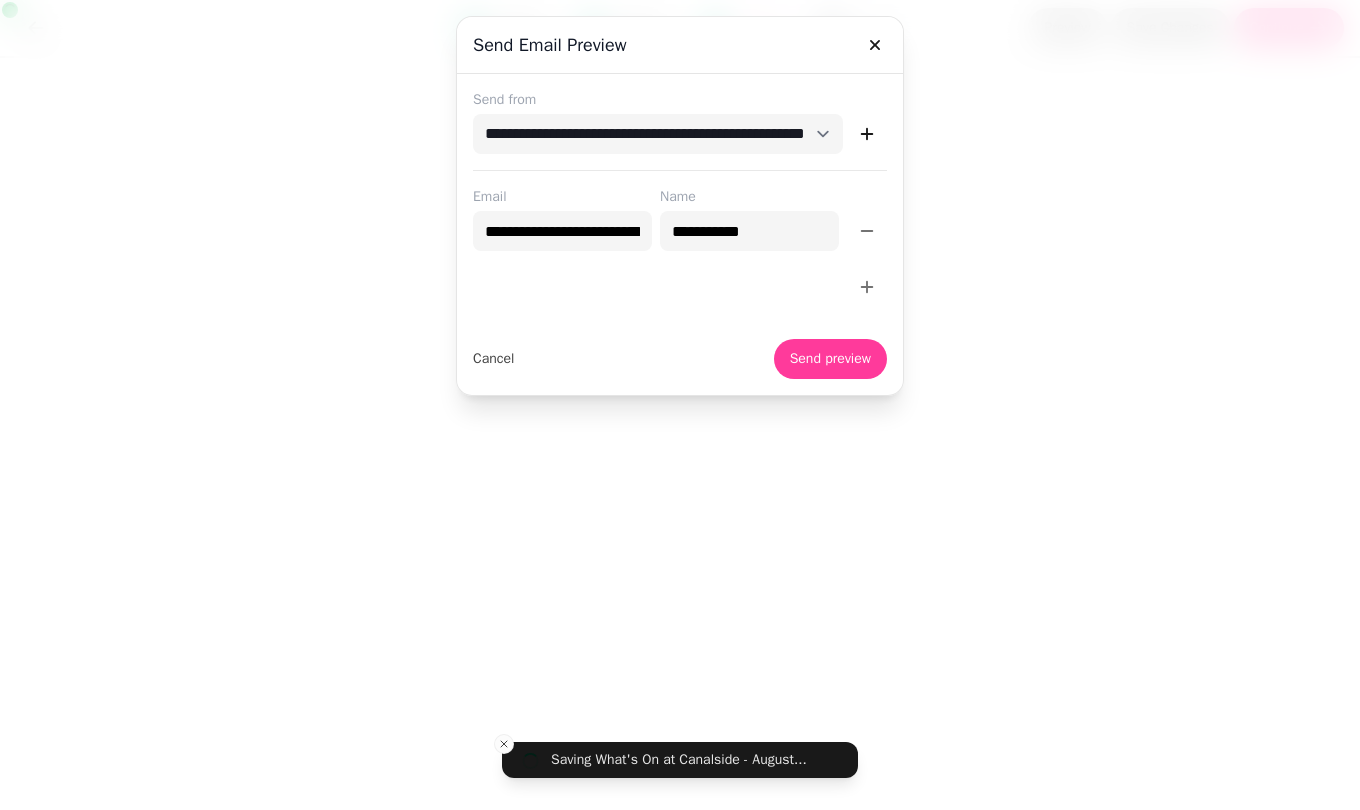click on "Send preview" at bounding box center [830, 359] 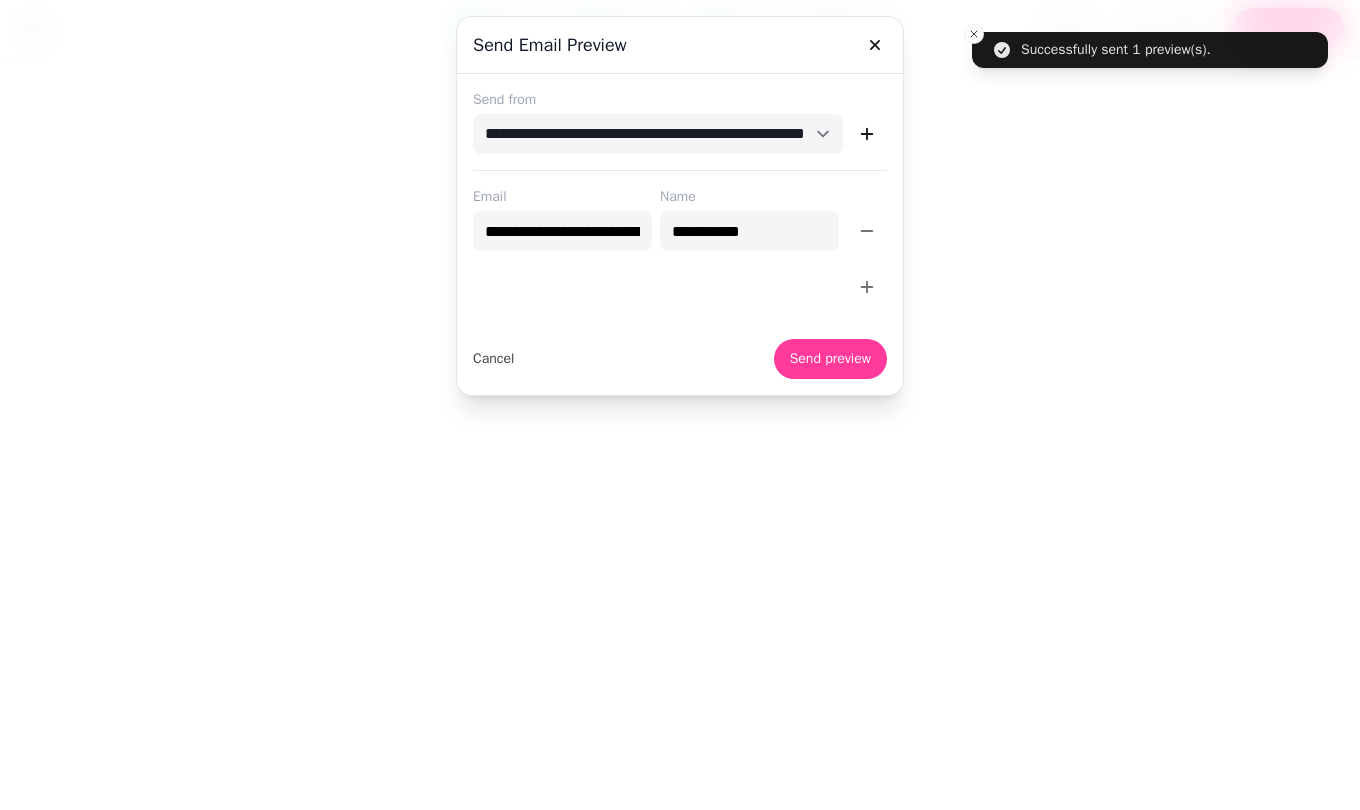 click at bounding box center (680, 405) 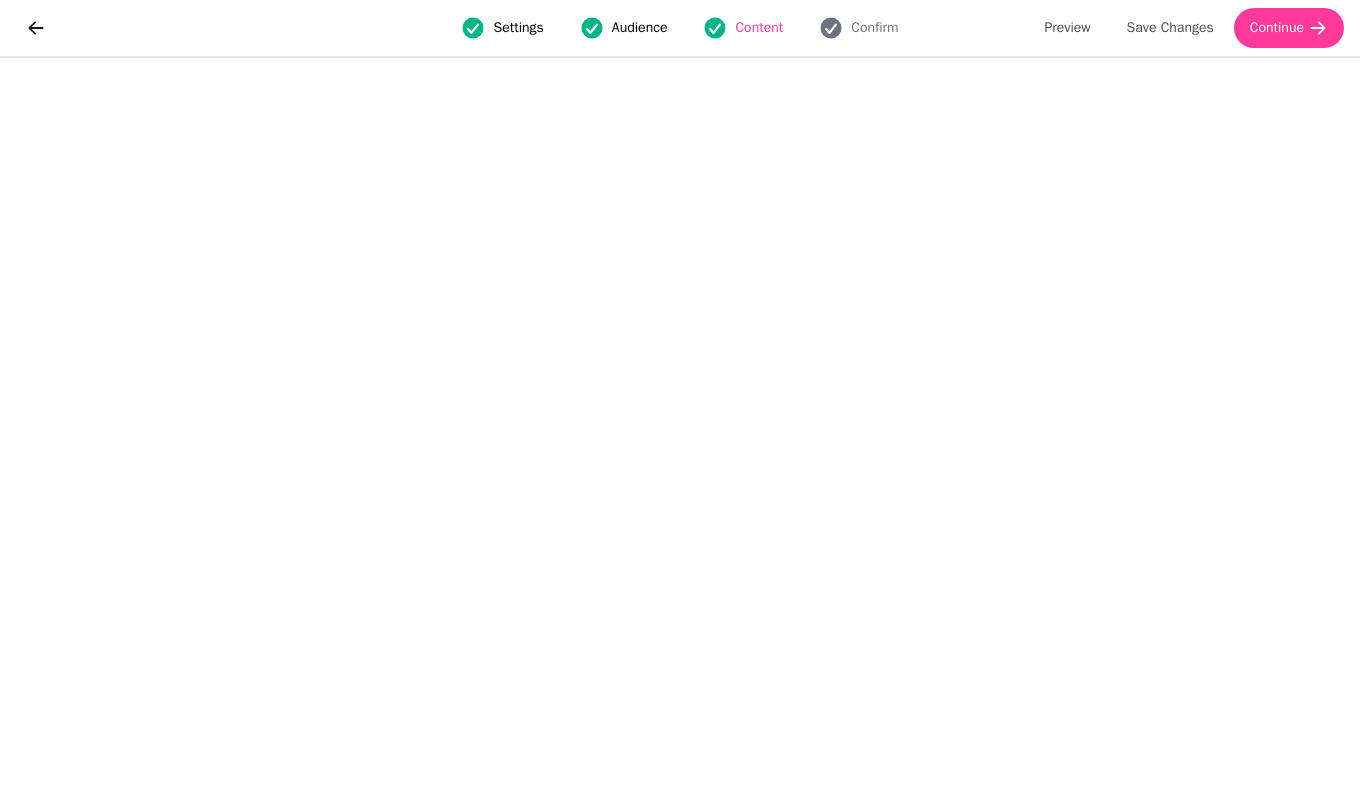 click on "Save Changes" at bounding box center (1170, 28) 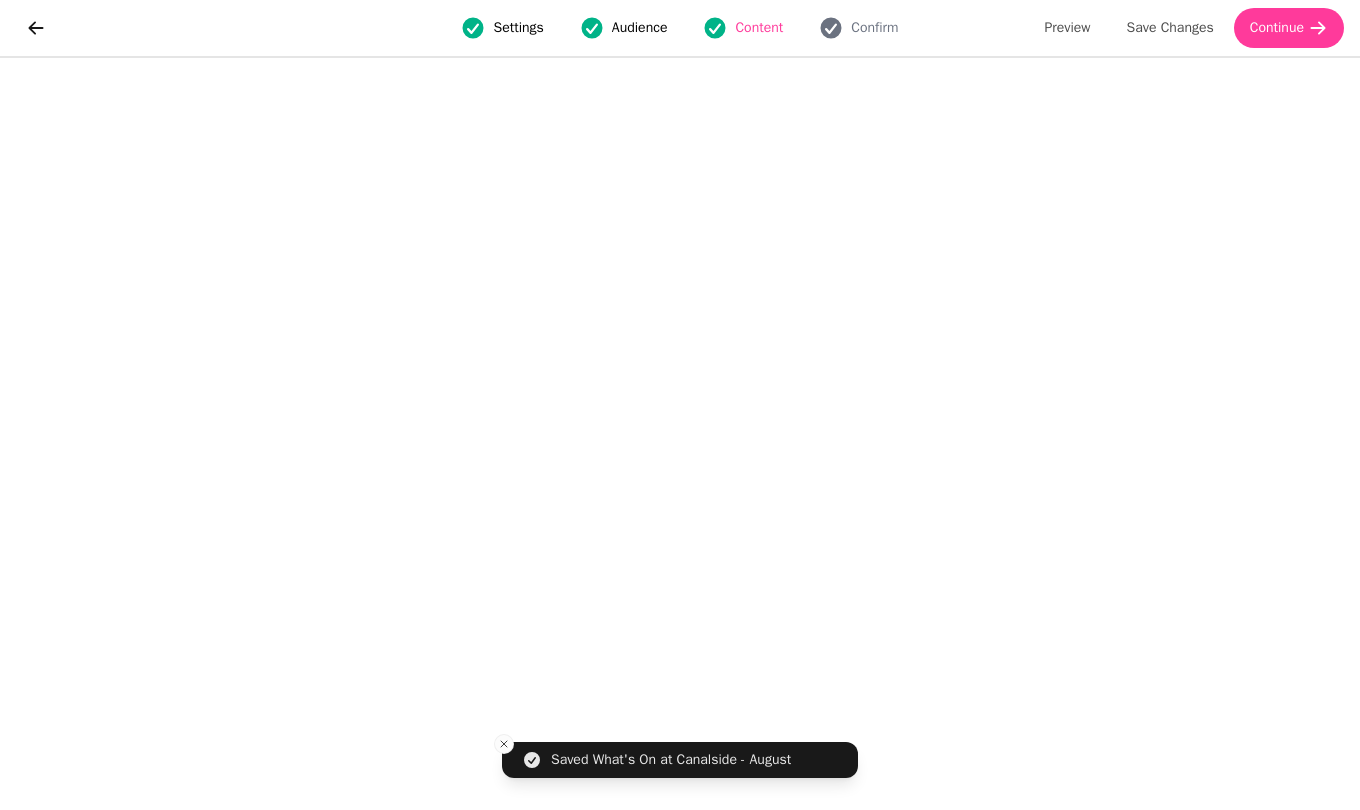click 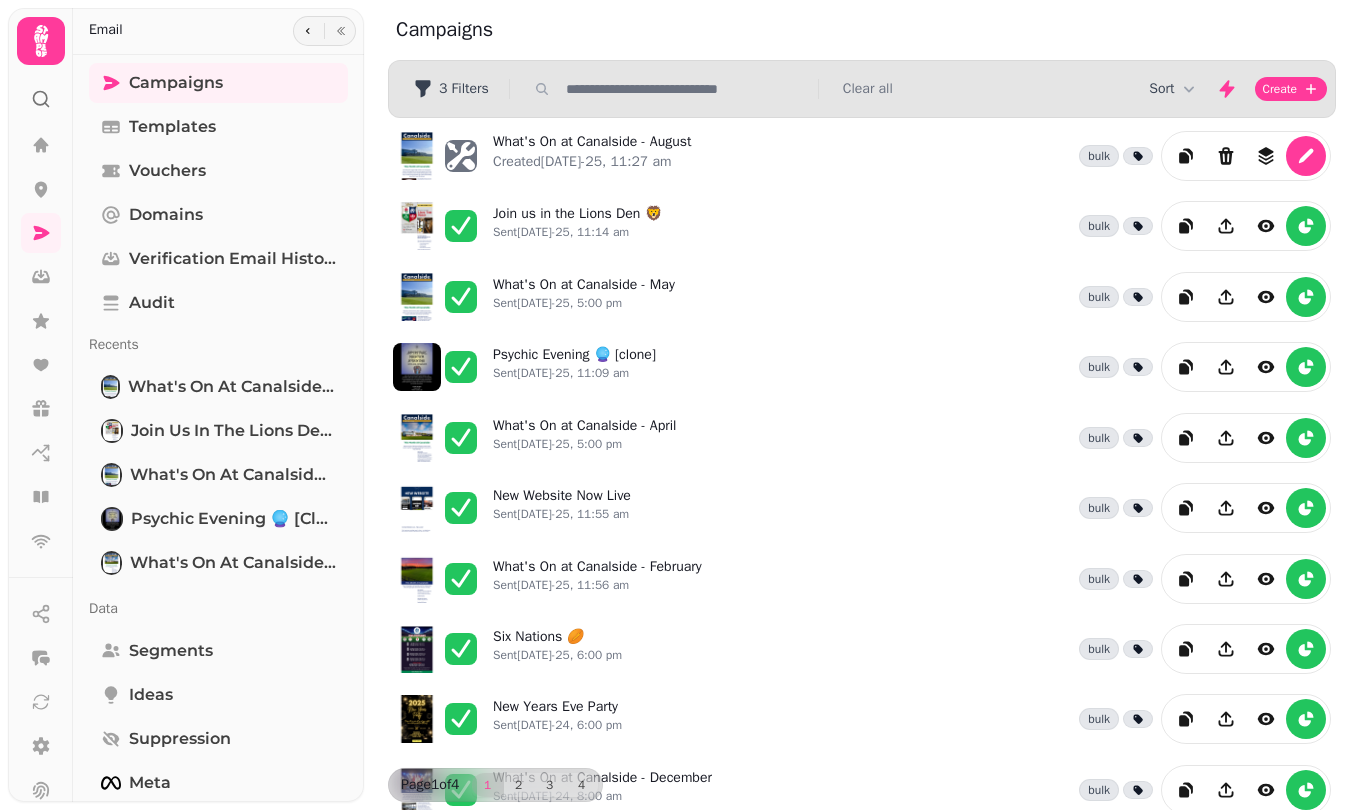 scroll, scrollTop: 100, scrollLeft: 0, axis: vertical 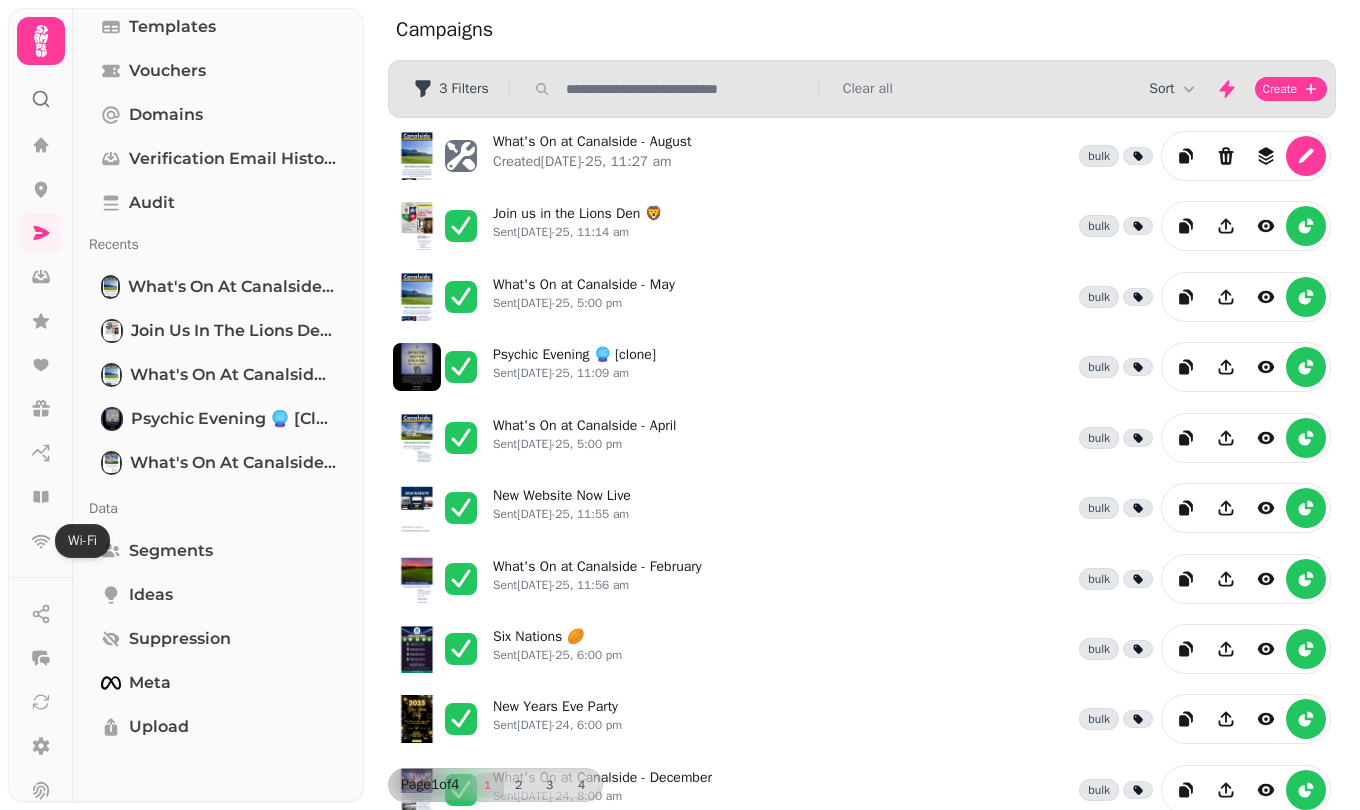 click 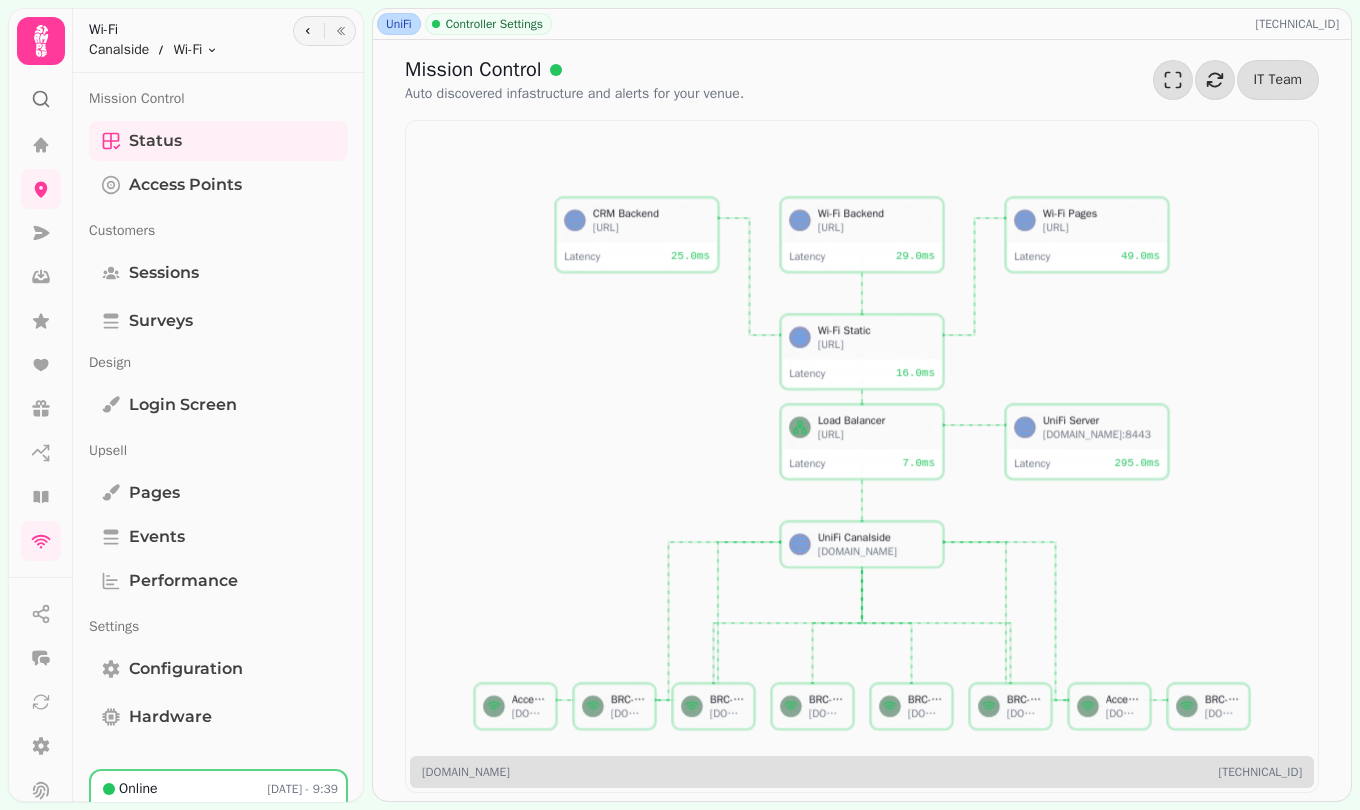 click on "Access Points" at bounding box center (185, 185) 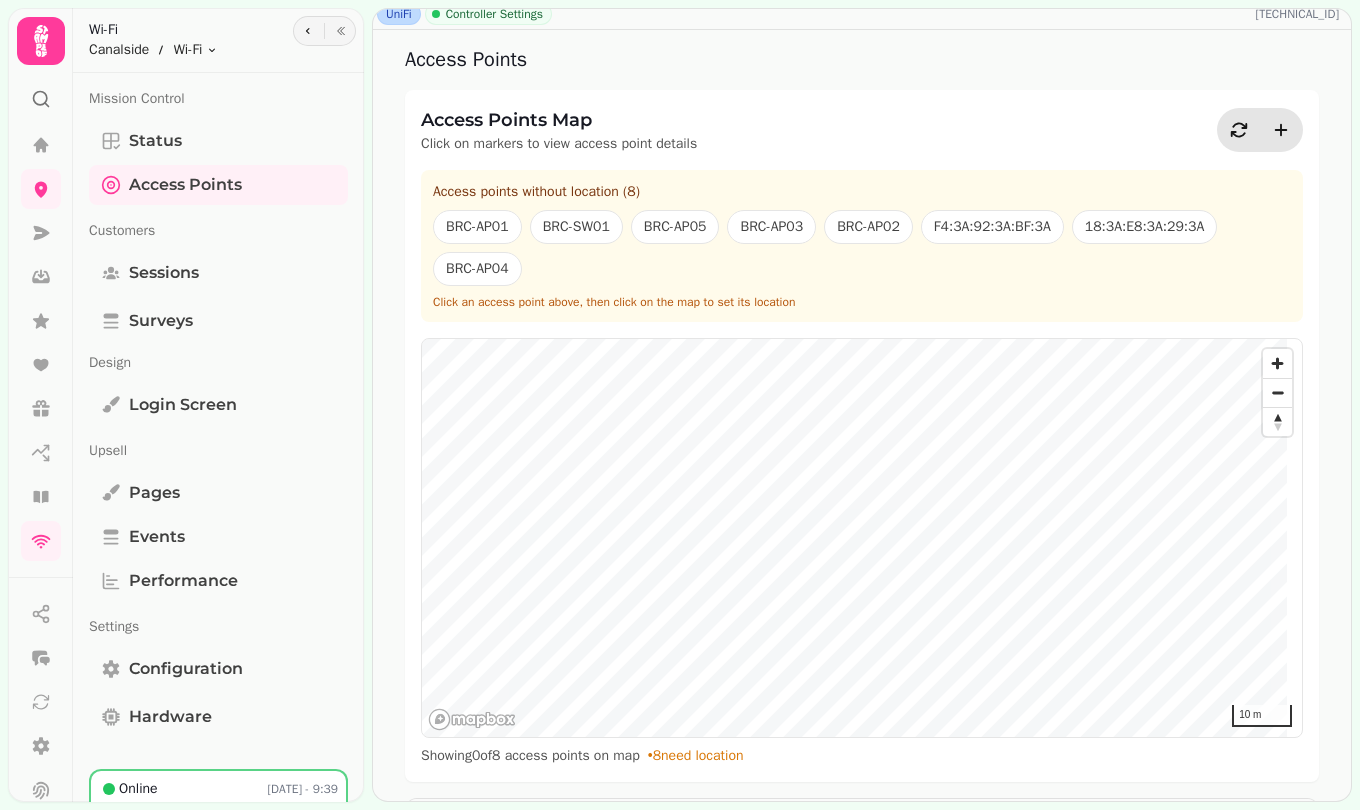scroll, scrollTop: 0, scrollLeft: 0, axis: both 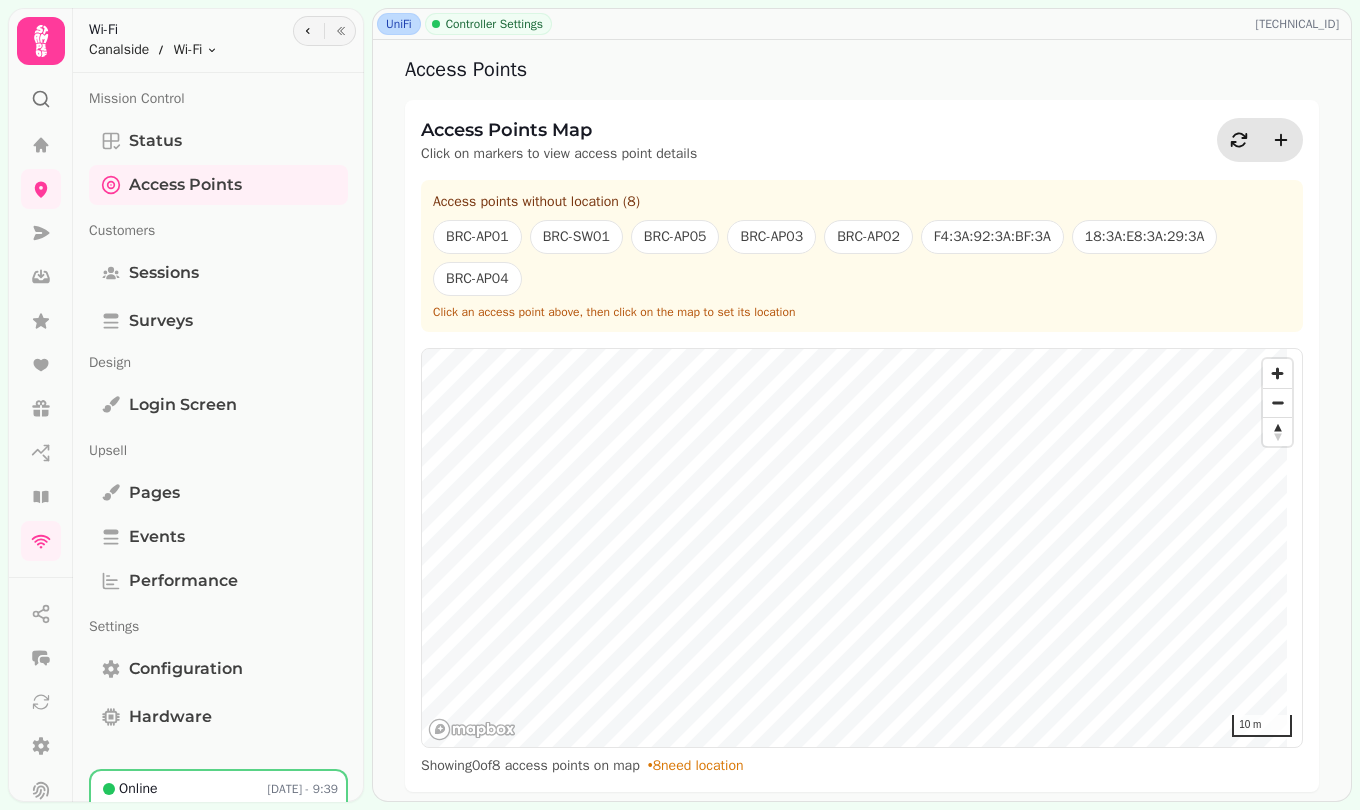 click on "Login screen" at bounding box center (183, 405) 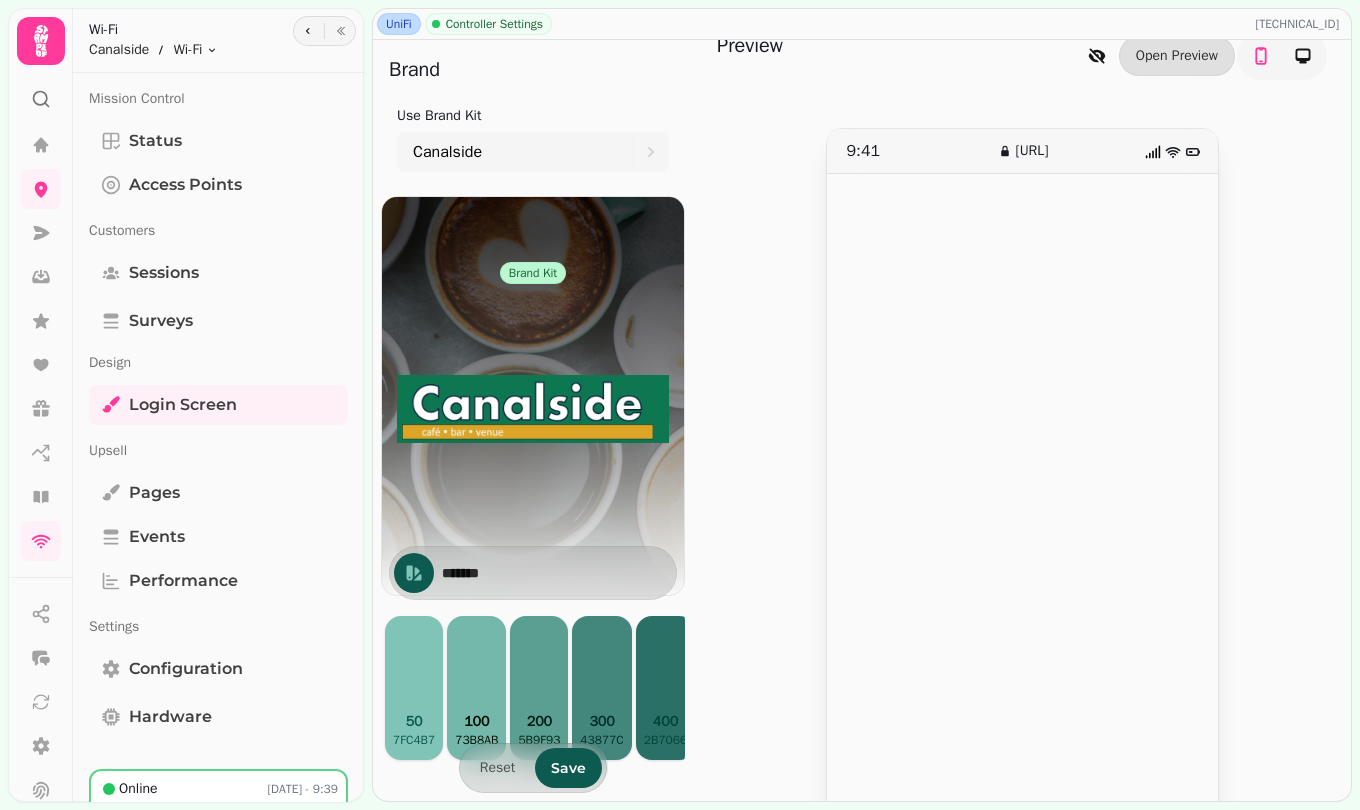 scroll, scrollTop: 0, scrollLeft: 0, axis: both 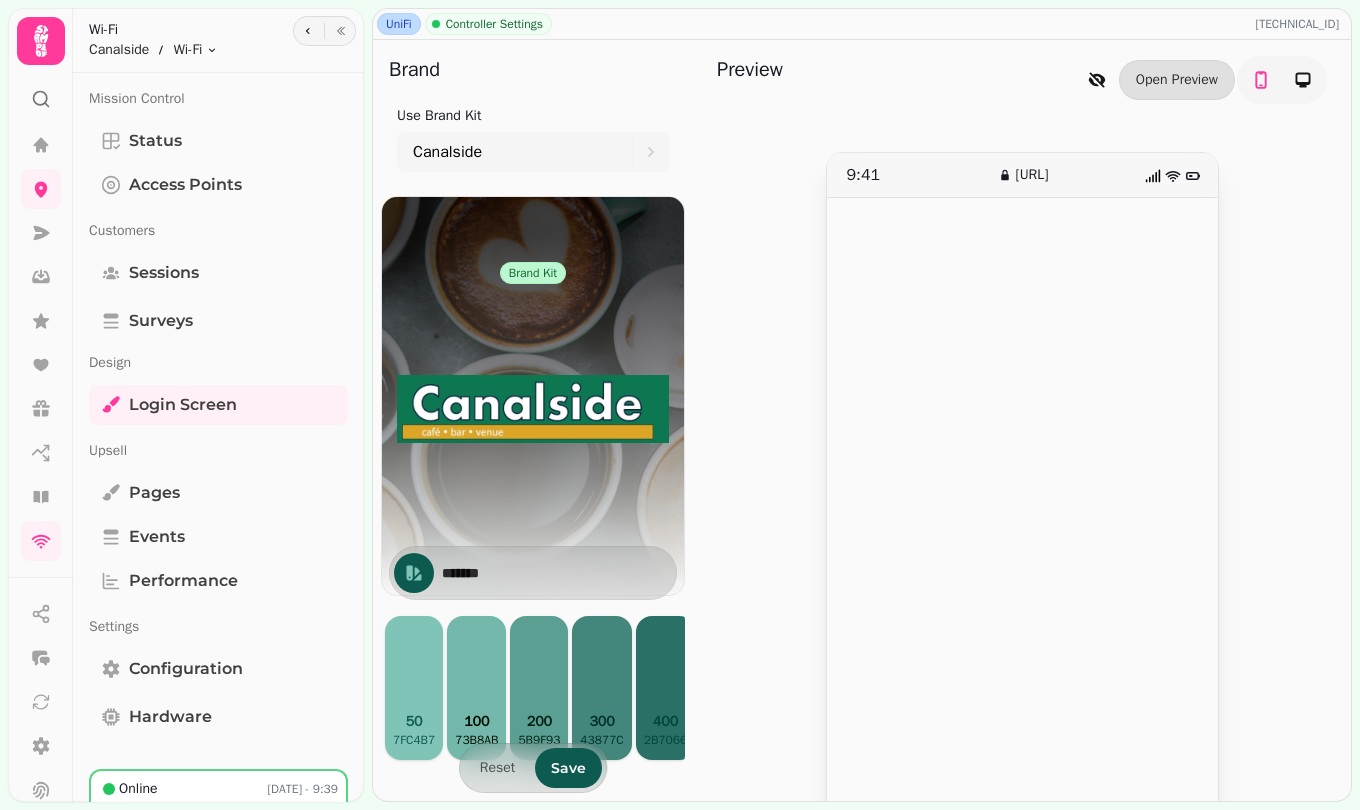 click on "Status" at bounding box center (155, 141) 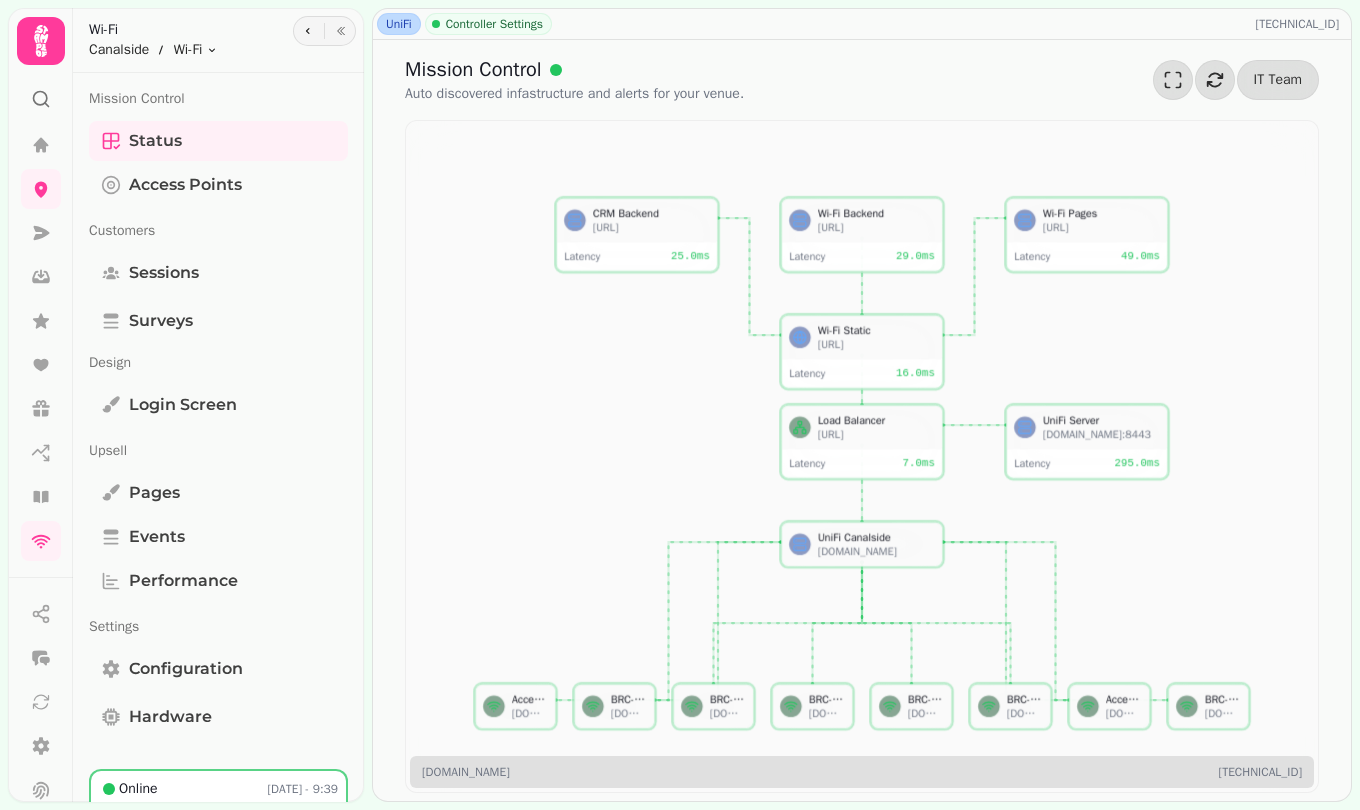click on "Sessions" at bounding box center [164, 273] 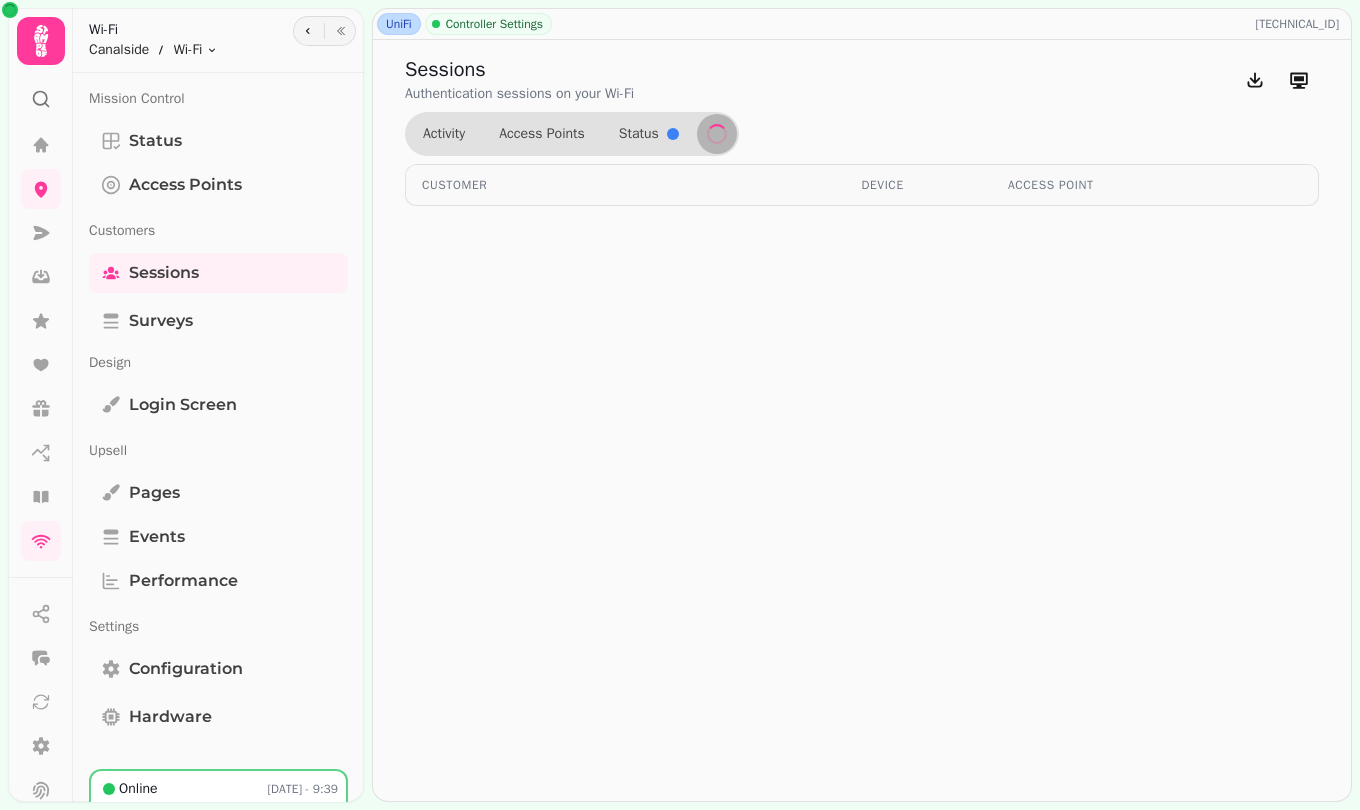 click 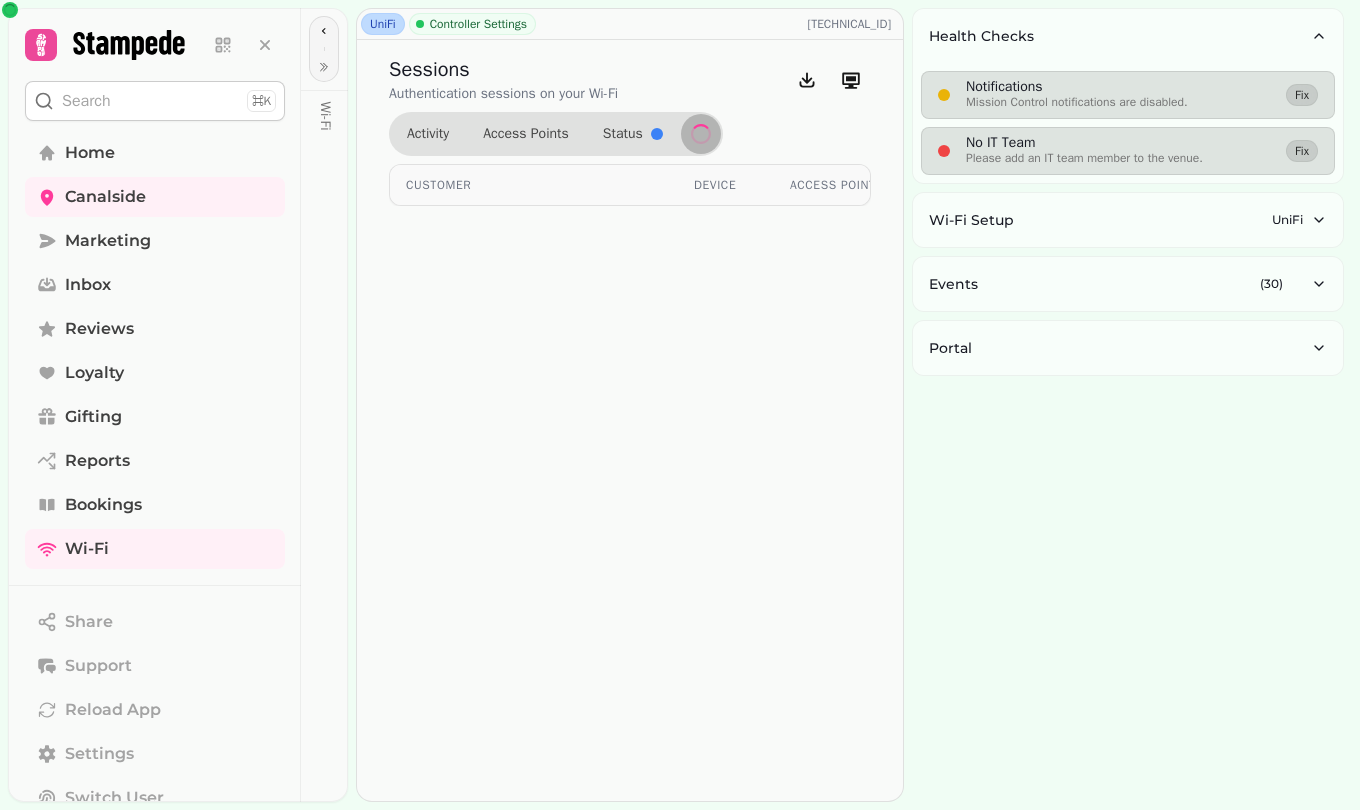 select on "**" 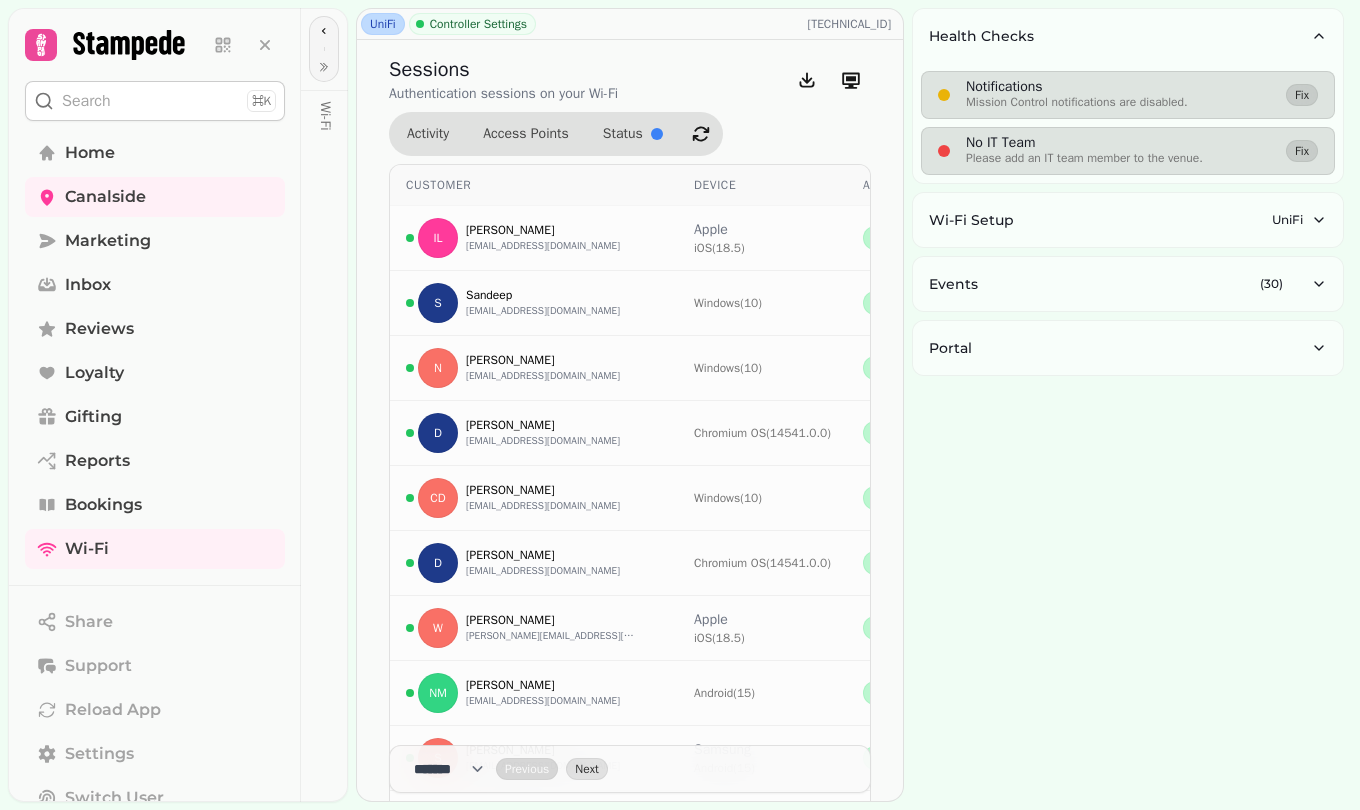 click on "Marketing" at bounding box center [108, 241] 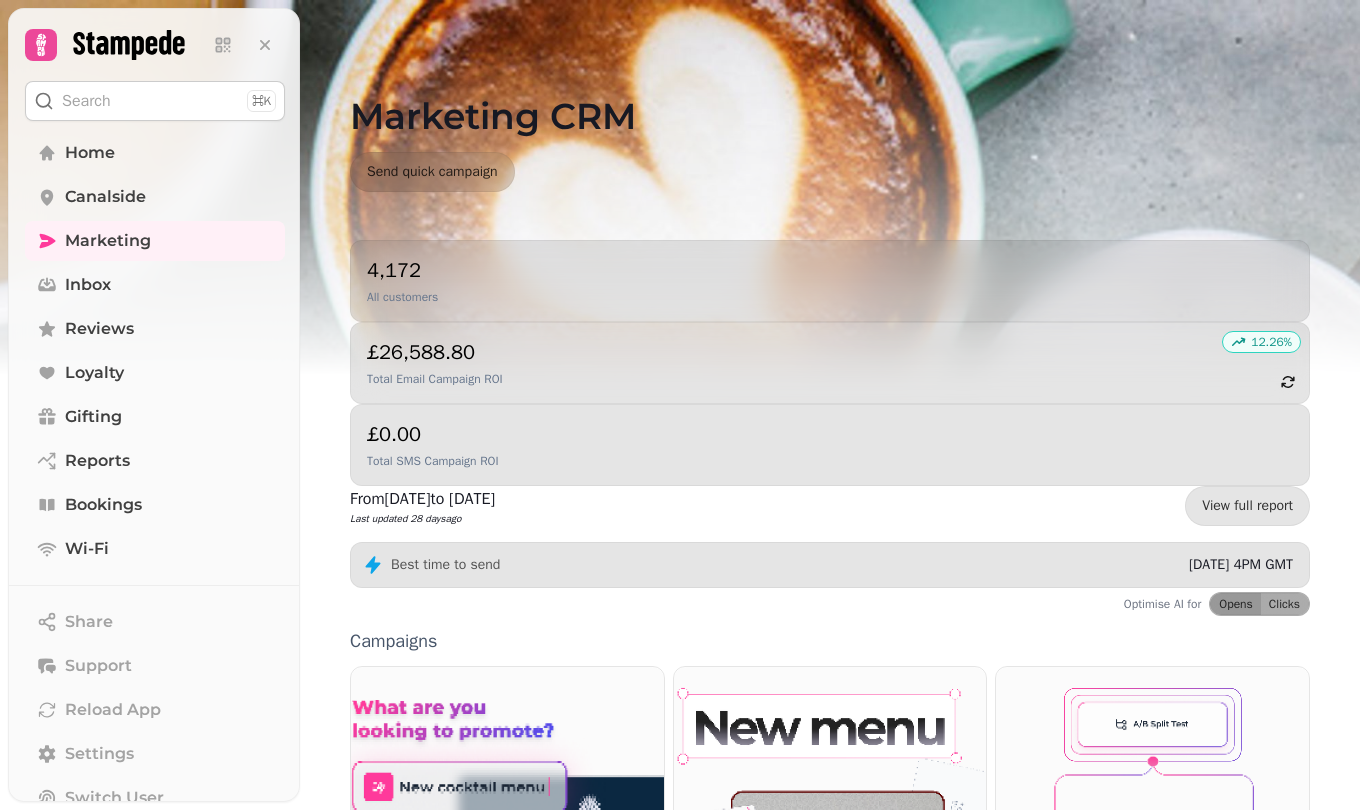 scroll, scrollTop: 300, scrollLeft: 0, axis: vertical 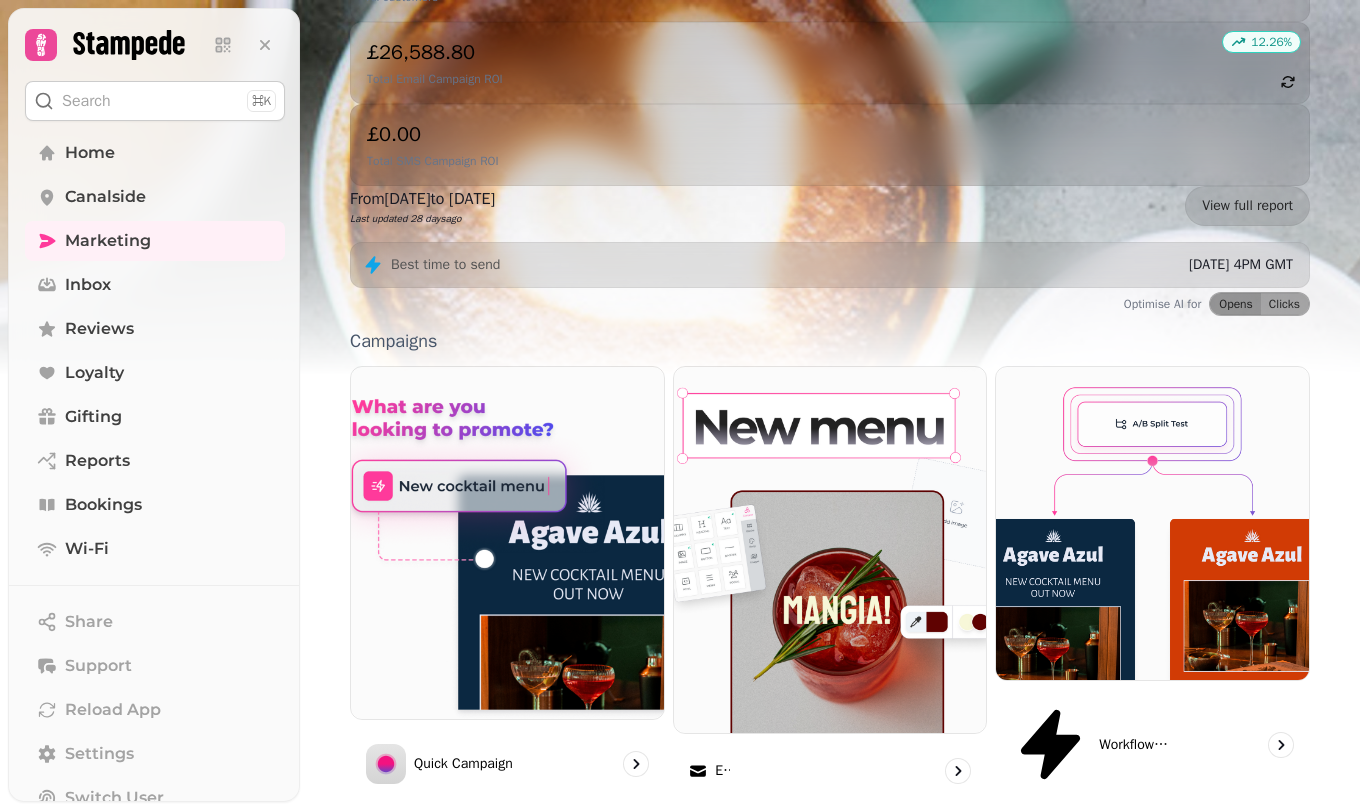 click on "Email" at bounding box center (722, 771) 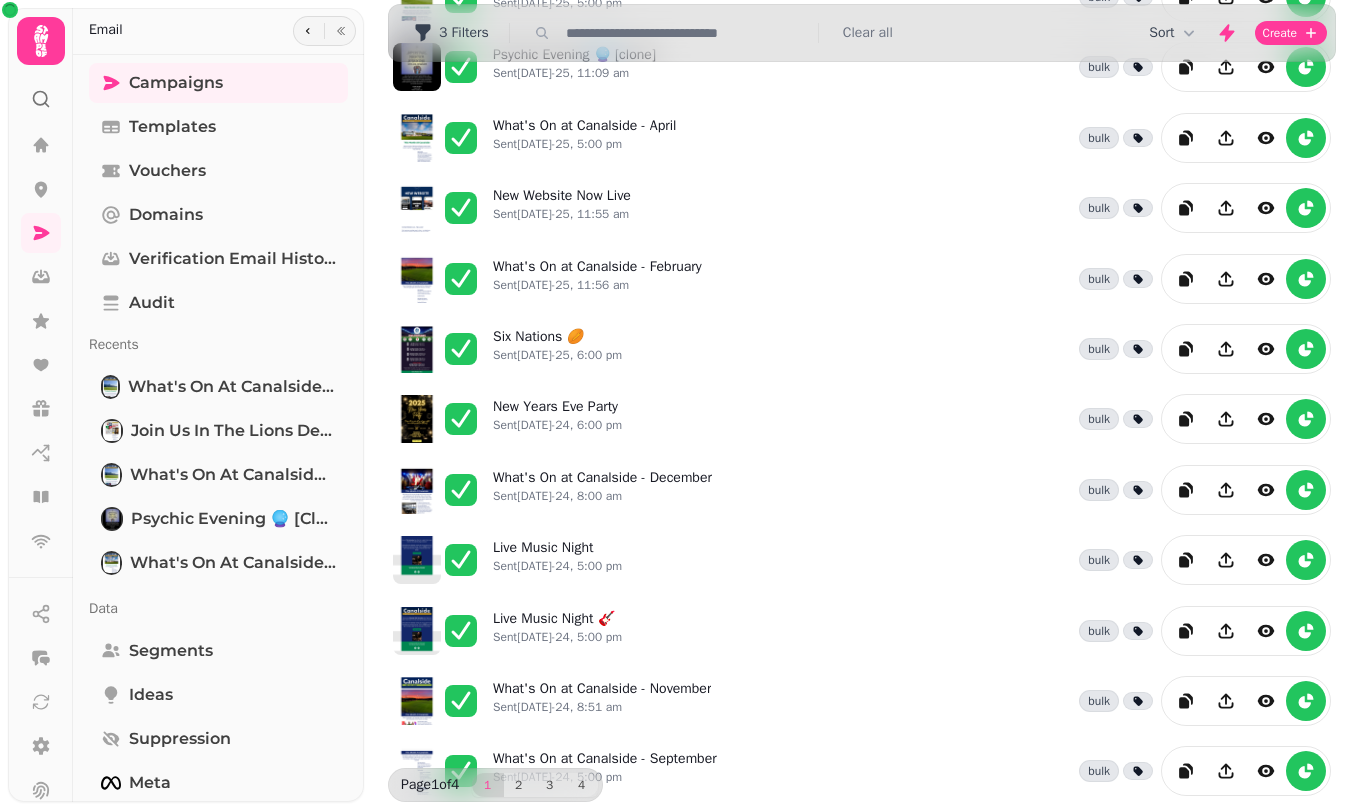scroll, scrollTop: 60, scrollLeft: 0, axis: vertical 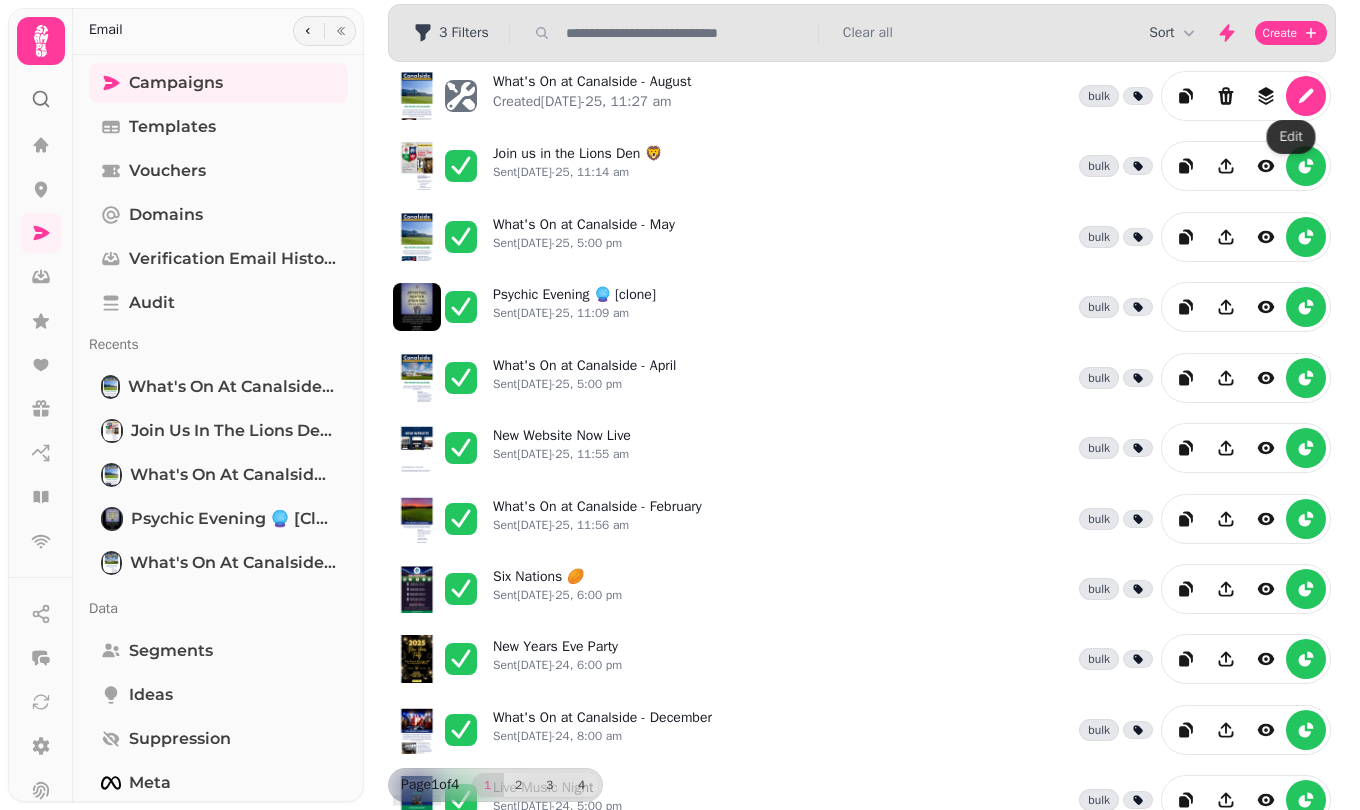 click 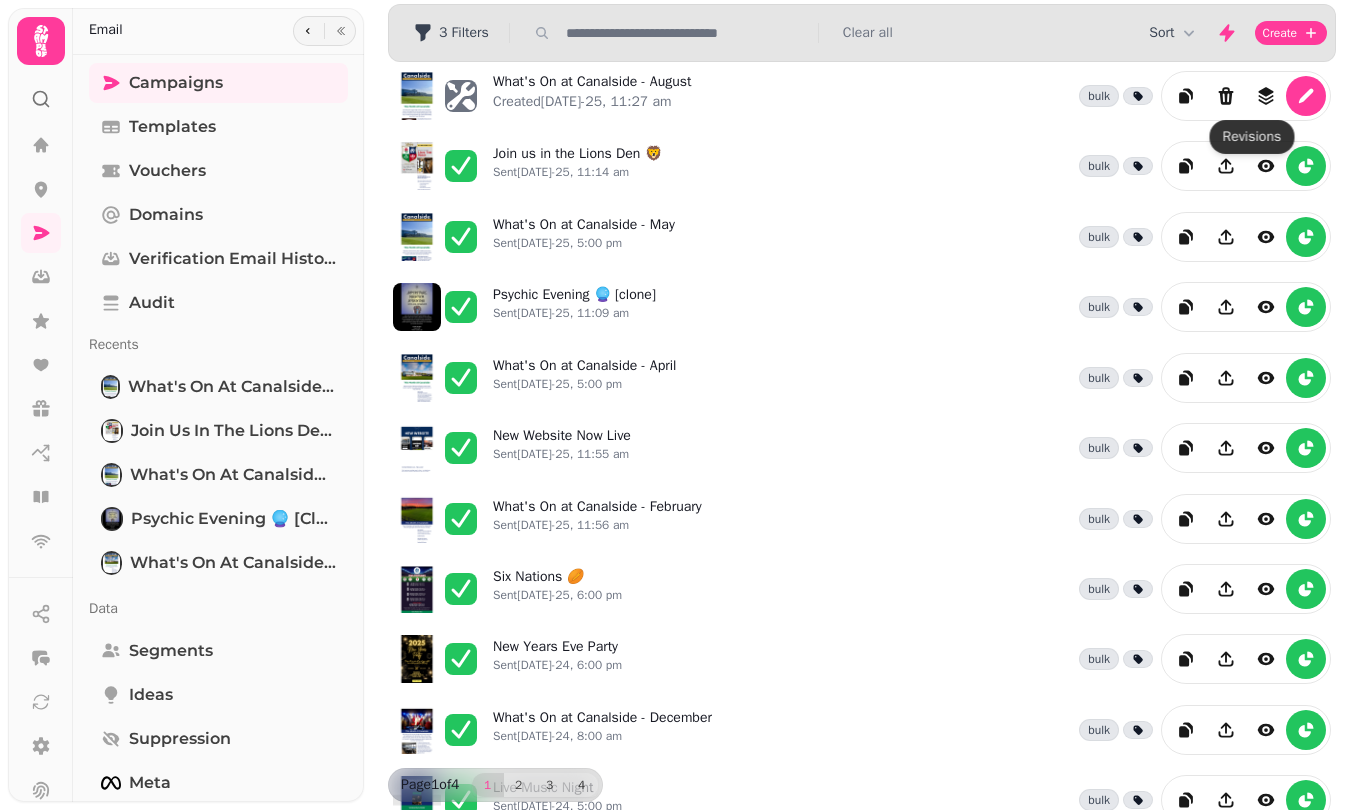 select on "**********" 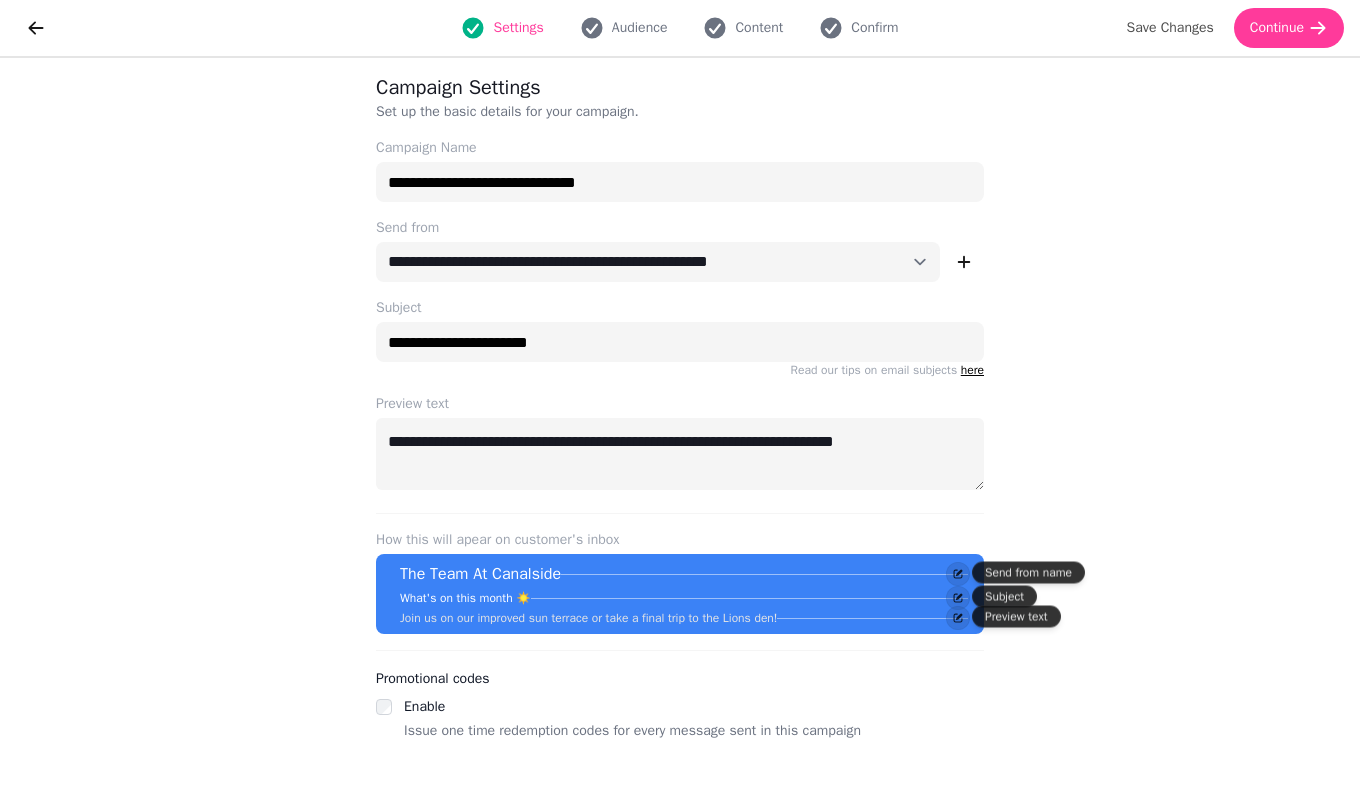 scroll, scrollTop: 0, scrollLeft: 0, axis: both 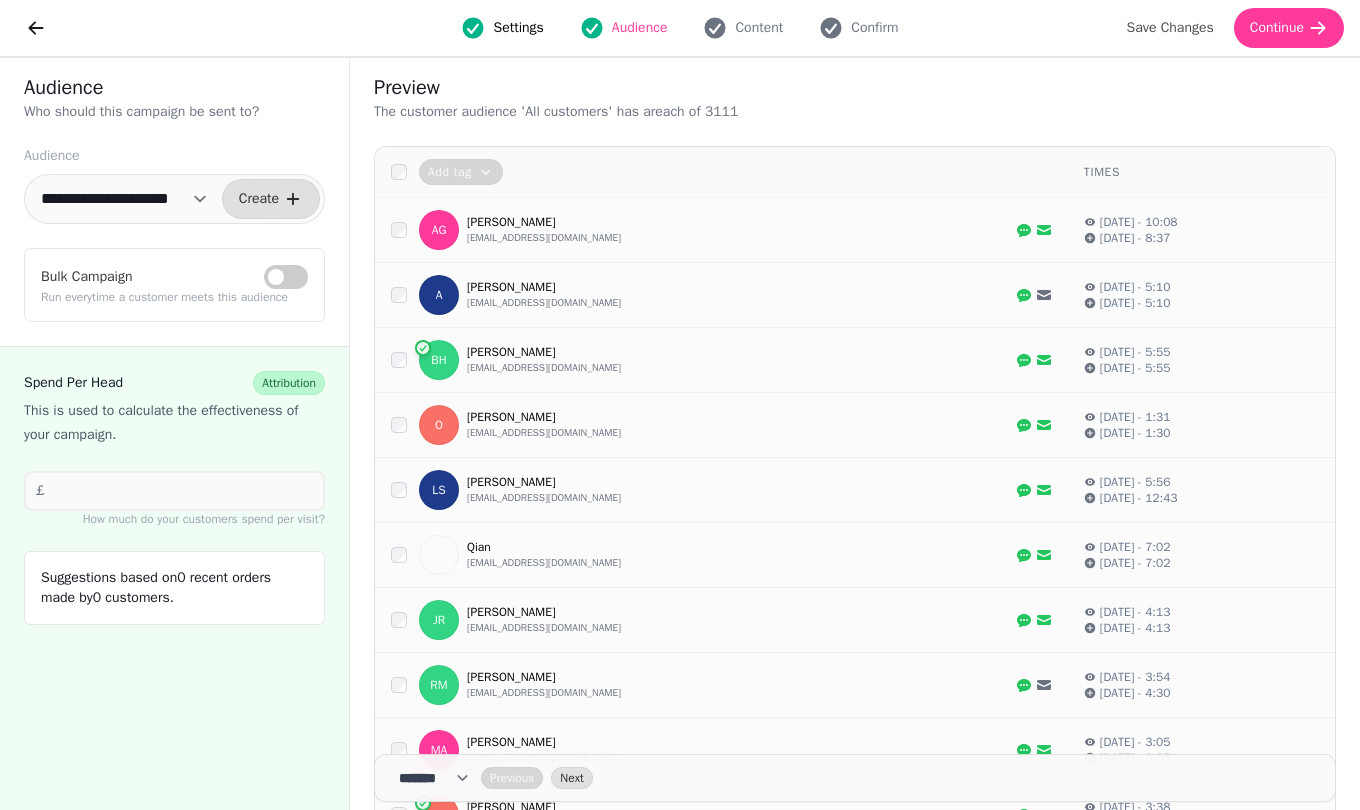 drag, startPoint x: 1267, startPoint y: 35, endPoint x: 1224, endPoint y: 118, distance: 93.47727 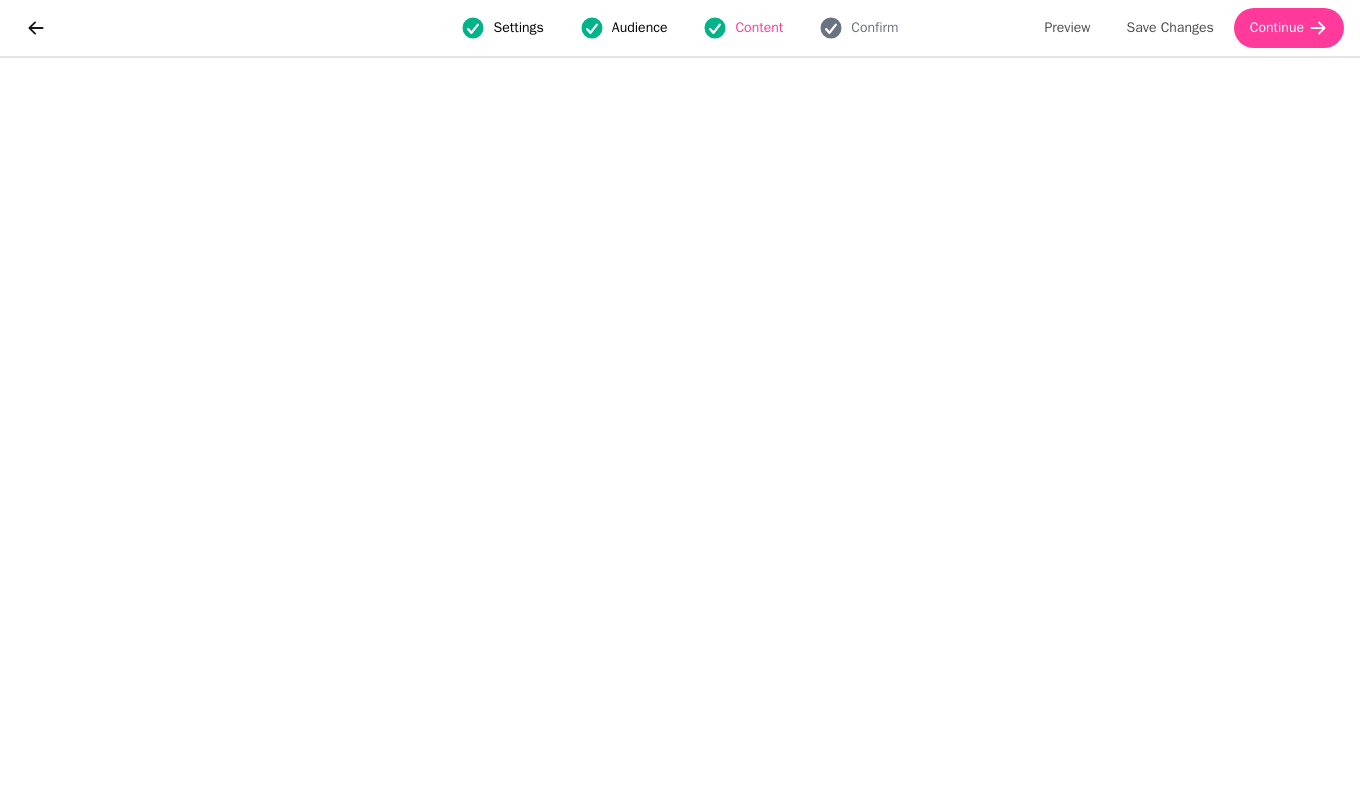 click on "Preview" at bounding box center [1067, 28] 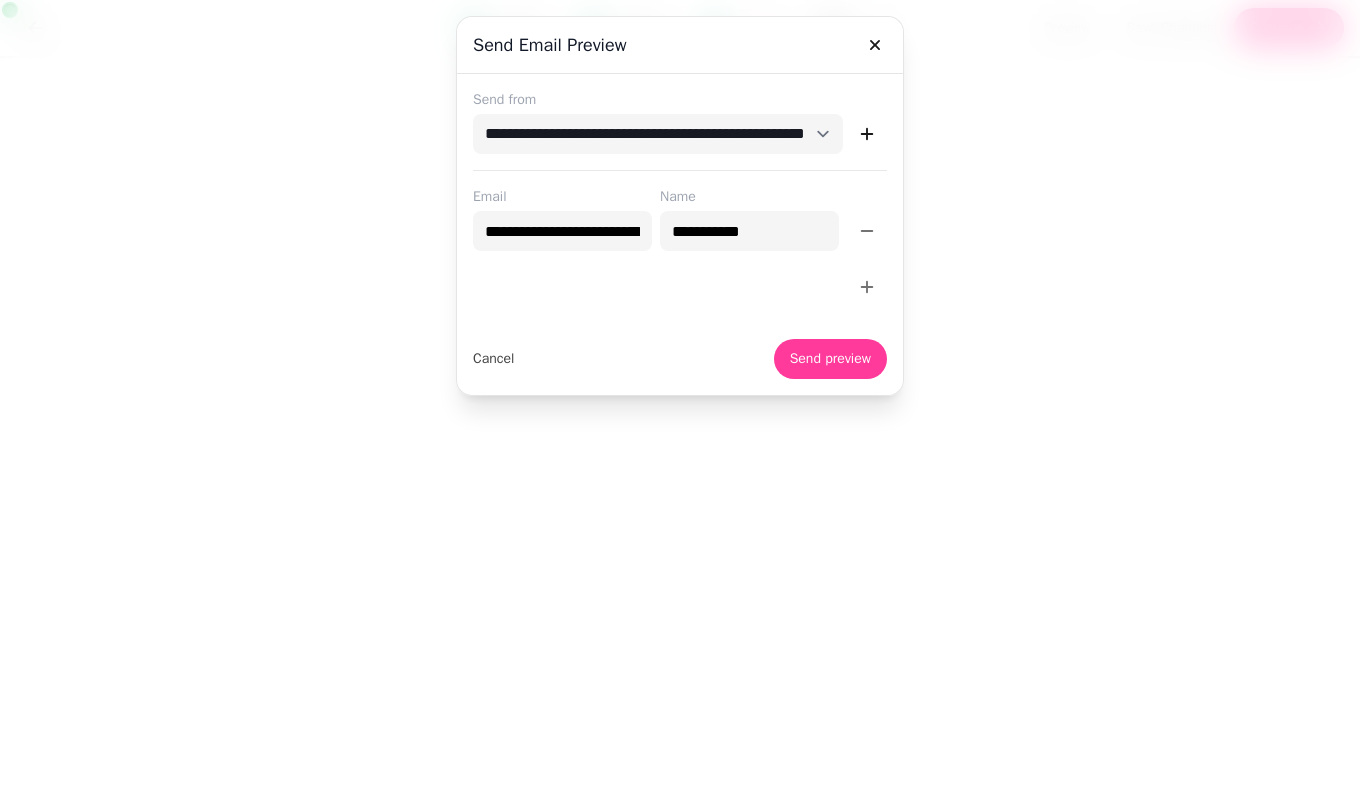 click on "Send preview" at bounding box center [830, 359] 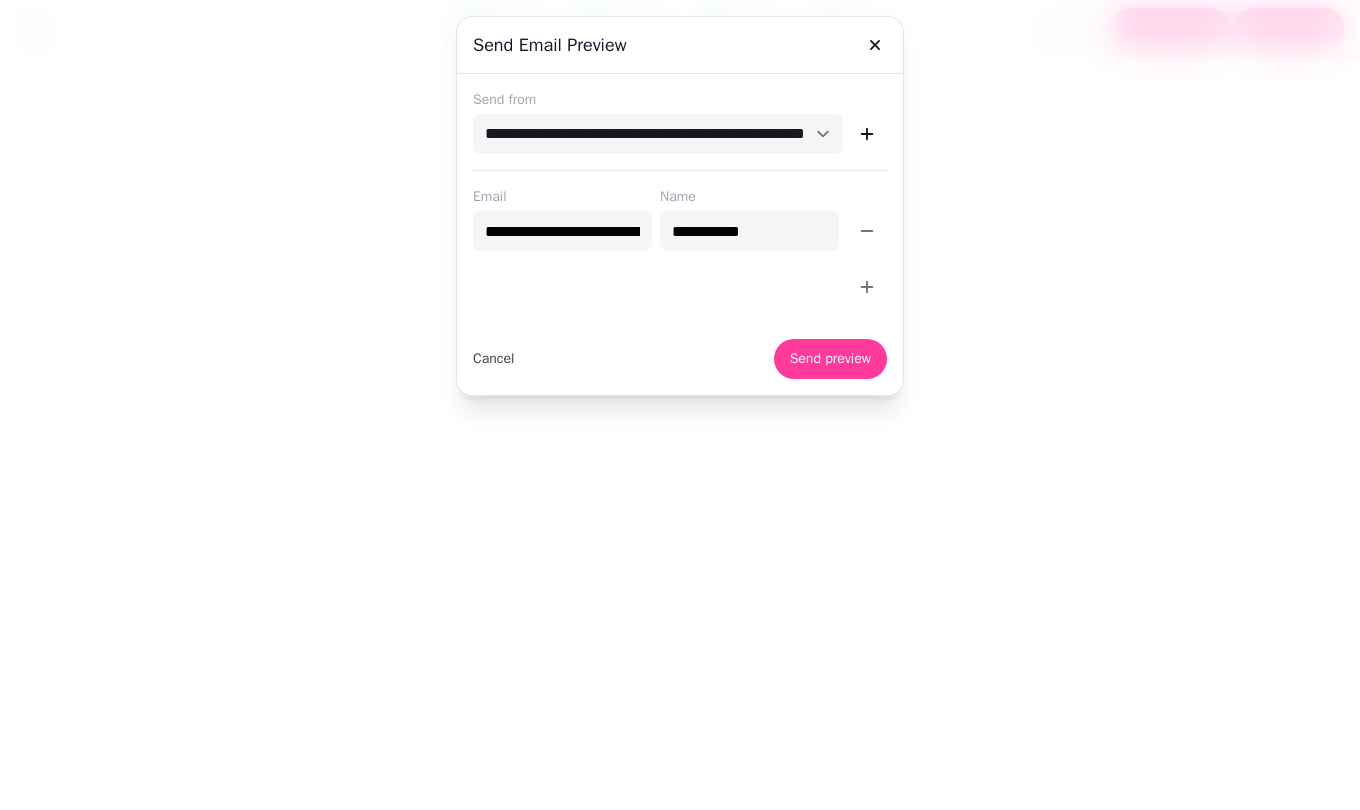 click 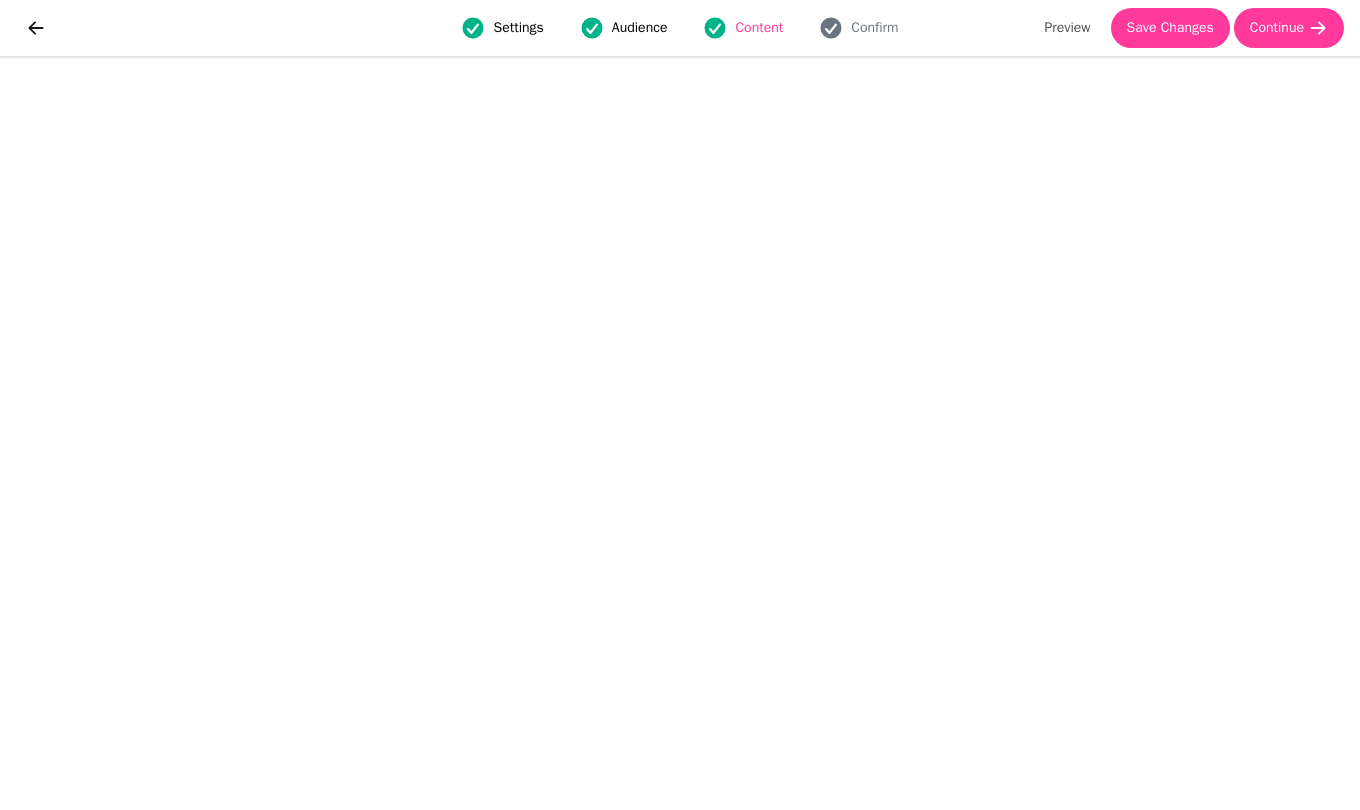 click on "Save Changes" at bounding box center [1170, 28] 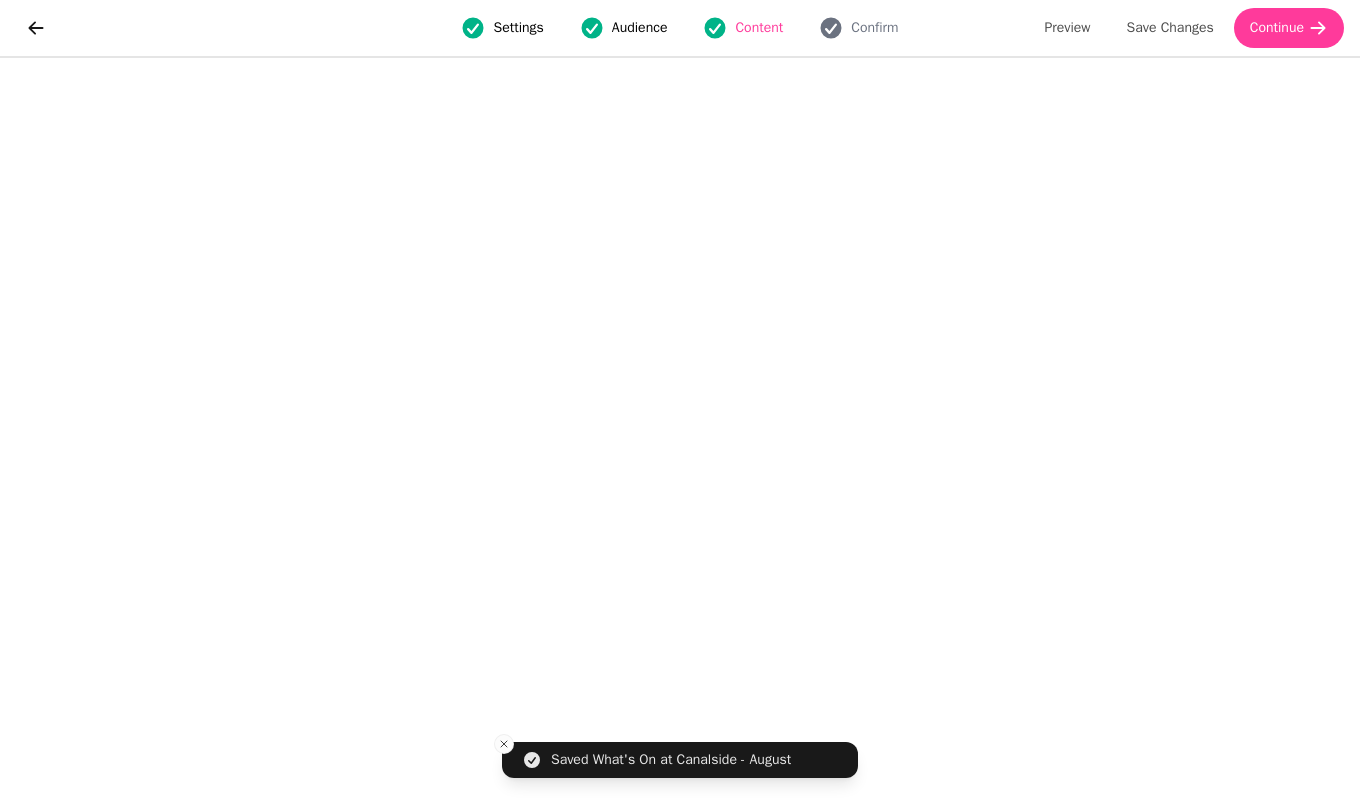 click on "Preview" at bounding box center (1067, 28) 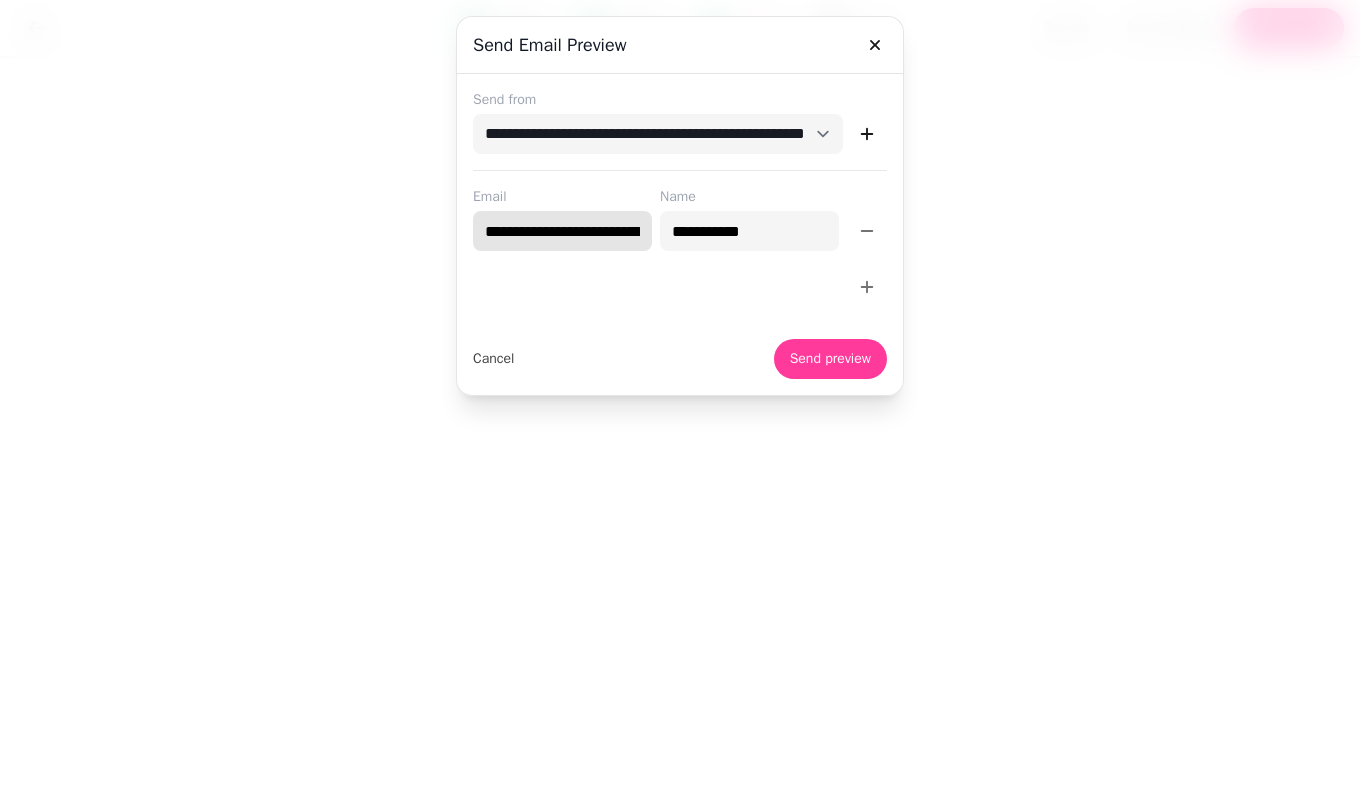 click on "**********" at bounding box center [562, 231] 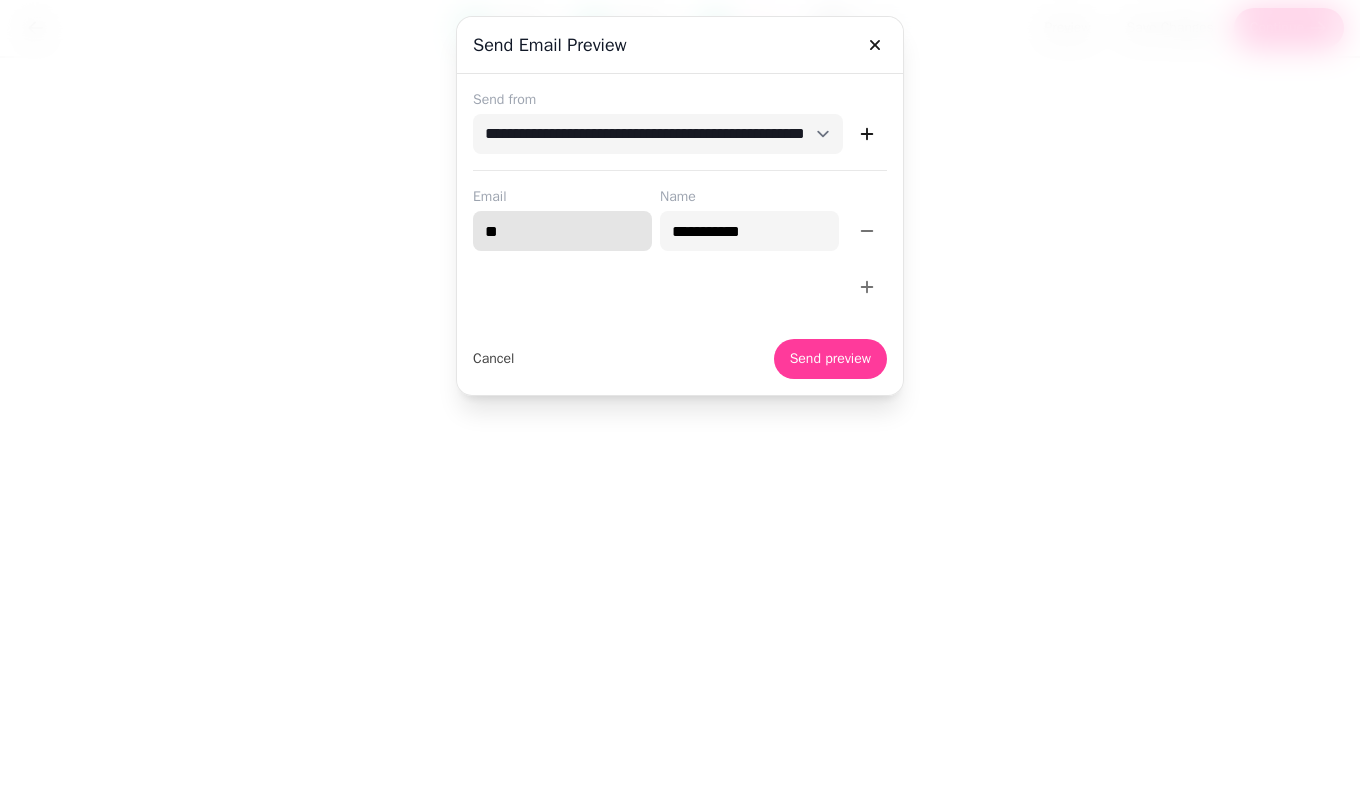 type on "**********" 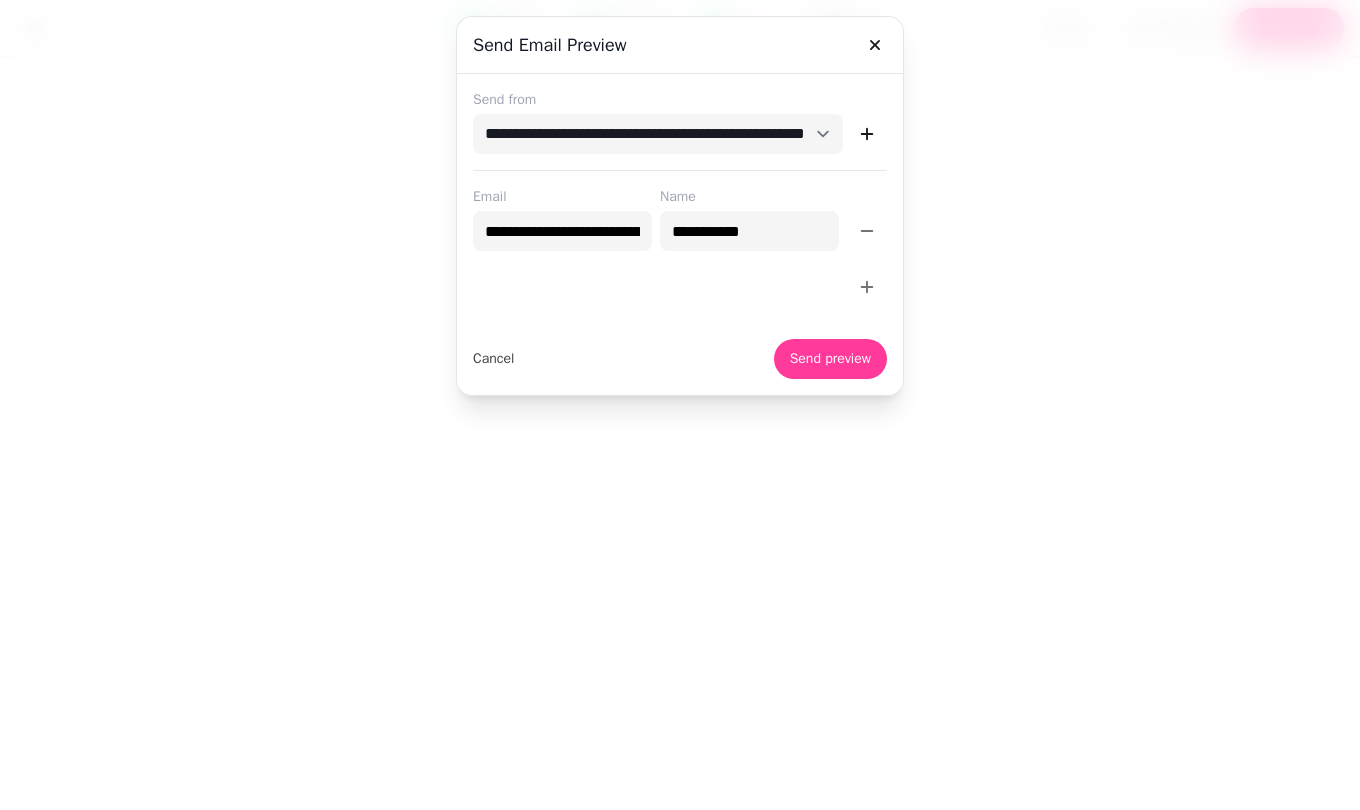 drag, startPoint x: 833, startPoint y: 361, endPoint x: 896, endPoint y: 278, distance: 104.20173 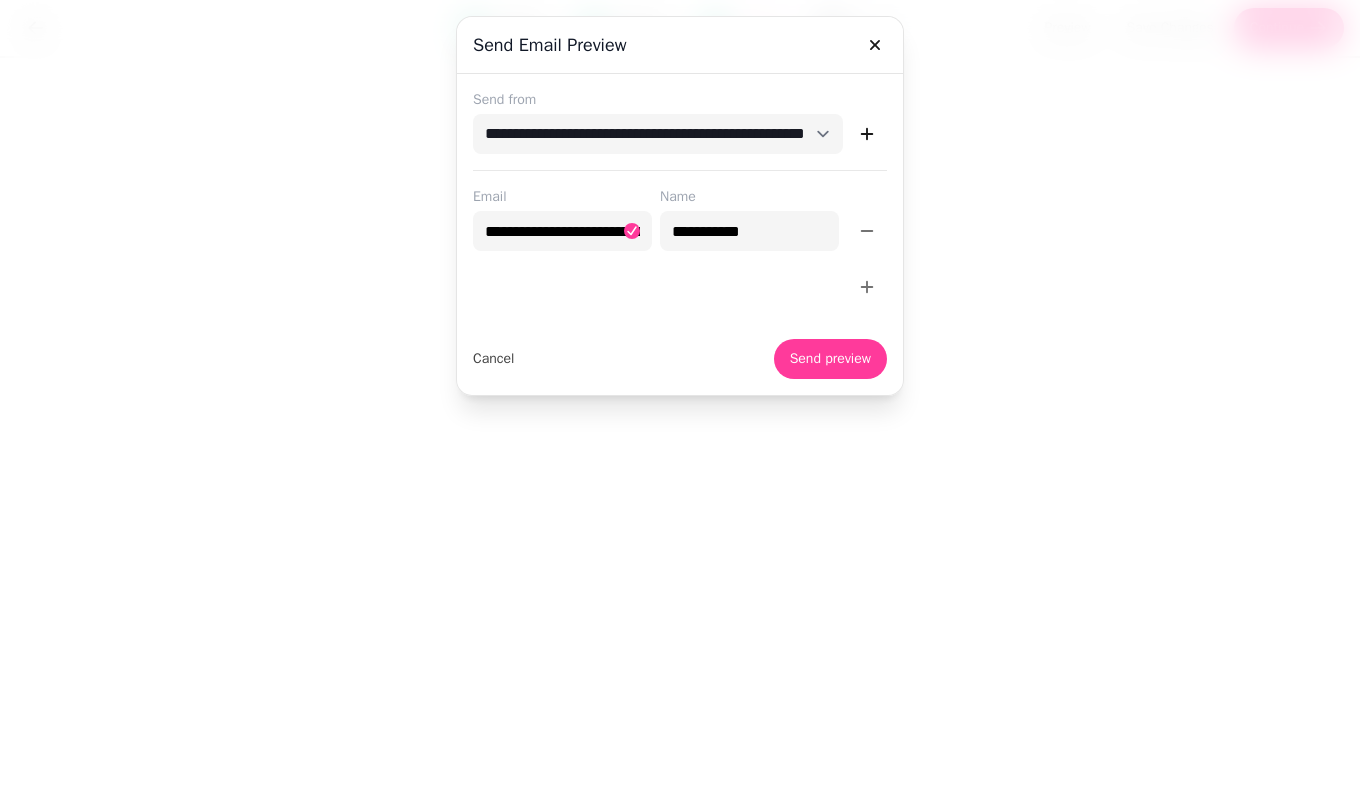 click 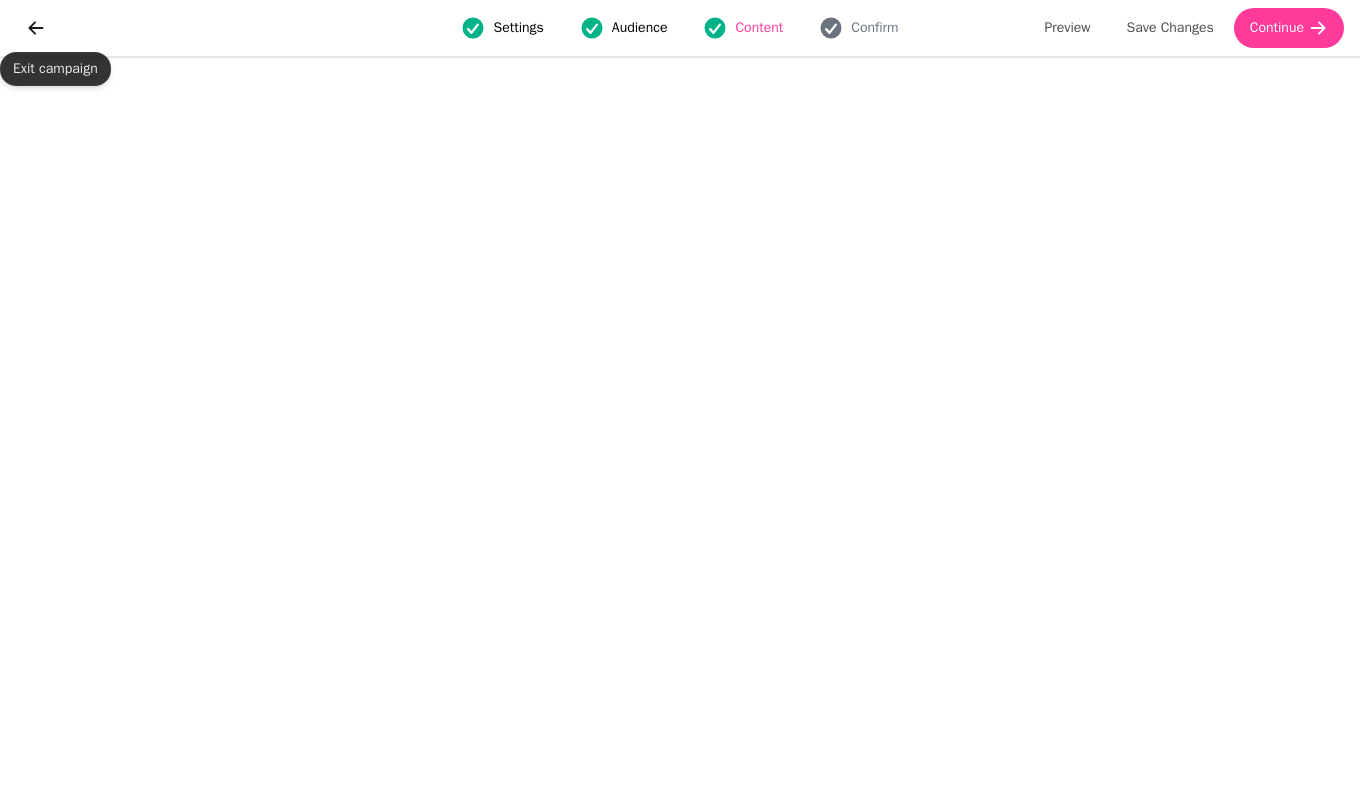click 